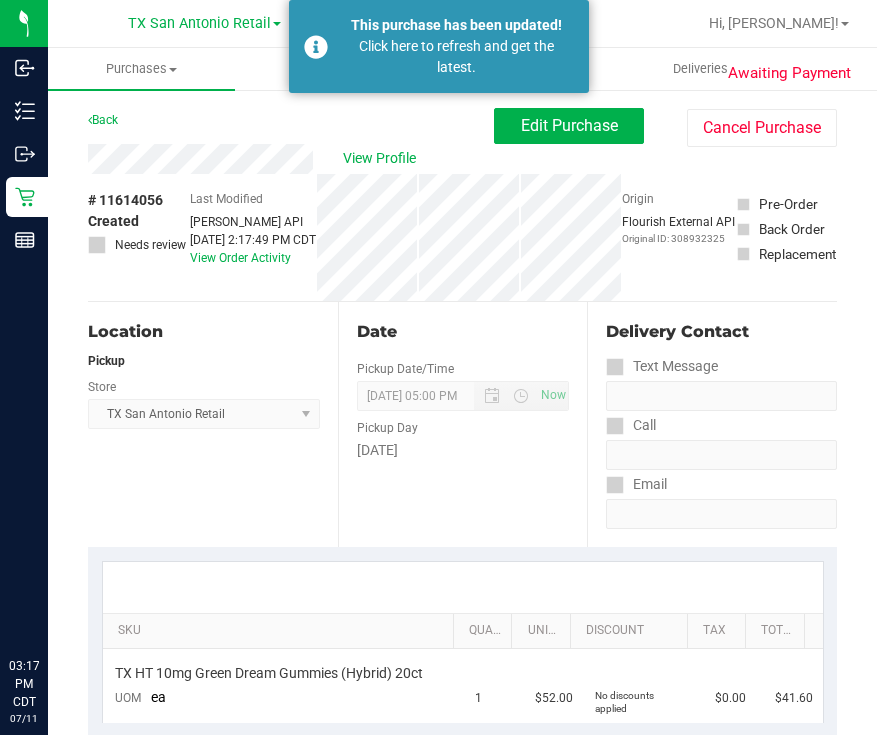 scroll, scrollTop: 0, scrollLeft: 0, axis: both 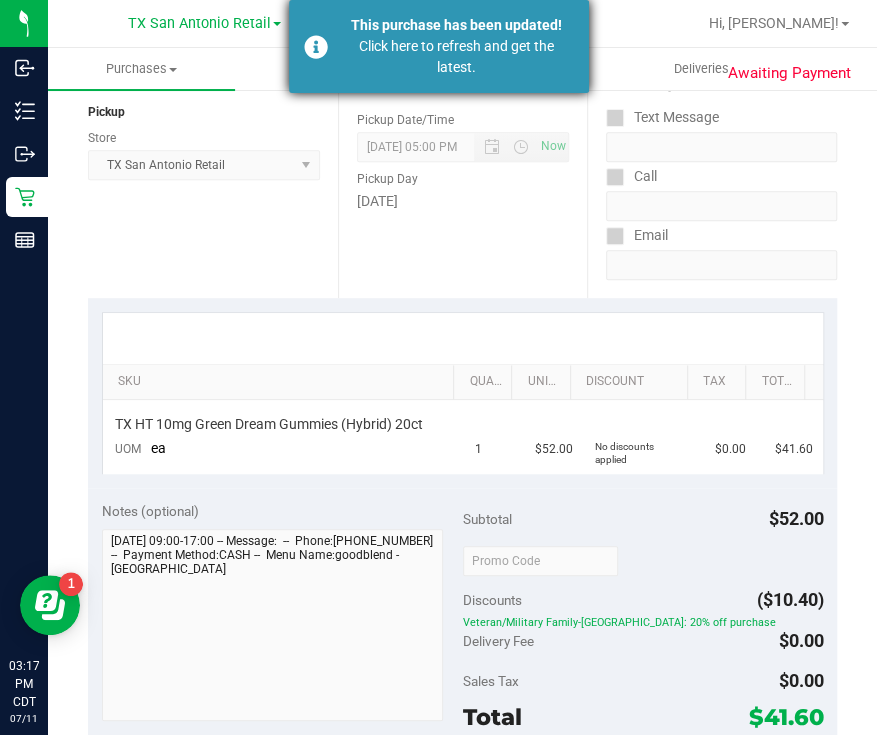 click on "Click here to refresh and get the latest." at bounding box center [456, 57] 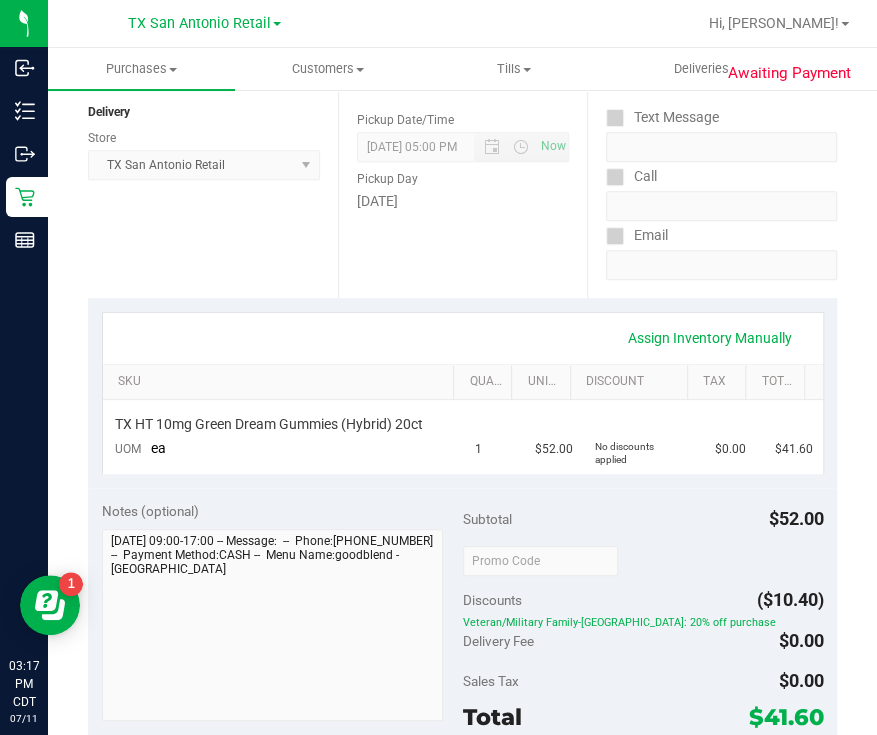 type on "[DATE] 09:00-17:00 -- Message:  --  Phone:[PHONE_NUMBER] --  Payment Method:CASH --  Menu Name:goodblend - [GEOGRAPHIC_DATA]
RX VERIFIED. SA PU 7/12 - DH" 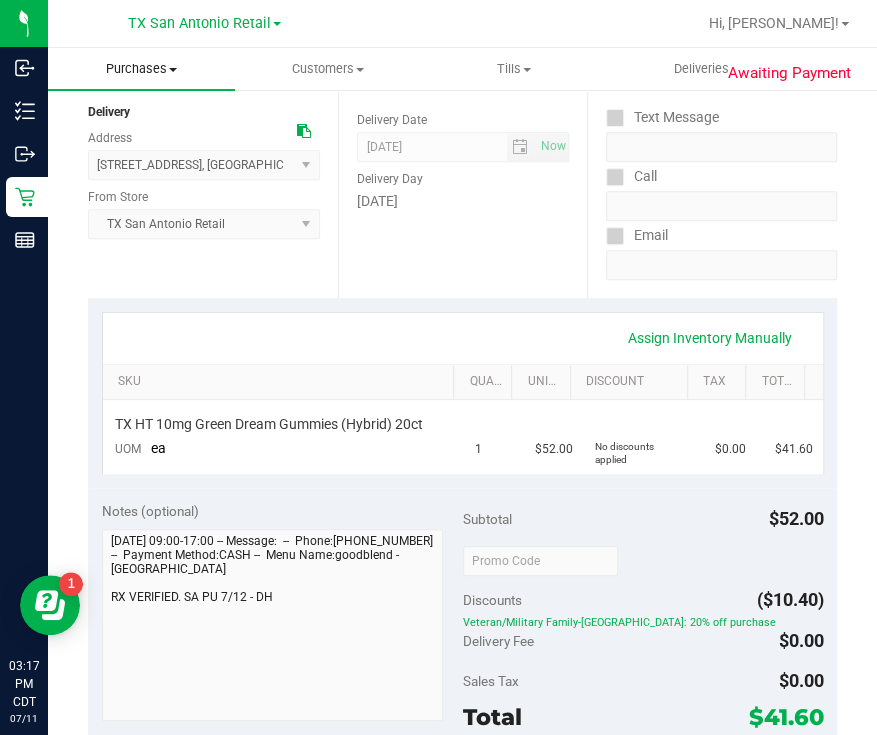 click on "Purchases" at bounding box center [141, 69] 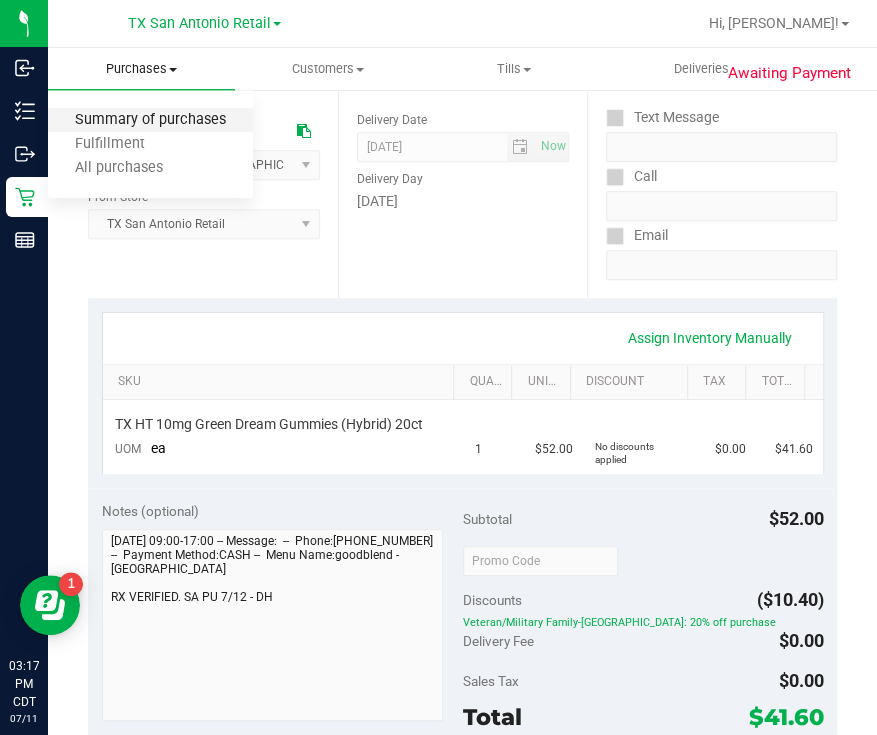 click on "Summary of purchases" at bounding box center [150, 120] 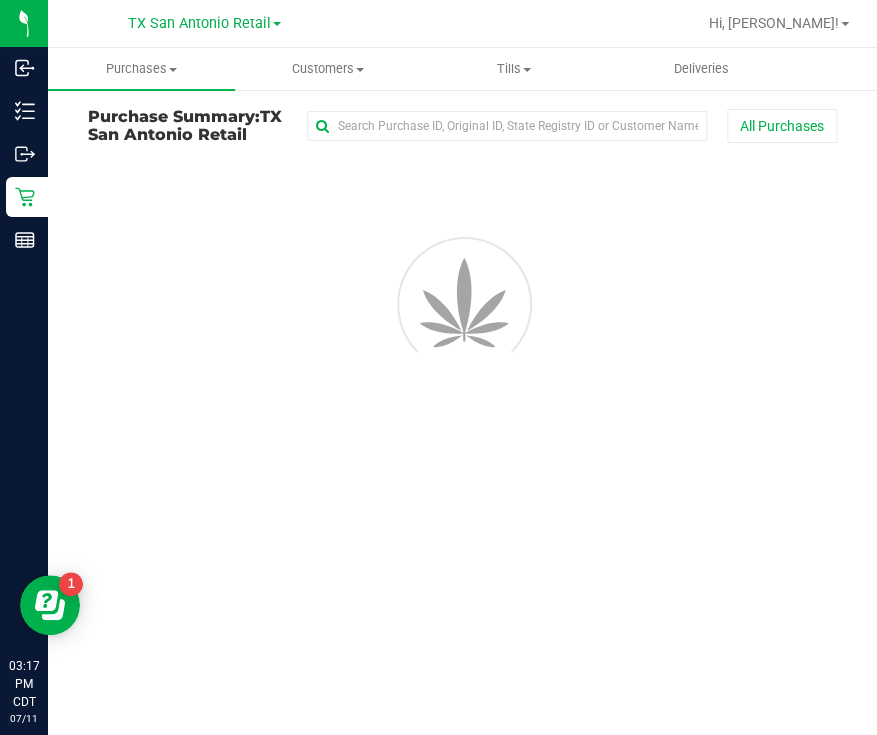 scroll, scrollTop: 0, scrollLeft: 0, axis: both 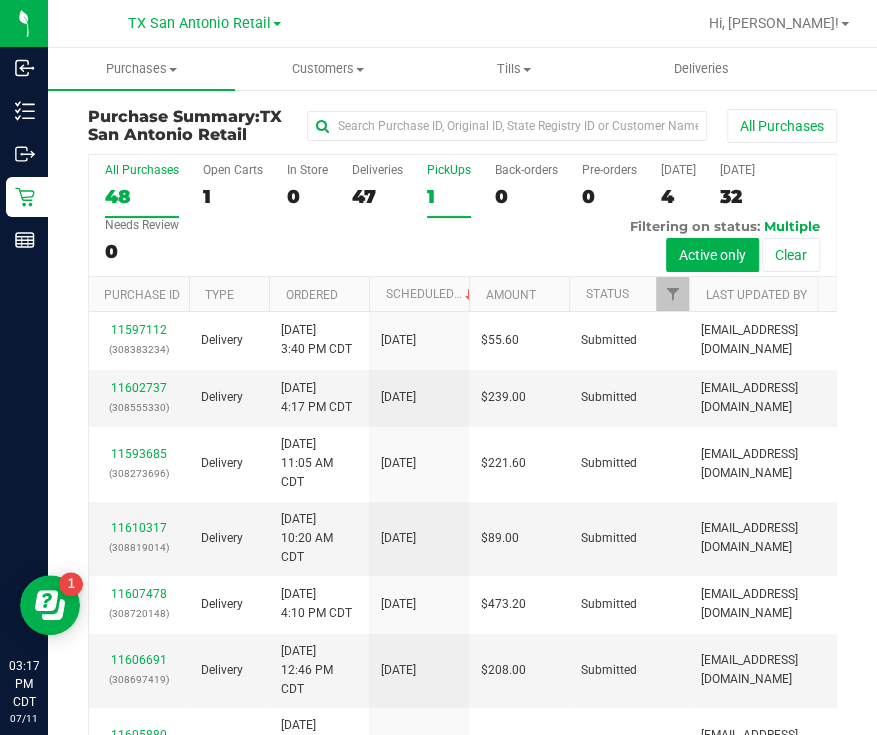 click on "PickUps
1" at bounding box center [449, 190] 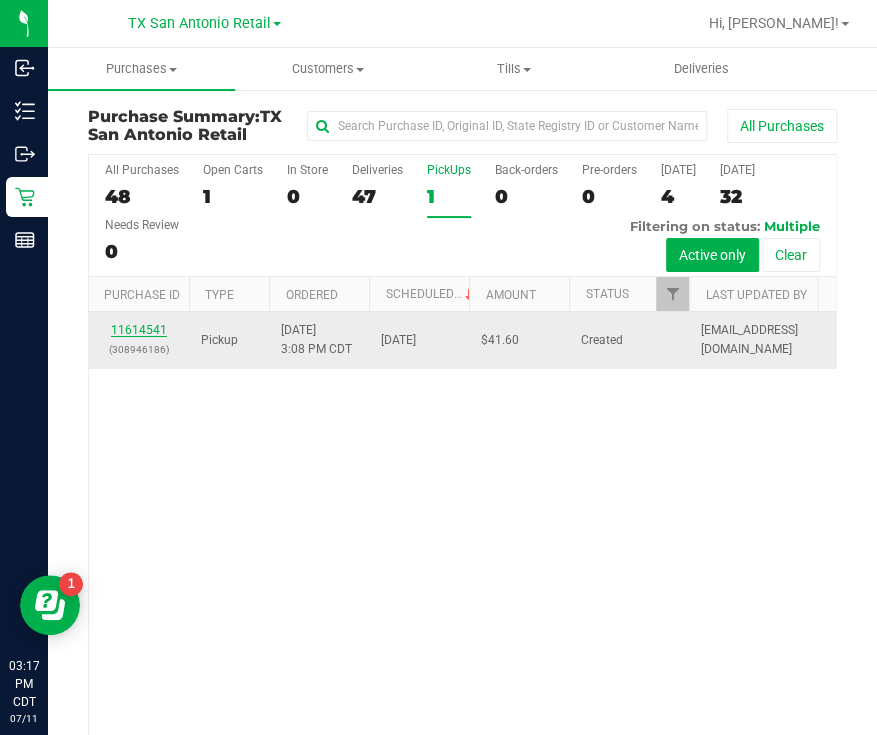 click on "11614541" at bounding box center [139, 330] 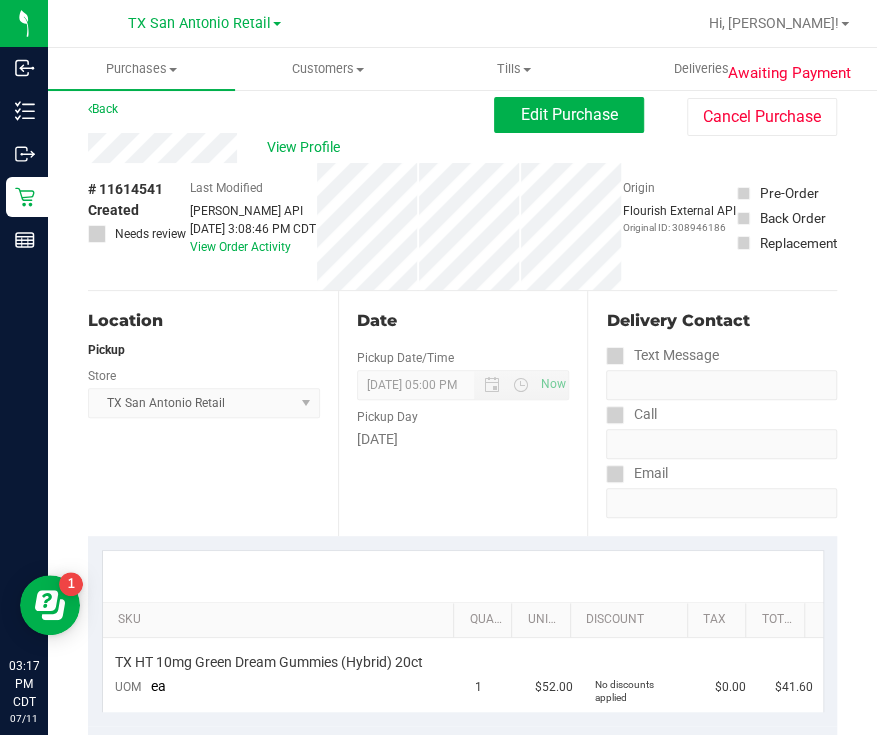 scroll, scrollTop: 9, scrollLeft: 0, axis: vertical 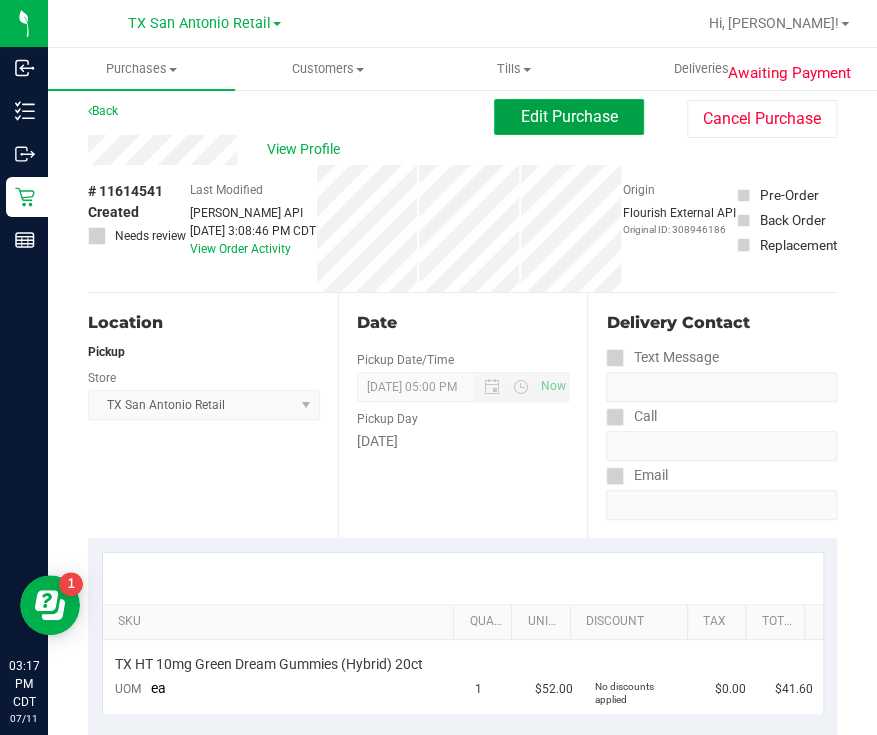 click on "Edit Purchase" at bounding box center (569, 117) 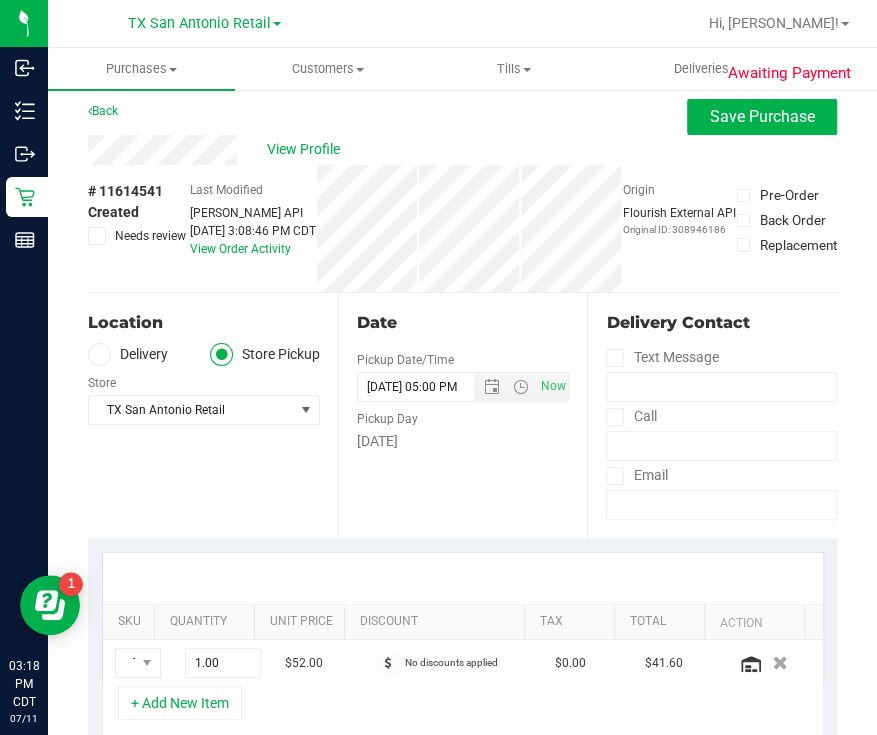 click at bounding box center [99, 354] 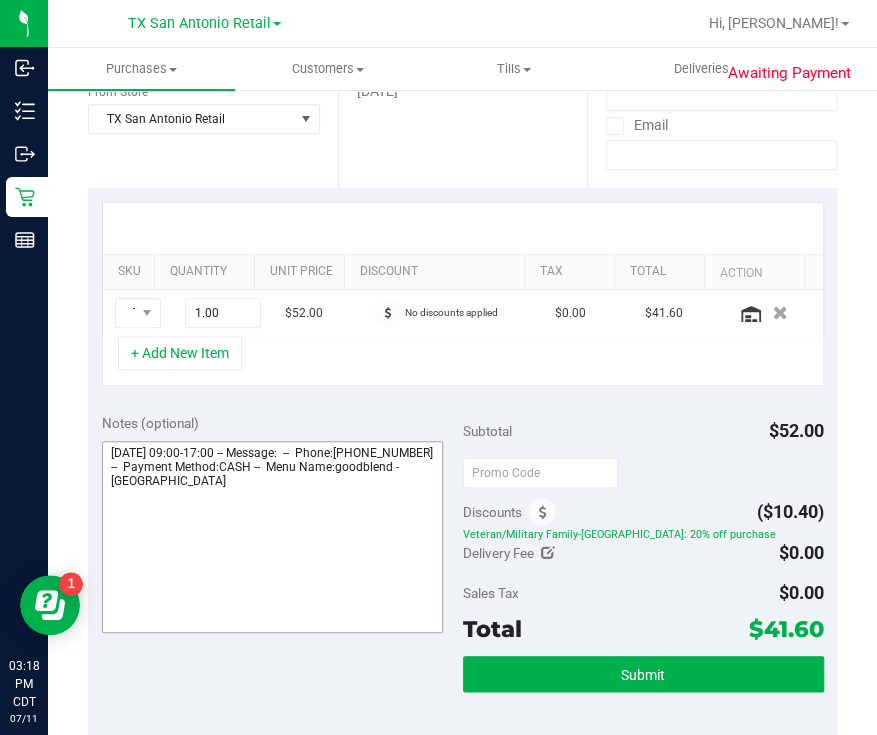 scroll, scrollTop: 360, scrollLeft: 0, axis: vertical 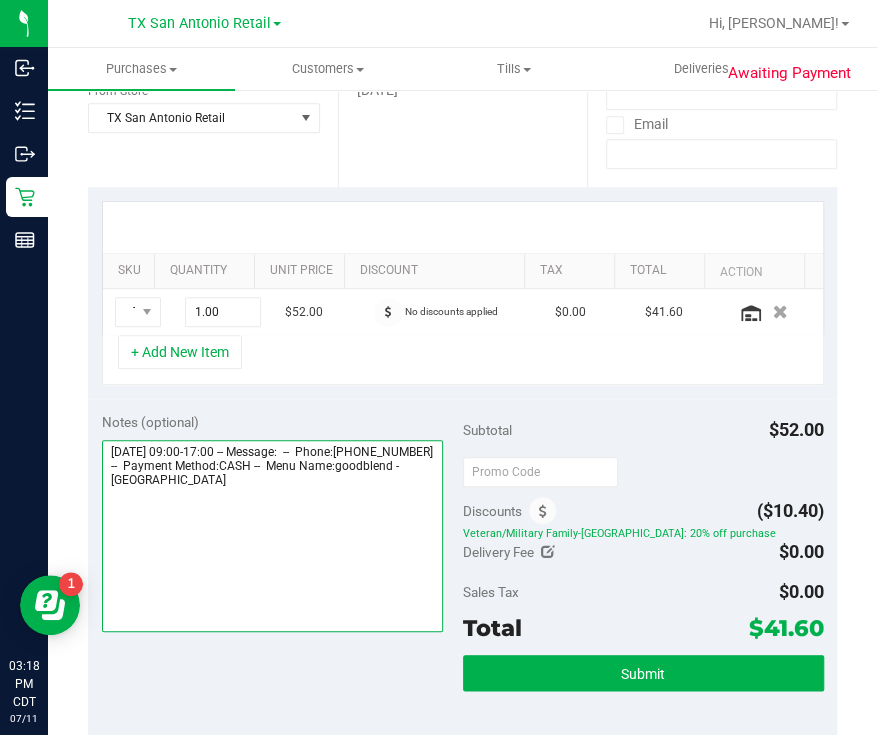 click at bounding box center (272, 536) 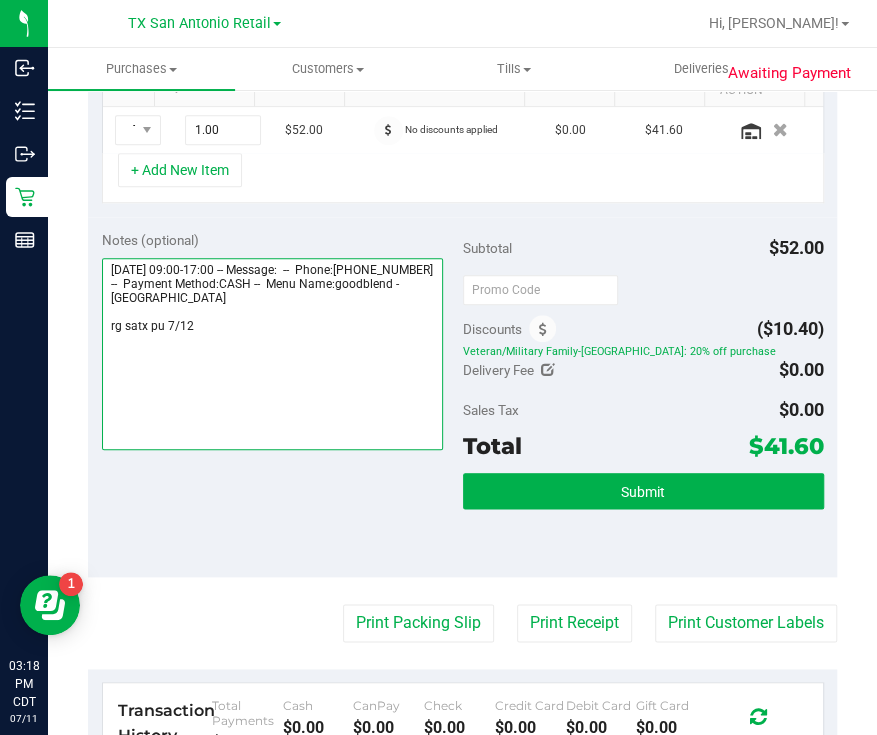 scroll, scrollTop: 558, scrollLeft: 0, axis: vertical 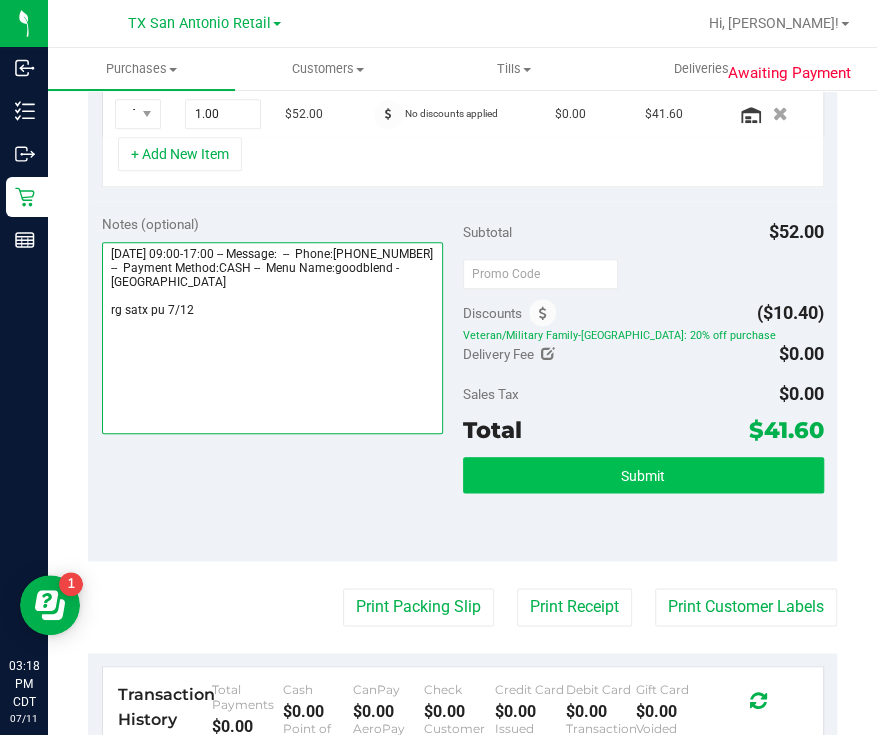type on "[DATE] 09:00-17:00 -- Message:  --  Phone:[PHONE_NUMBER] --  Payment Method:CASH --  Menu Name:goodblend - [GEOGRAPHIC_DATA]
rg satx pu 7/12" 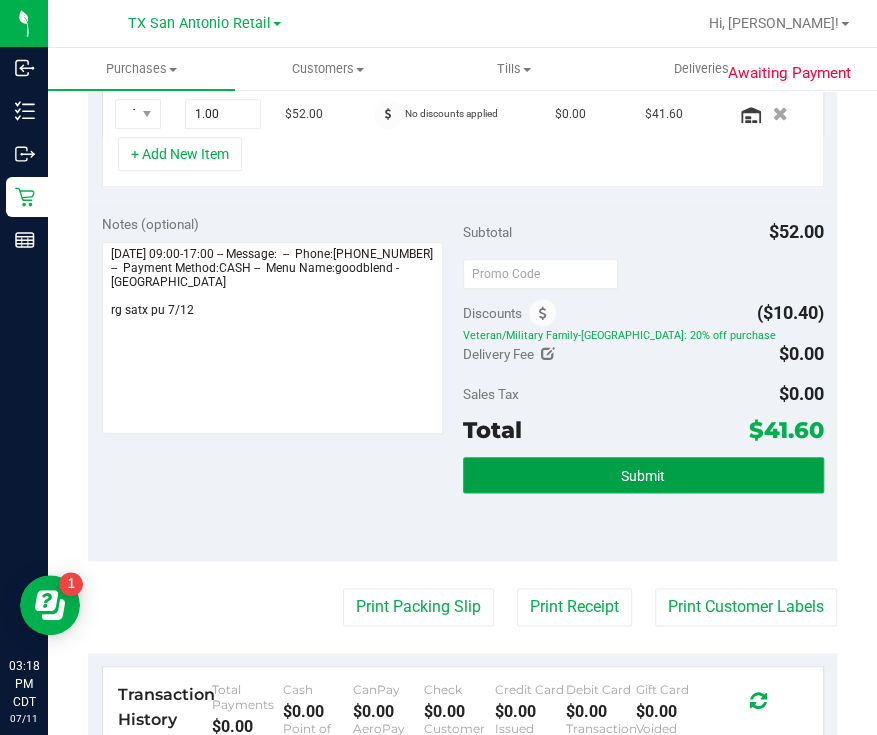 click on "Submit" at bounding box center (643, 475) 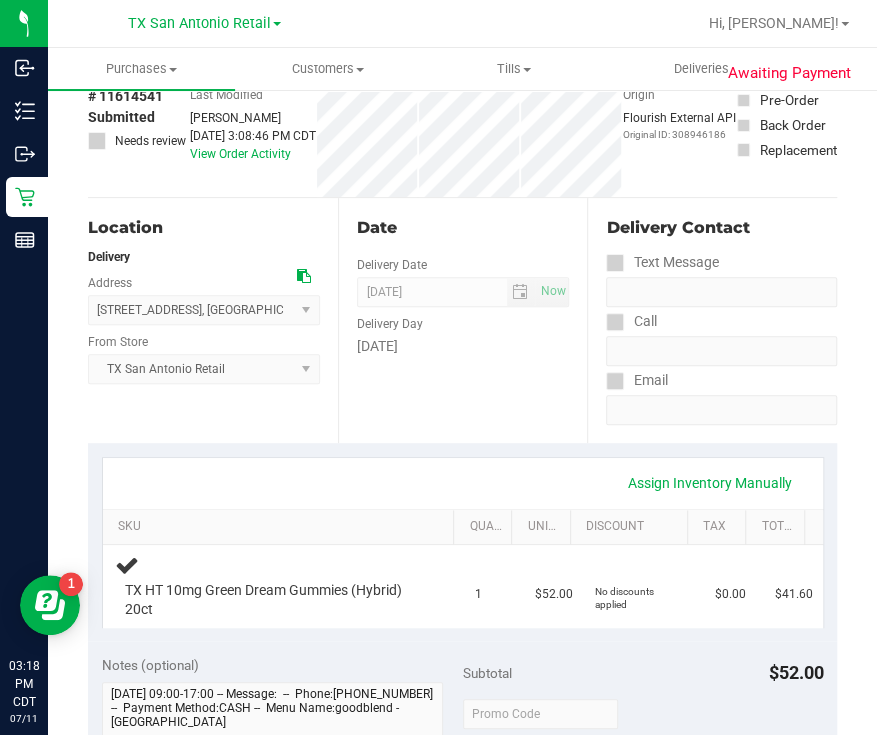 scroll, scrollTop: 0, scrollLeft: 0, axis: both 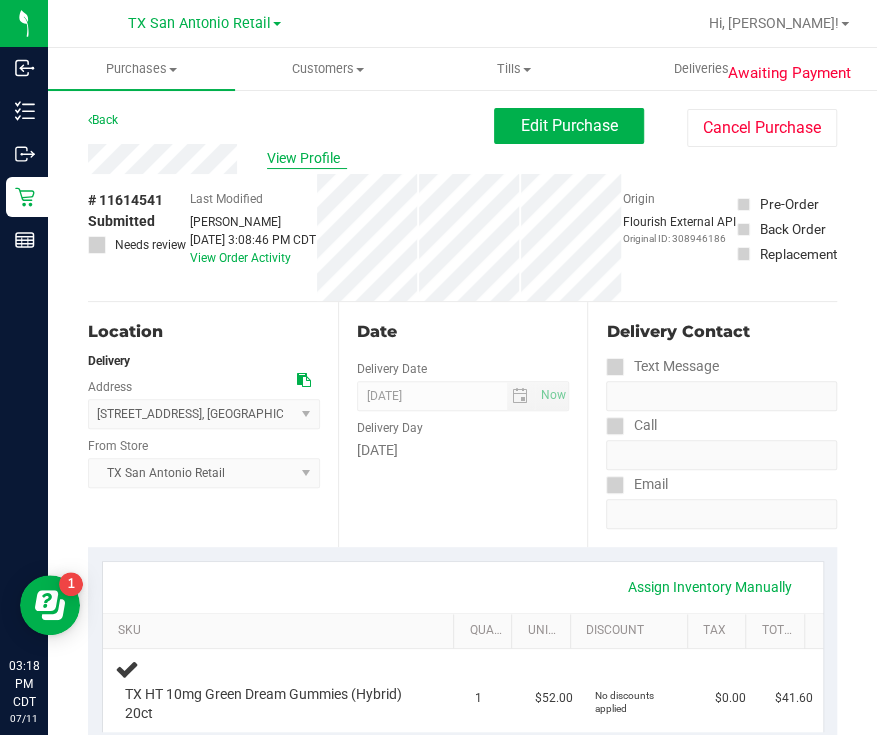 click on "View Profile" at bounding box center (307, 158) 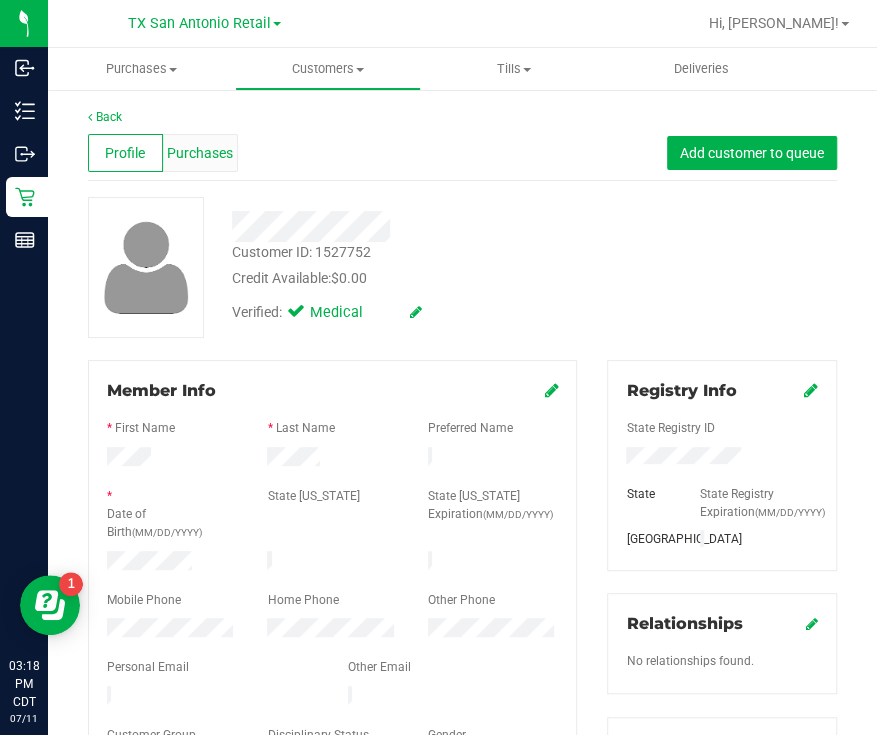 click on "Profile
Purchases
Add customer to queue" at bounding box center (462, 153) 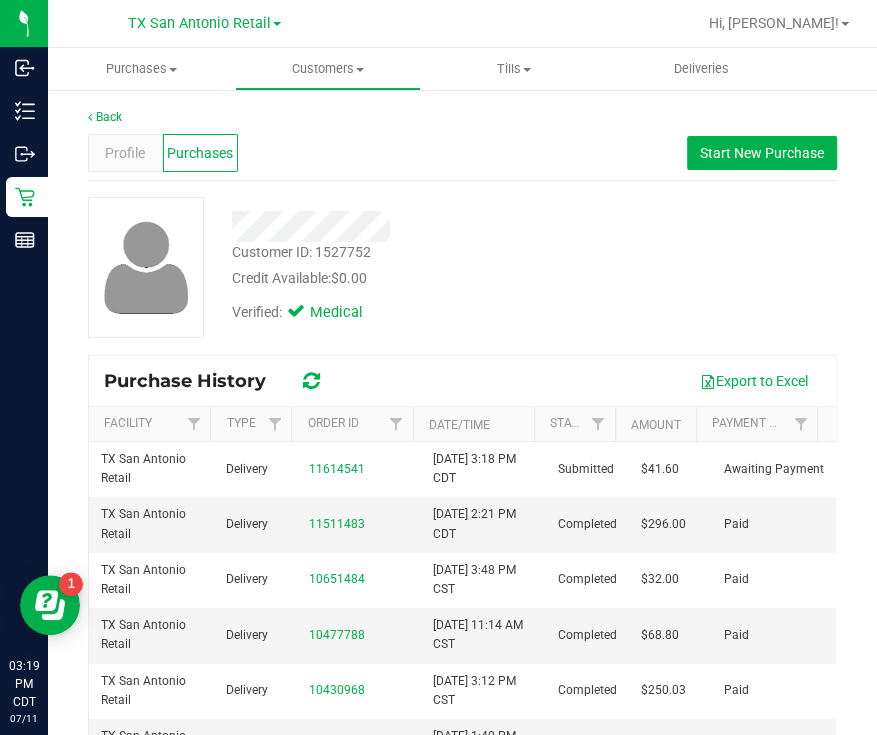 click at bounding box center (412, 226) 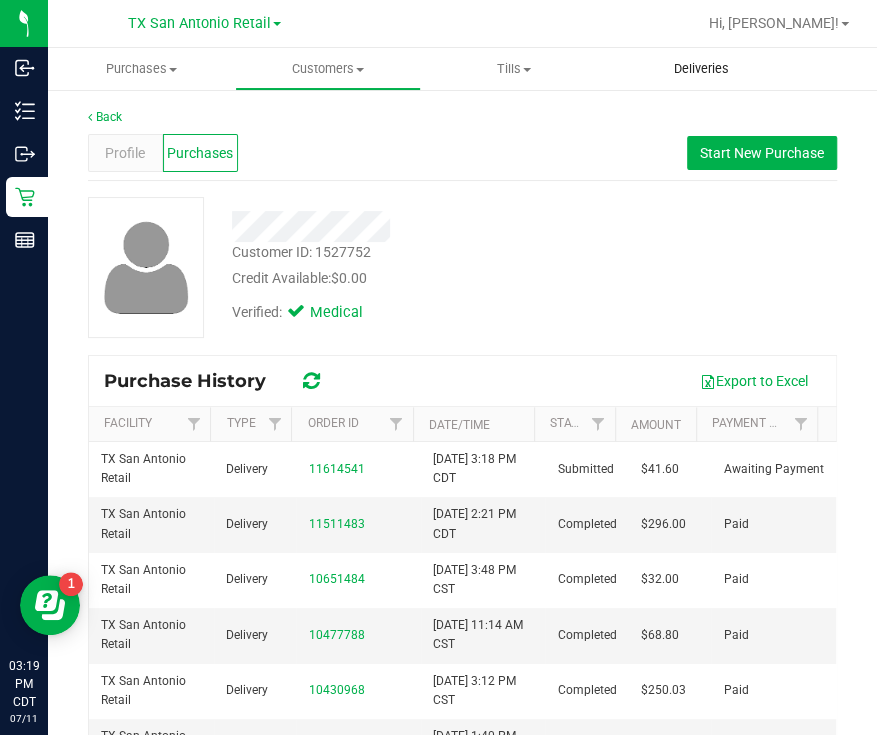 click on "Deliveries" at bounding box center (700, 69) 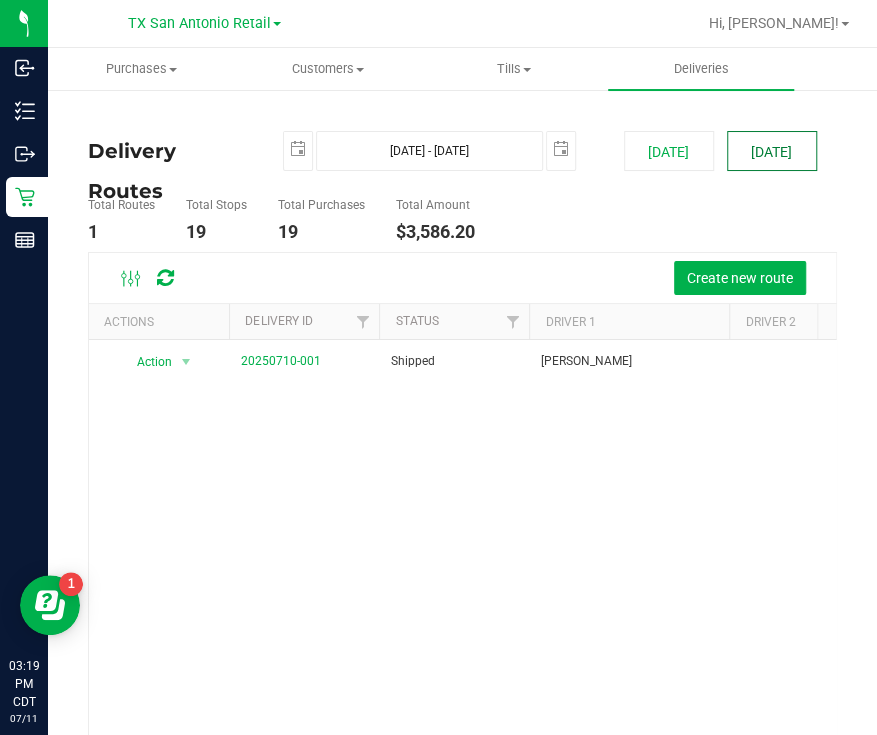 click on "[DATE]" at bounding box center [772, 151] 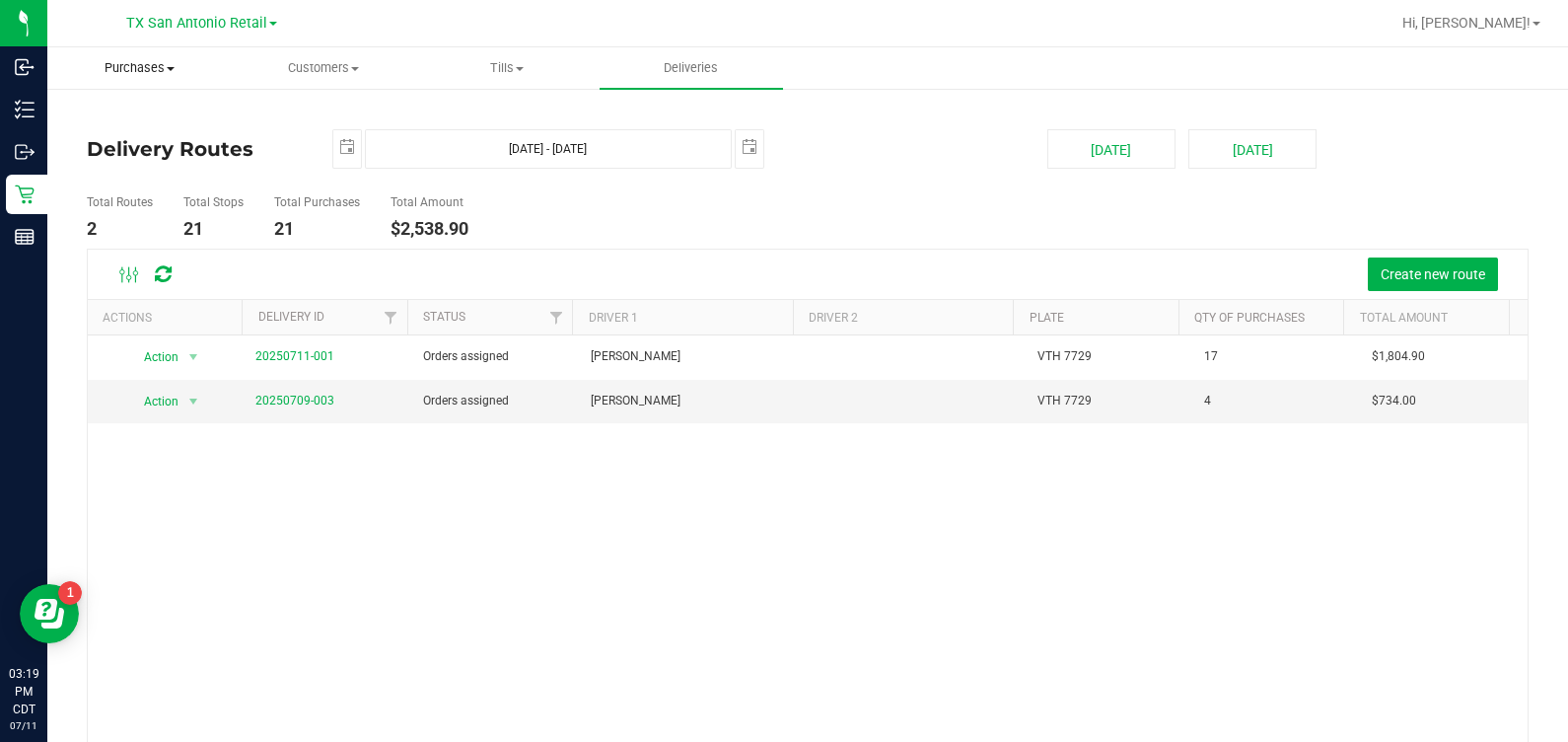 click on "Purchases" at bounding box center (139, 68) 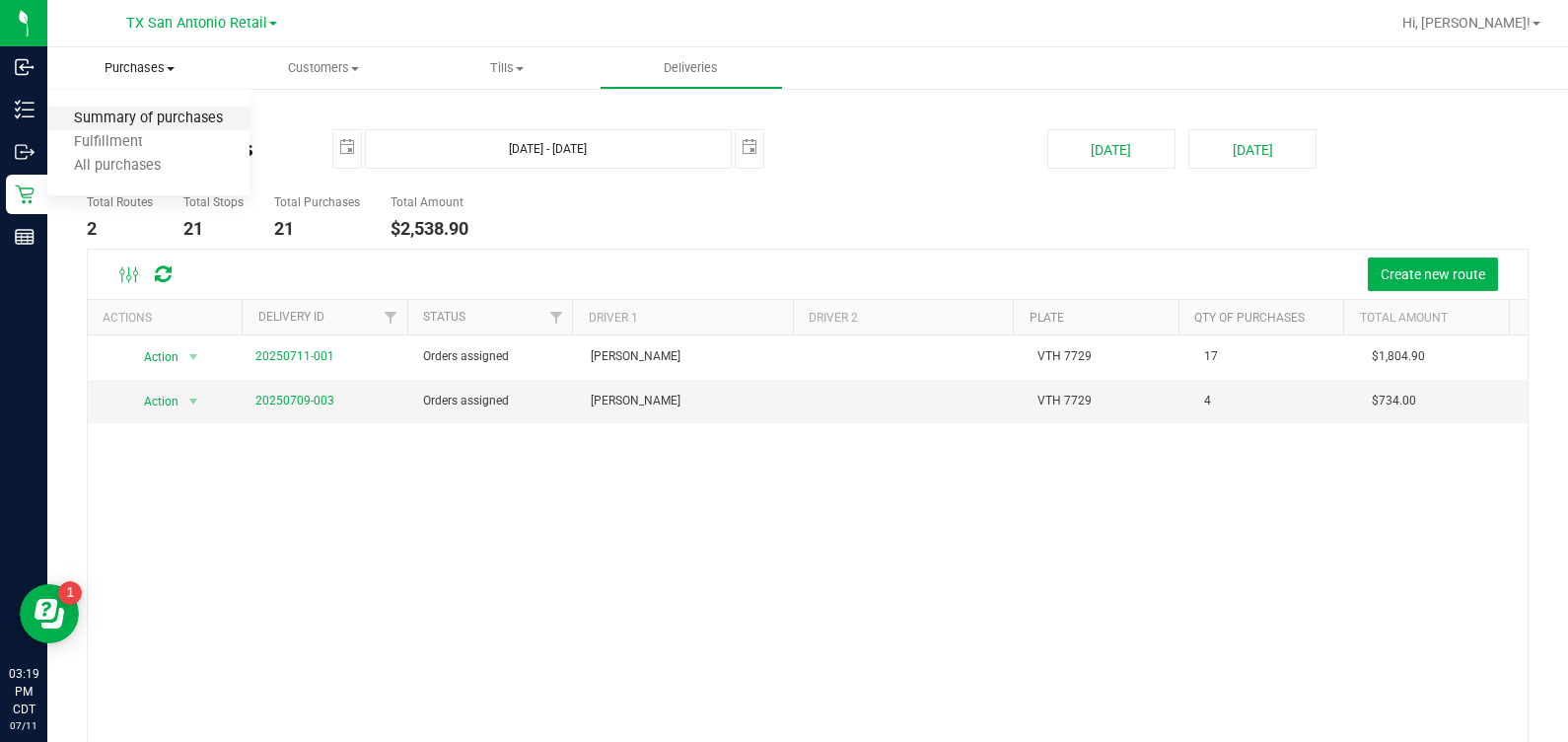 click on "Summary of purchases" at bounding box center [148, 118] 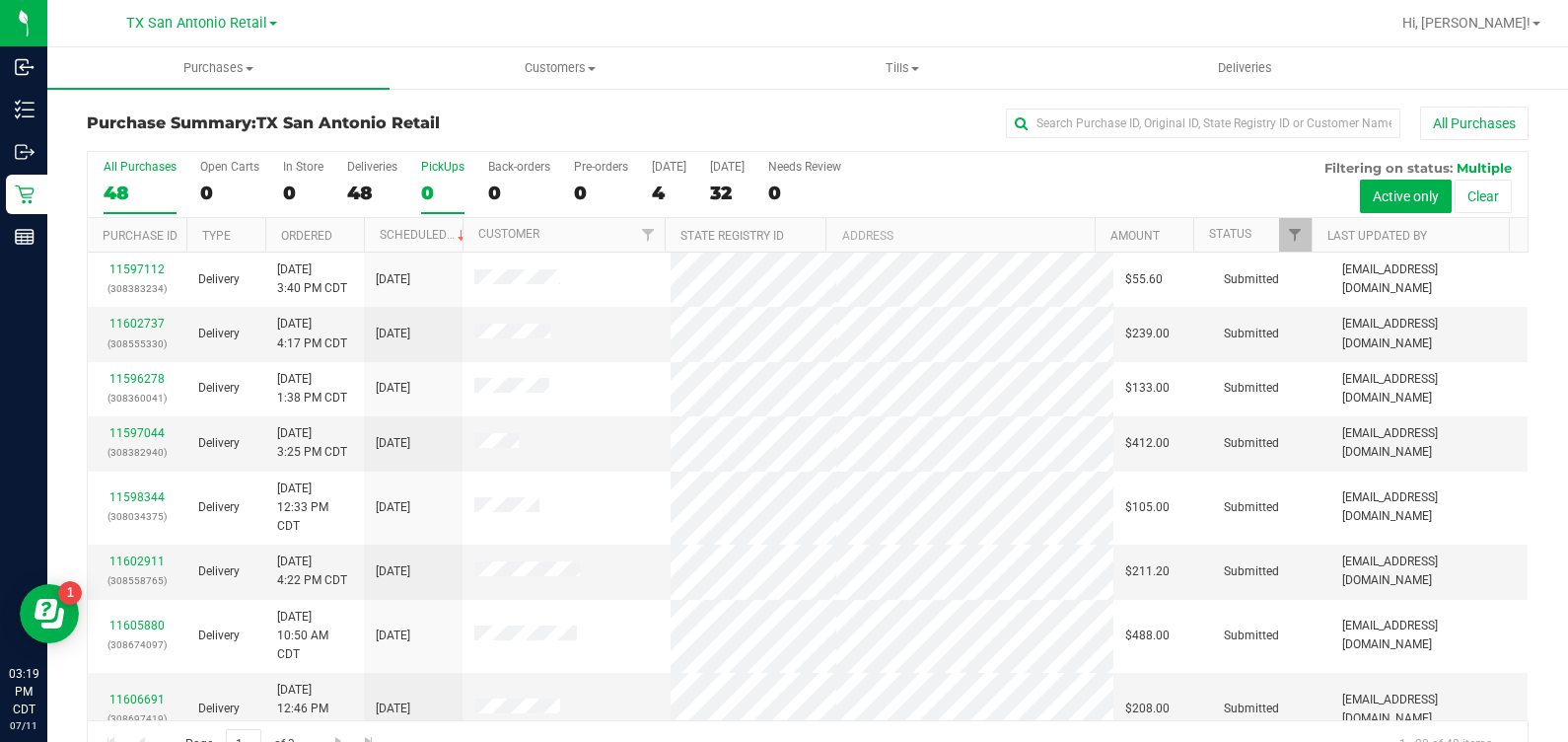 click on "PickUps" at bounding box center (443, 167) 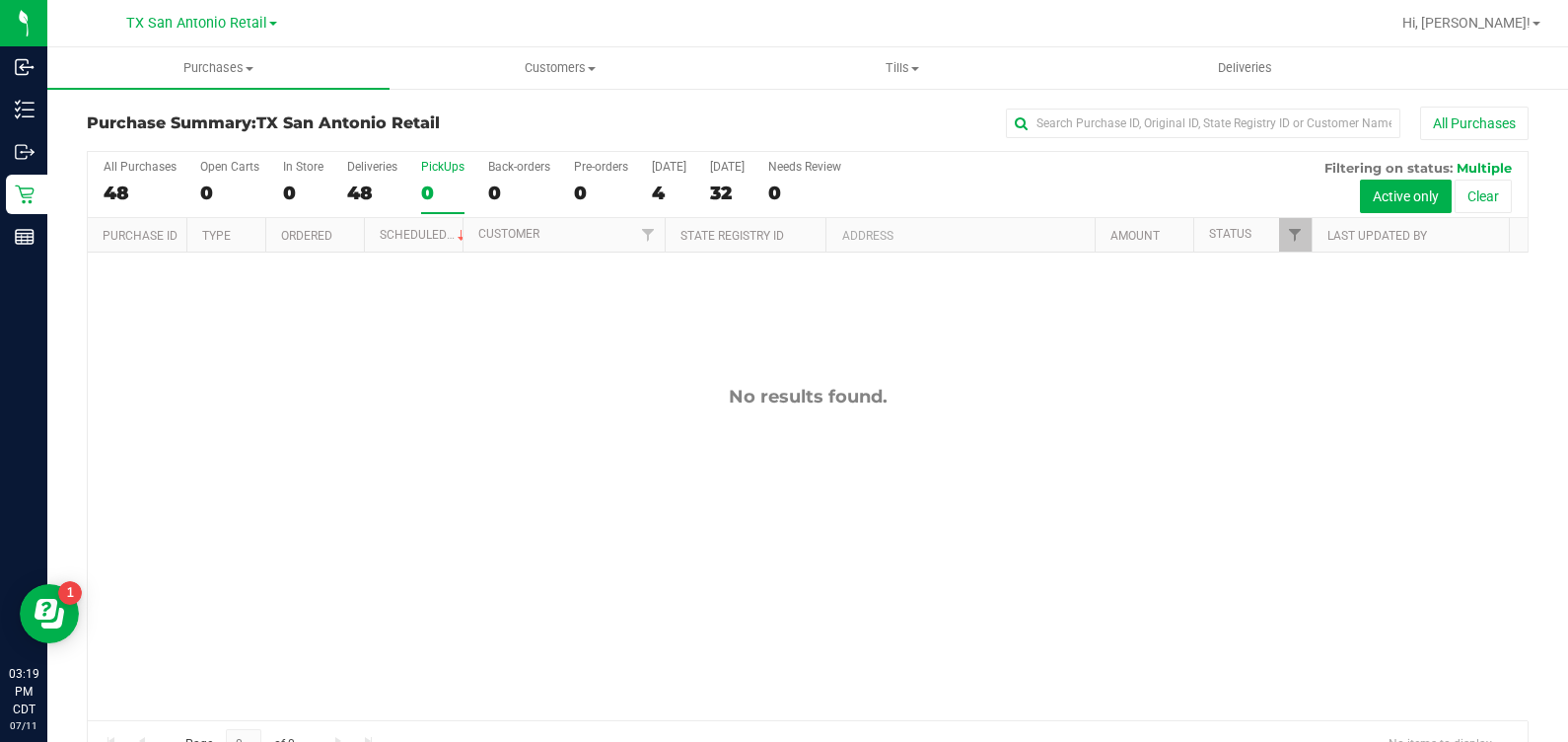 click on "TX San Antonio Retail" at bounding box center (201, 23) 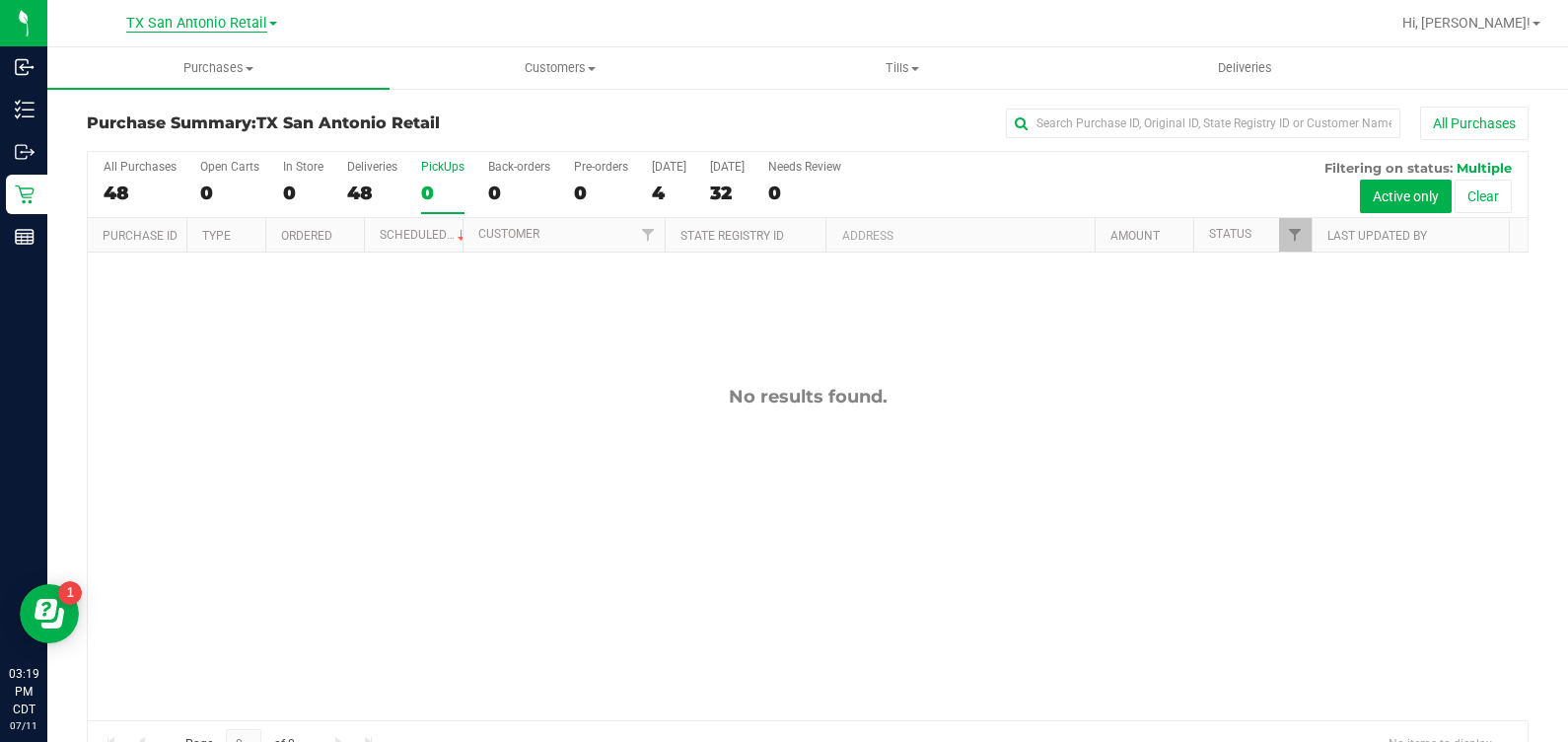 click on "TX San Antonio Retail" at bounding box center (196, 24) 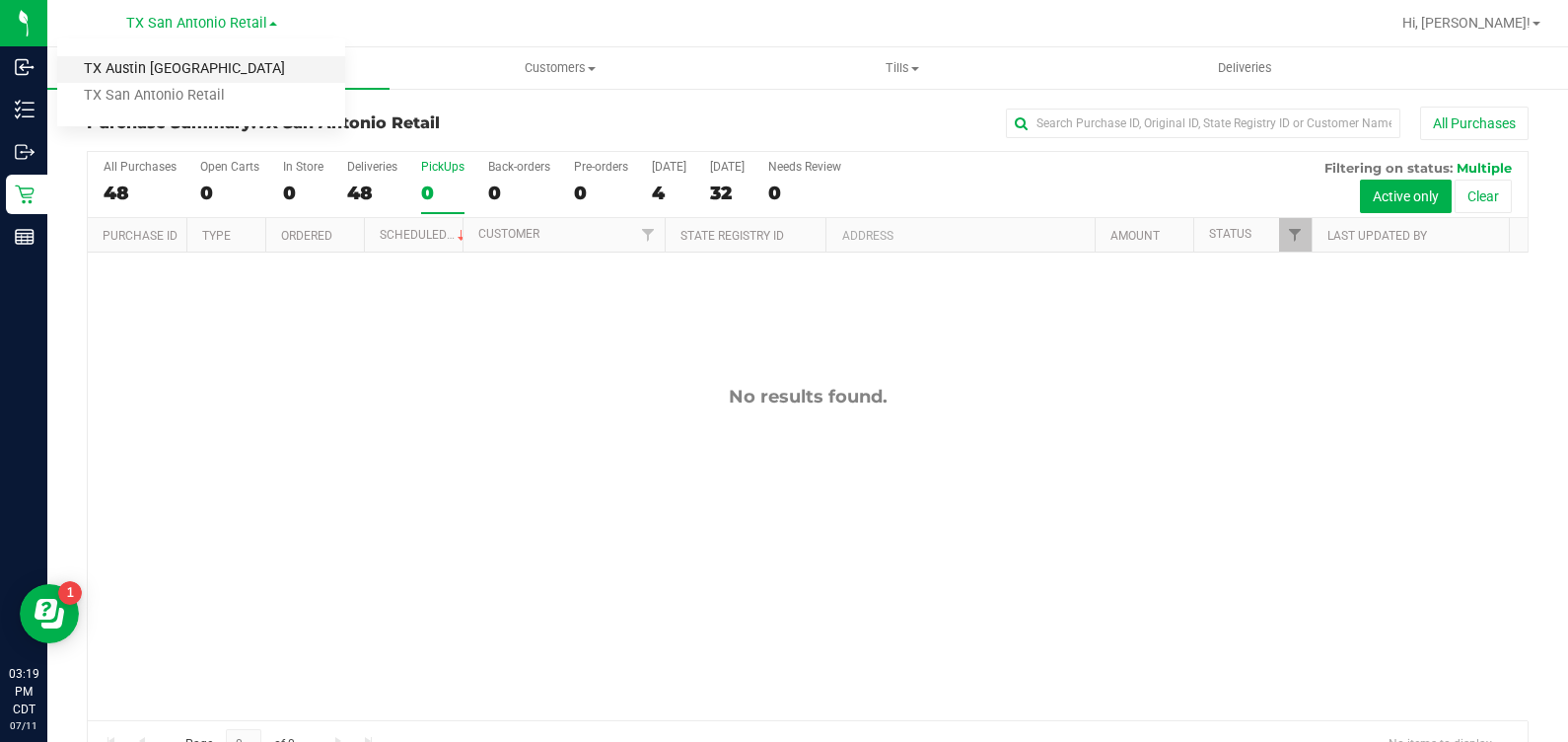 click on "TX Austin [GEOGRAPHIC_DATA]" at bounding box center (201, 69) 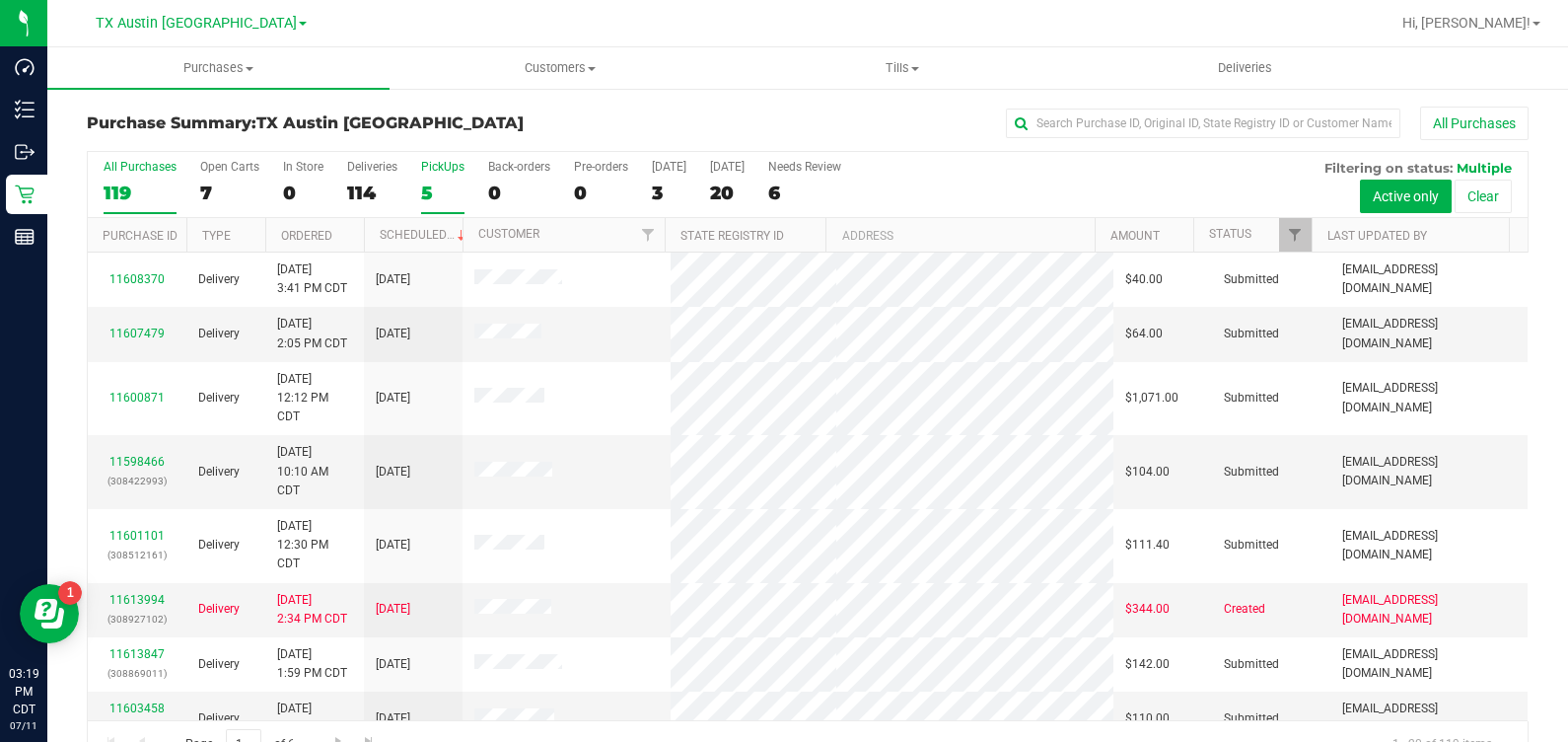 click on "5" at bounding box center (443, 192) 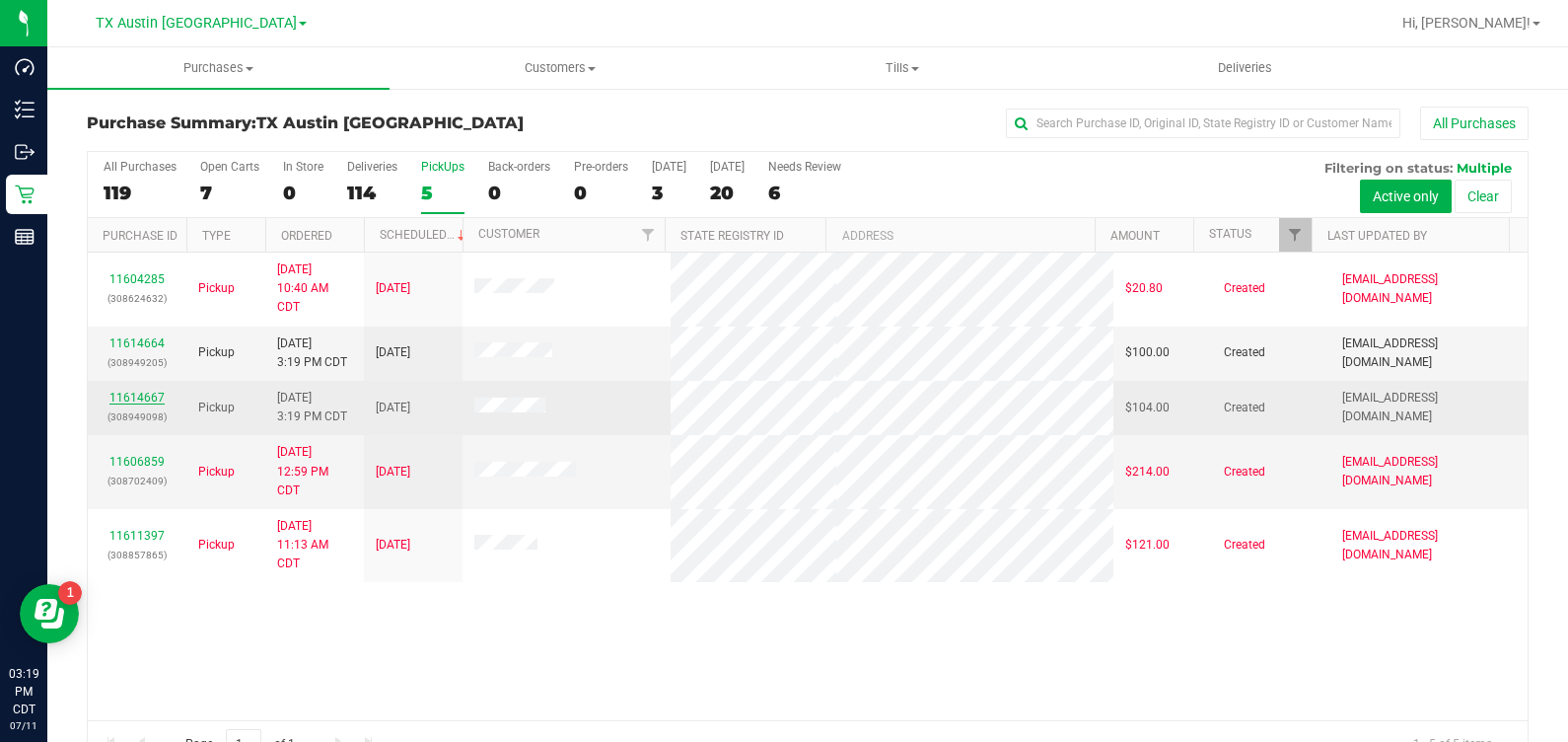 click on "11614667" at bounding box center (137, 398) 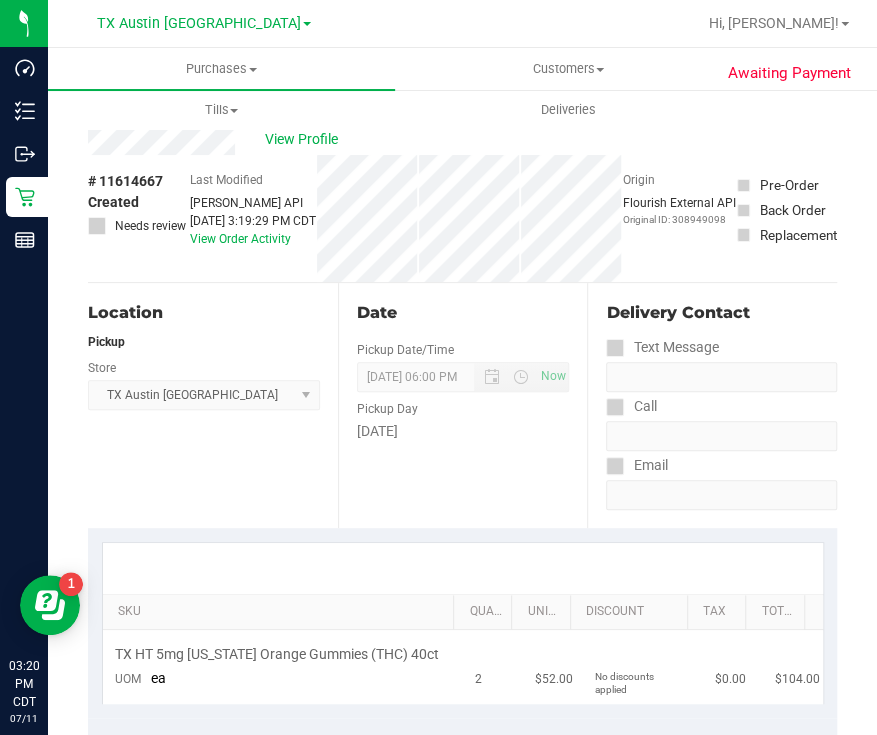 scroll, scrollTop: 0, scrollLeft: 0, axis: both 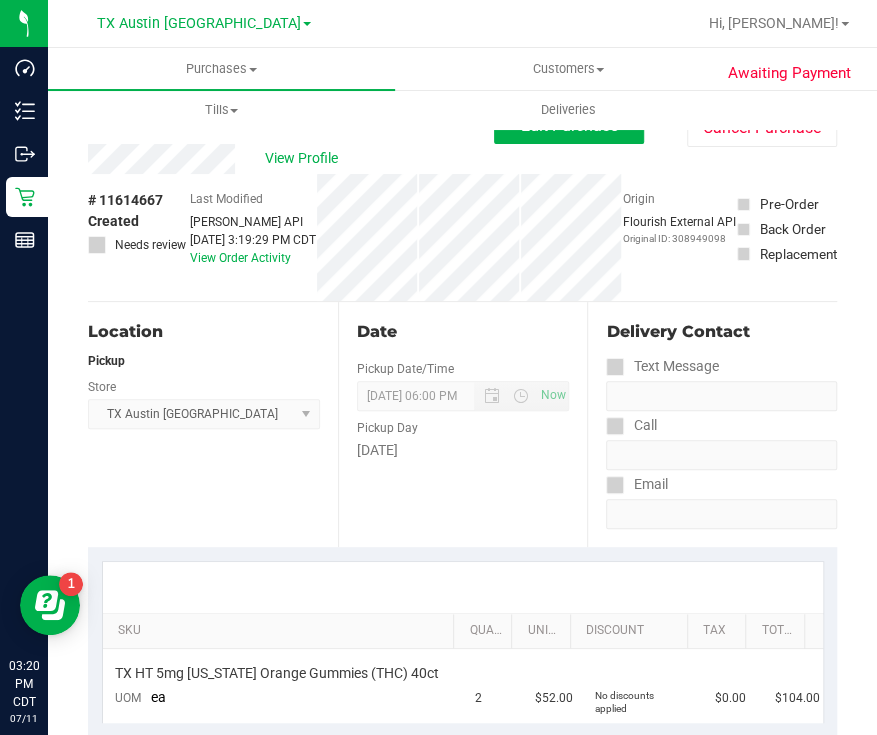 click on "Deliveries" at bounding box center (568, 110) 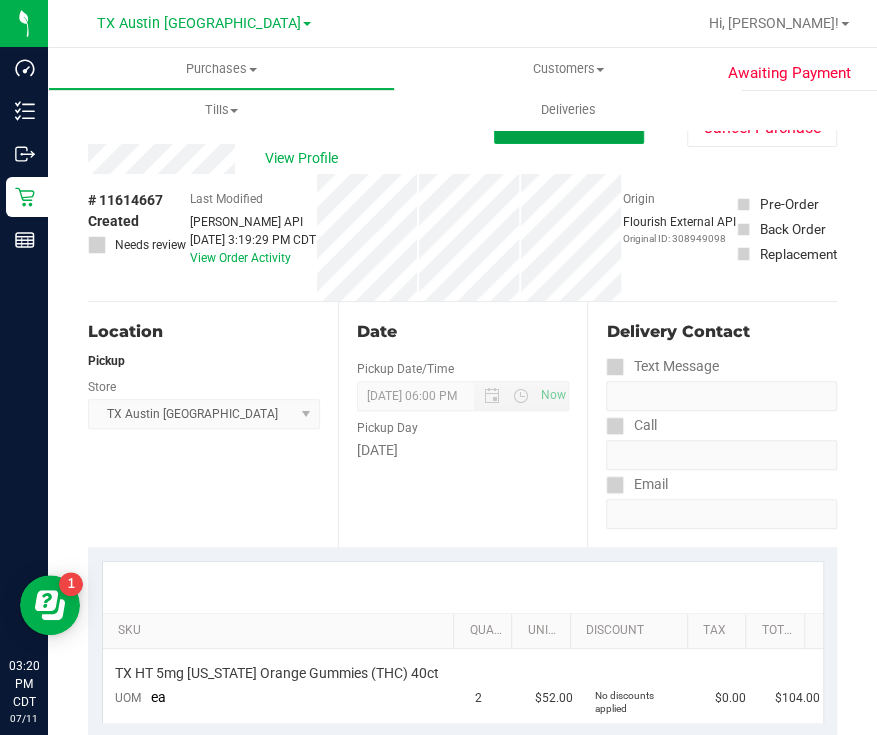 click on "Edit Purchase" at bounding box center [569, 126] 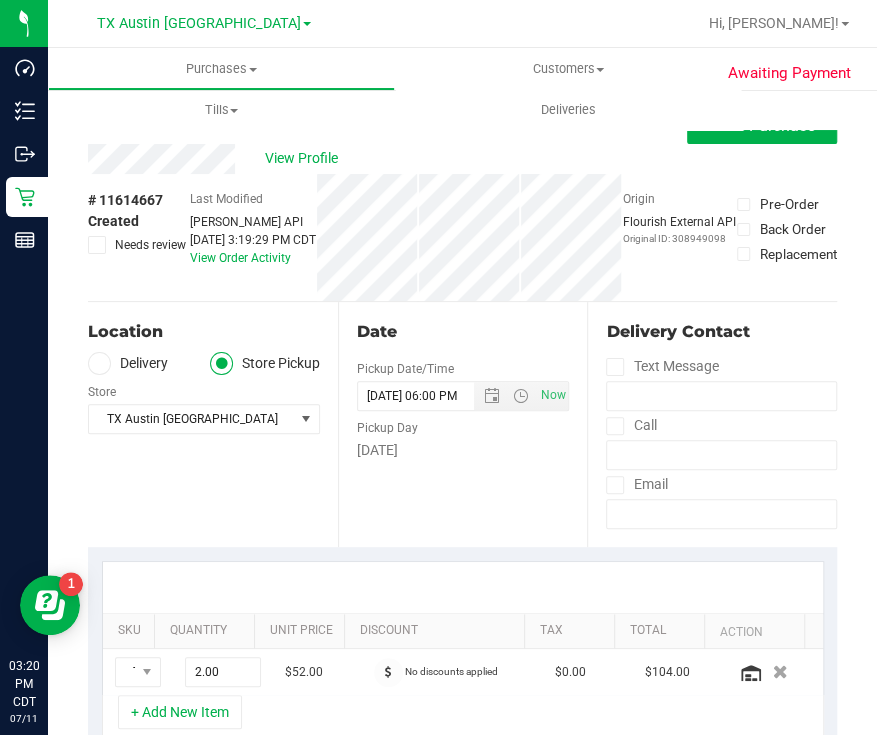 click on "Delivery" at bounding box center (128, 363) 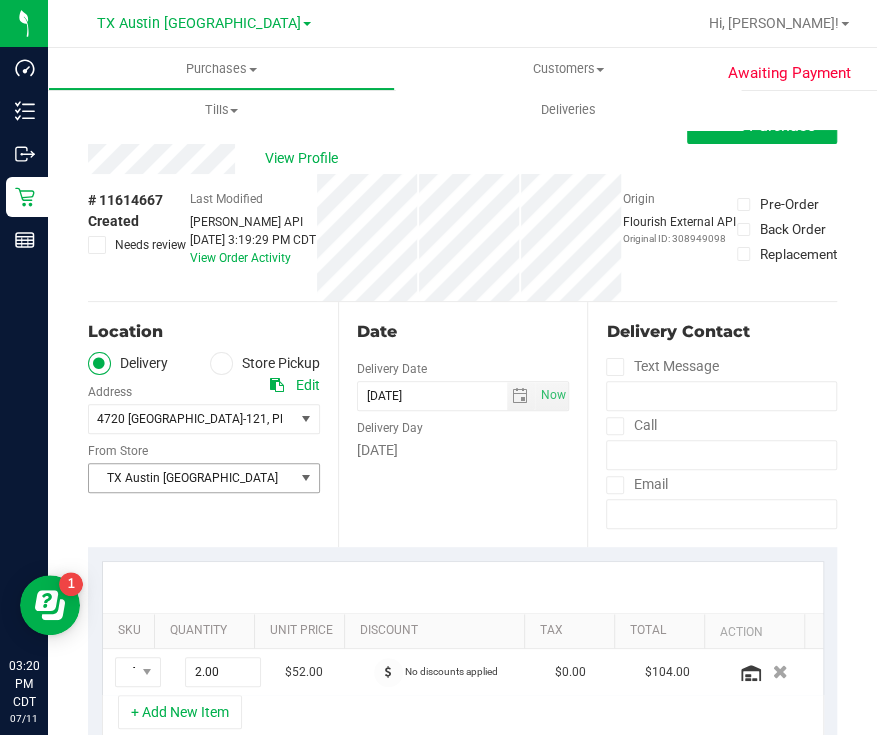 click on "TX Austin [GEOGRAPHIC_DATA]" at bounding box center (191, 478) 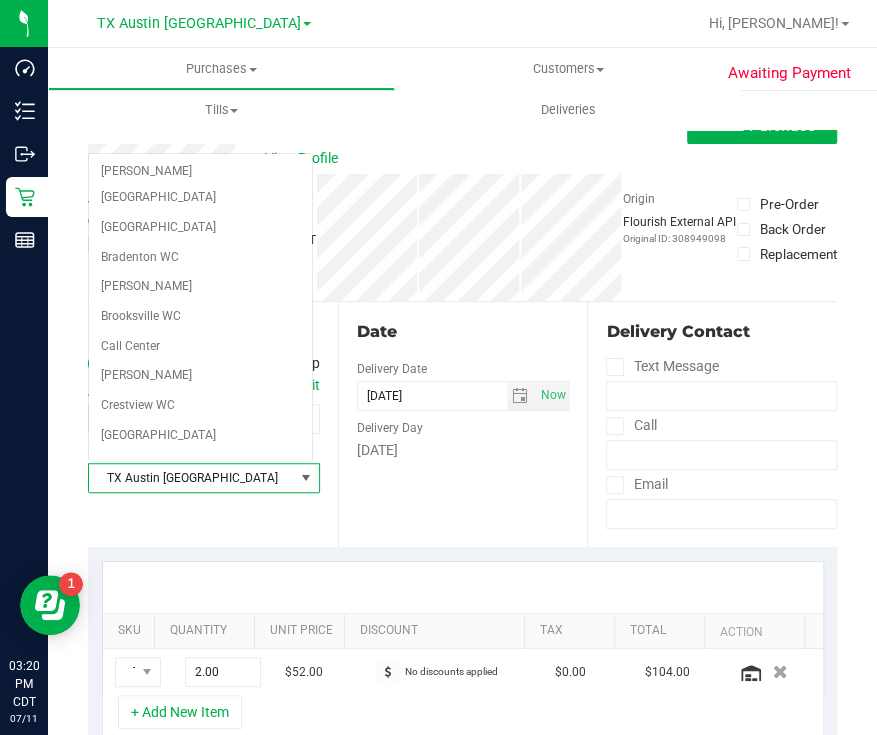 scroll, scrollTop: 1225, scrollLeft: 0, axis: vertical 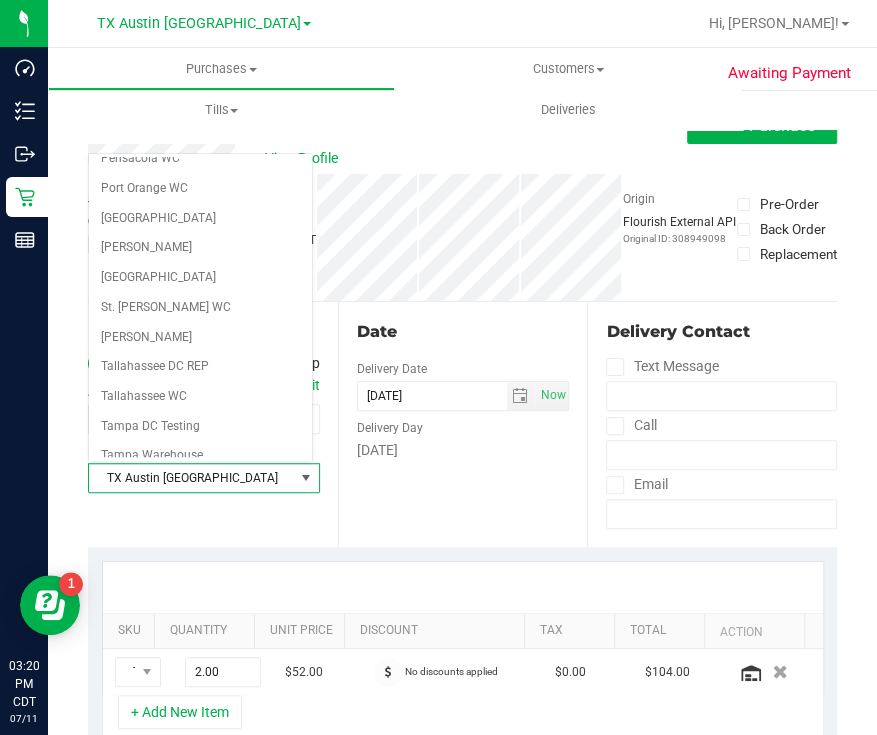 click on "TX Plano Retail" at bounding box center (200, 546) 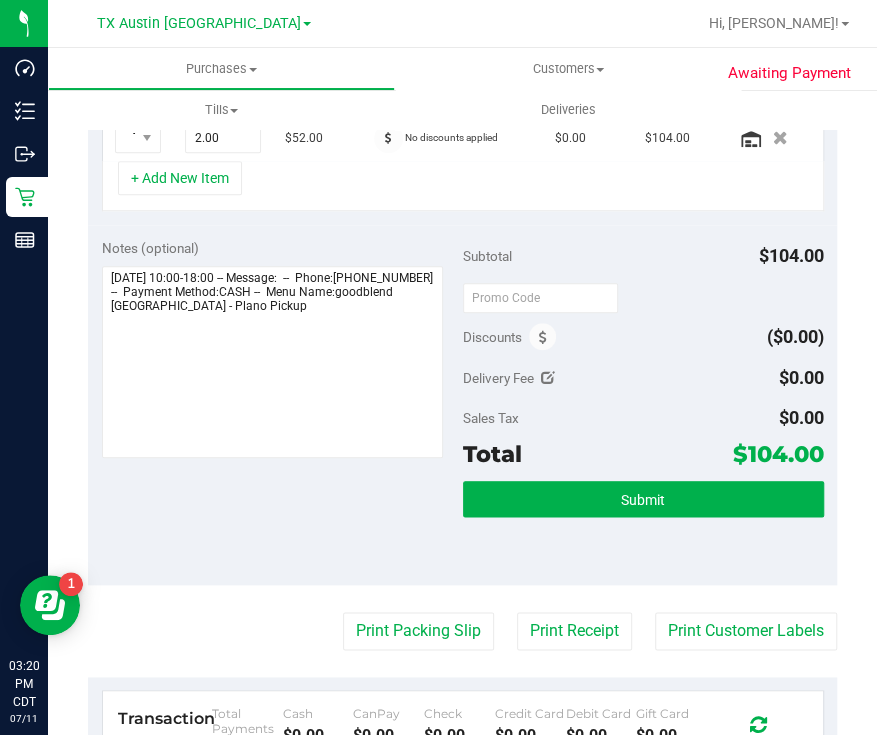 scroll, scrollTop: 535, scrollLeft: 0, axis: vertical 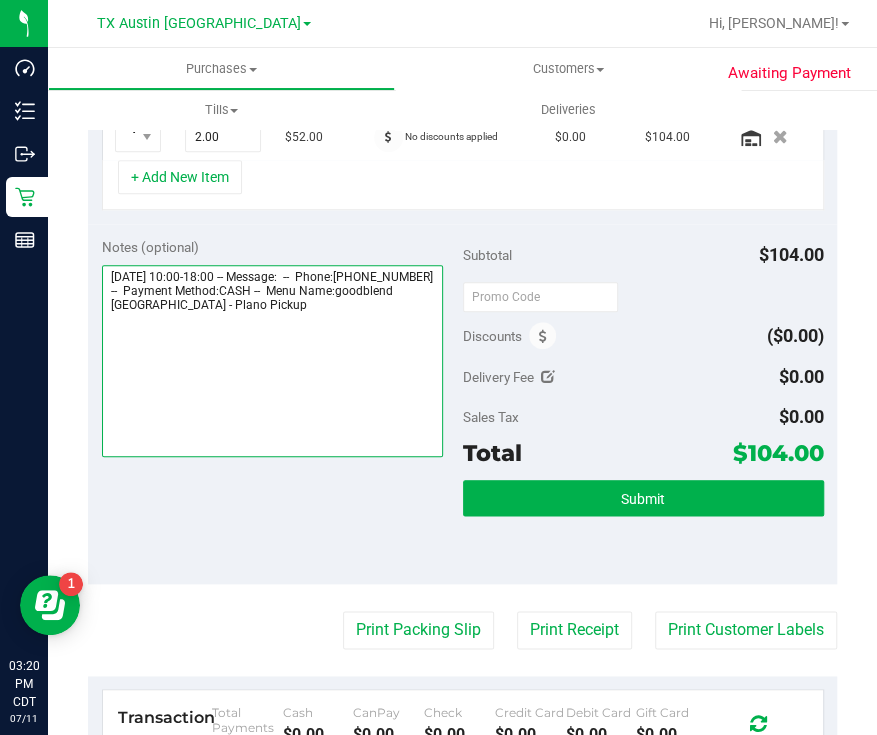 click at bounding box center (272, 361) 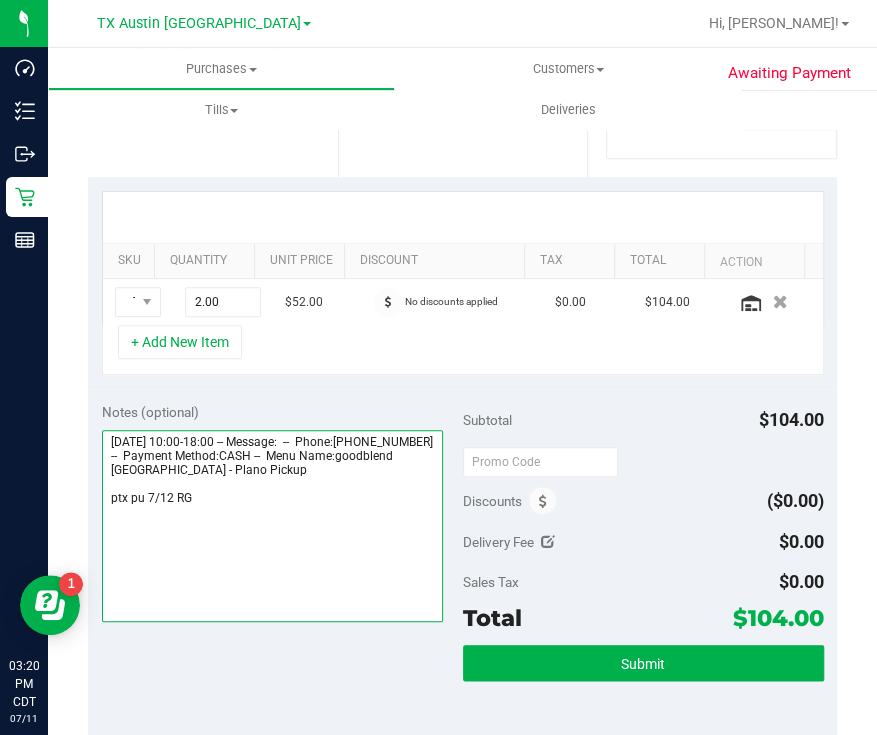 scroll, scrollTop: 375, scrollLeft: 0, axis: vertical 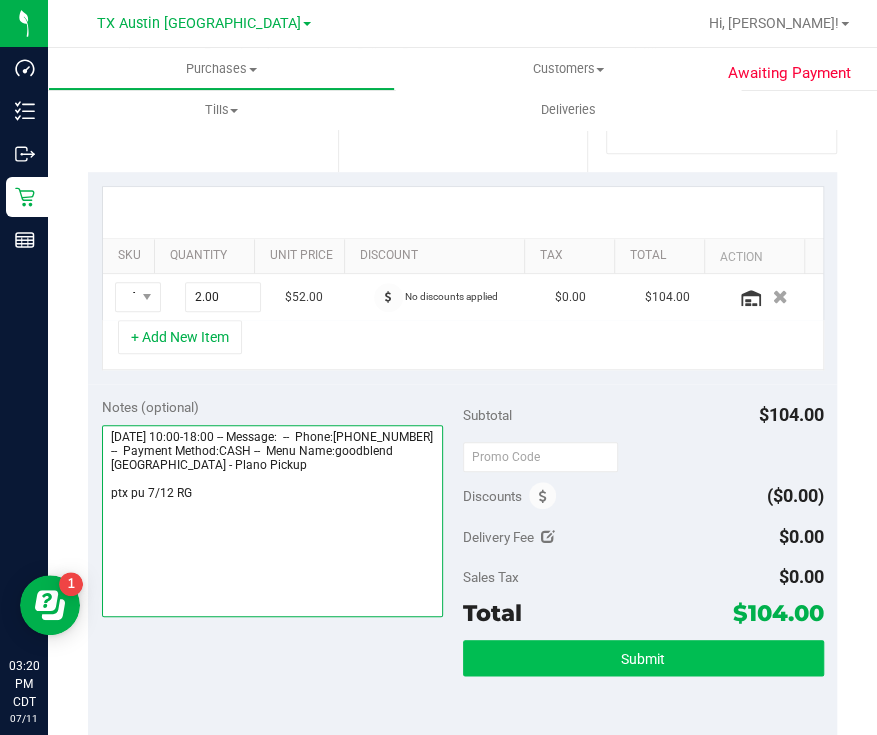 type on "[DATE] 10:00-18:00 -- Message:  --  Phone:[PHONE_NUMBER] --  Payment Method:CASH --  Menu Name:goodblend [GEOGRAPHIC_DATA] - Plano Pickup
ptx pu 7/12 RG" 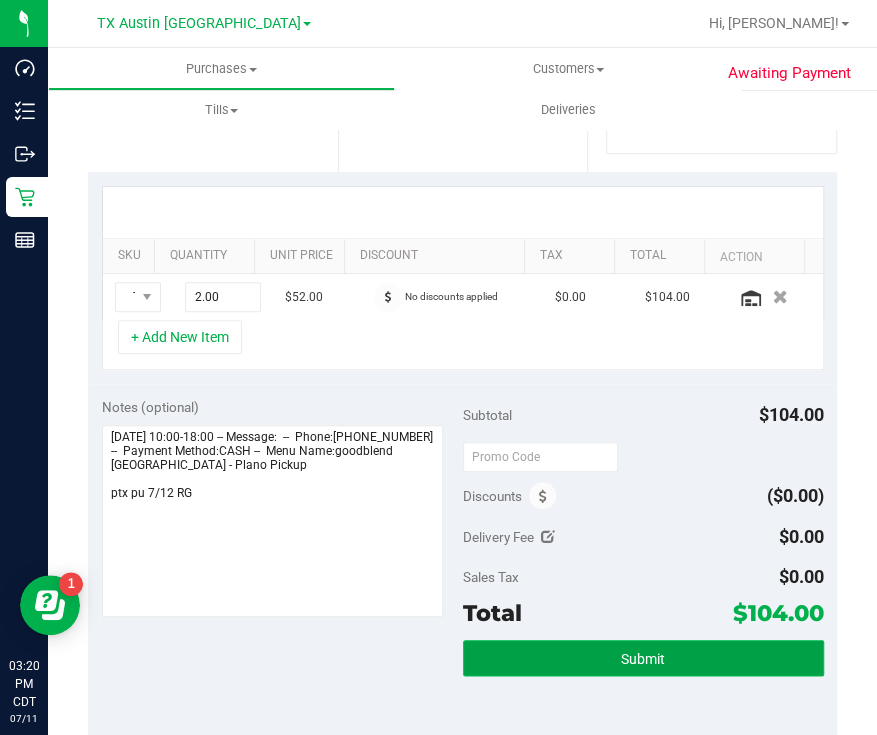 click on "Submit" at bounding box center (643, 658) 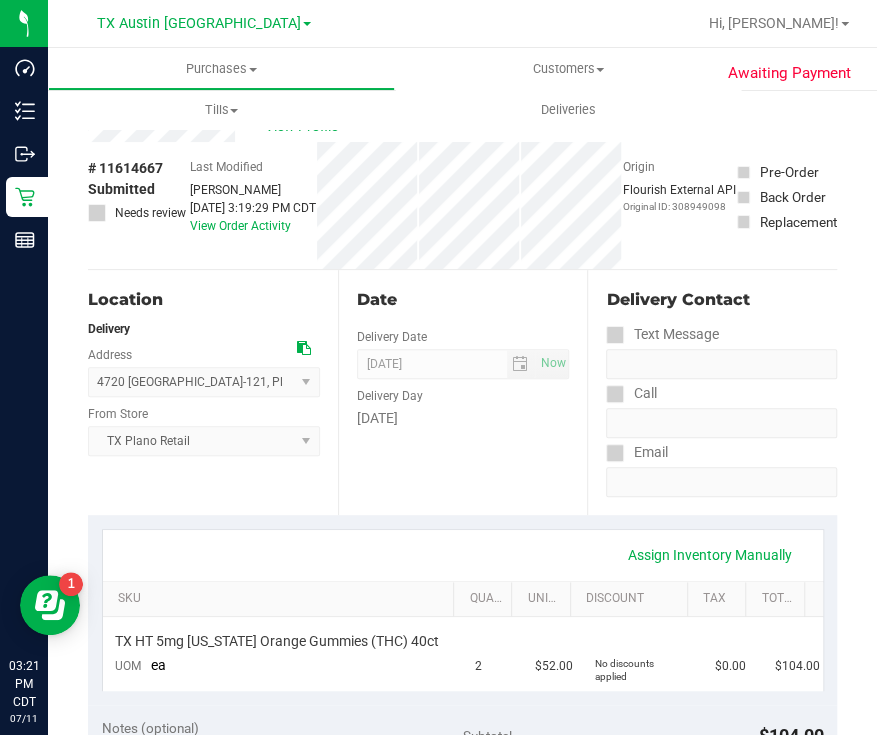 scroll, scrollTop: 0, scrollLeft: 0, axis: both 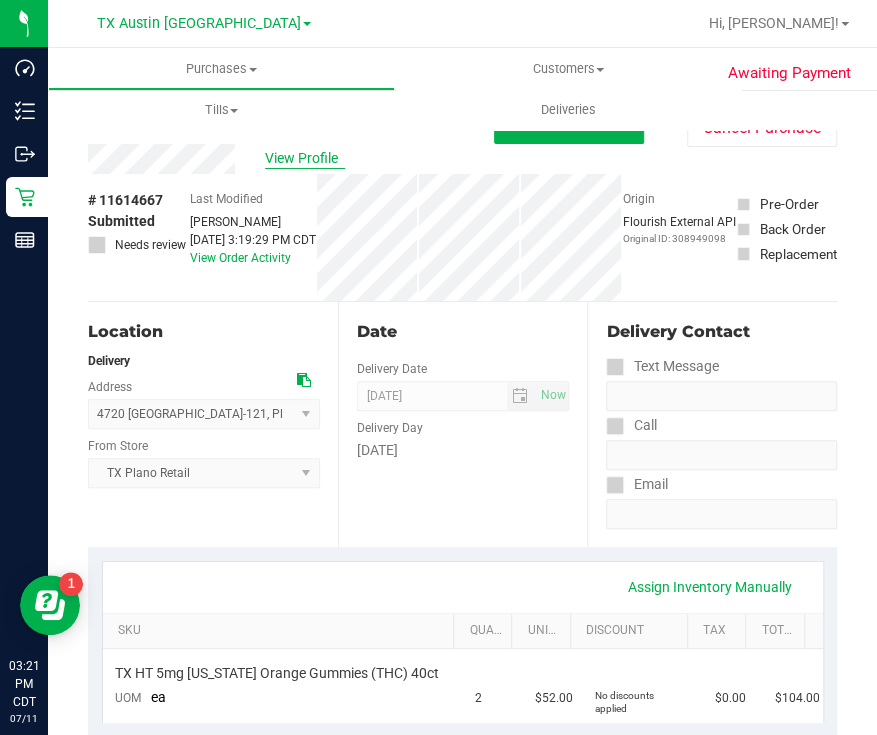 click on "View Profile" at bounding box center (305, 158) 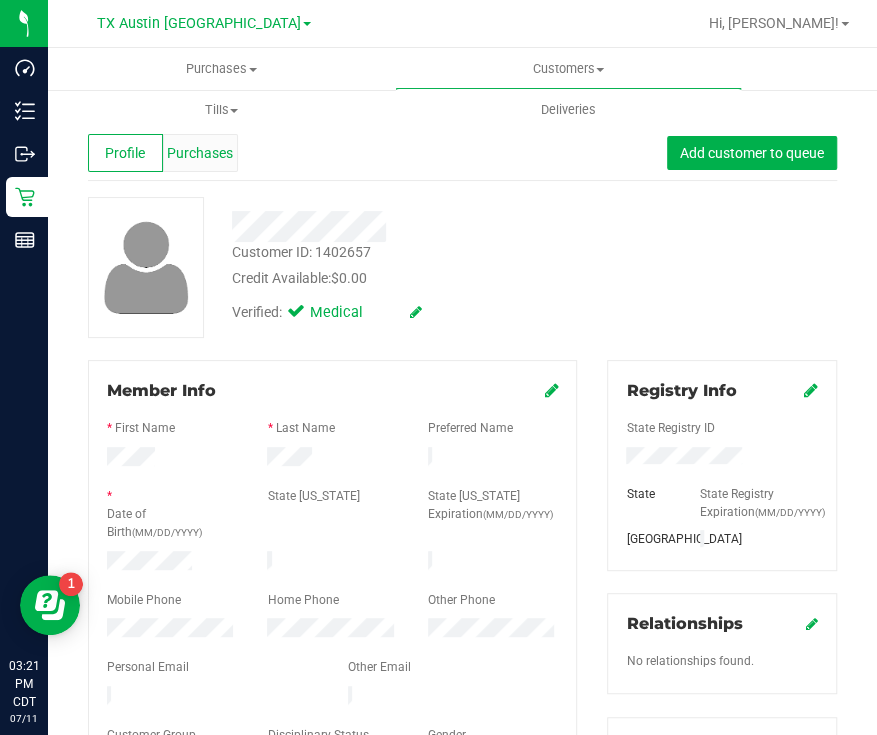 click on "Purchases" at bounding box center (200, 153) 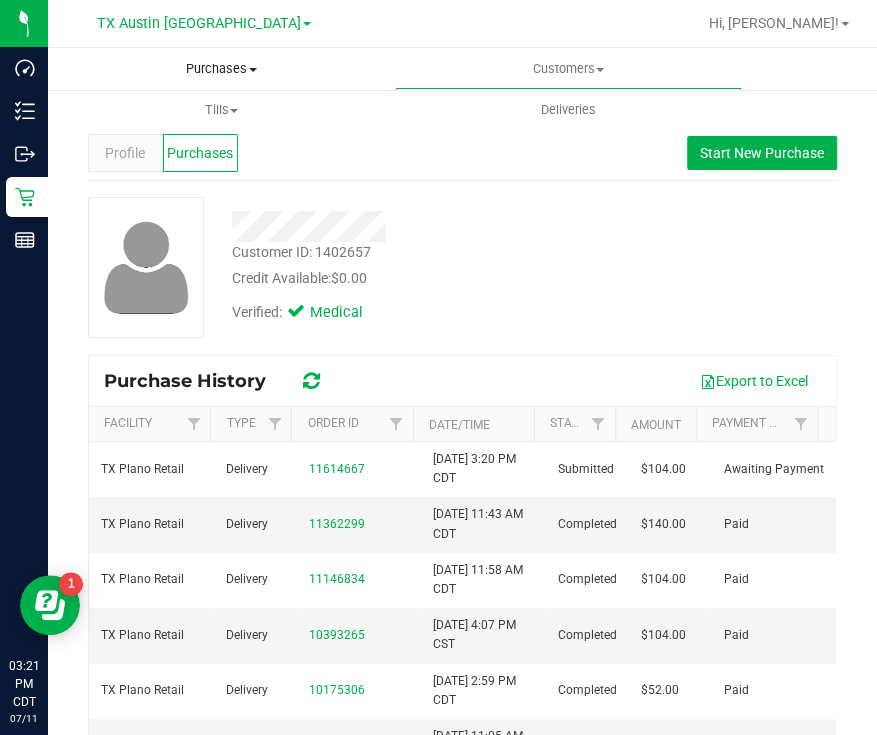 click on "Purchases" at bounding box center (221, 69) 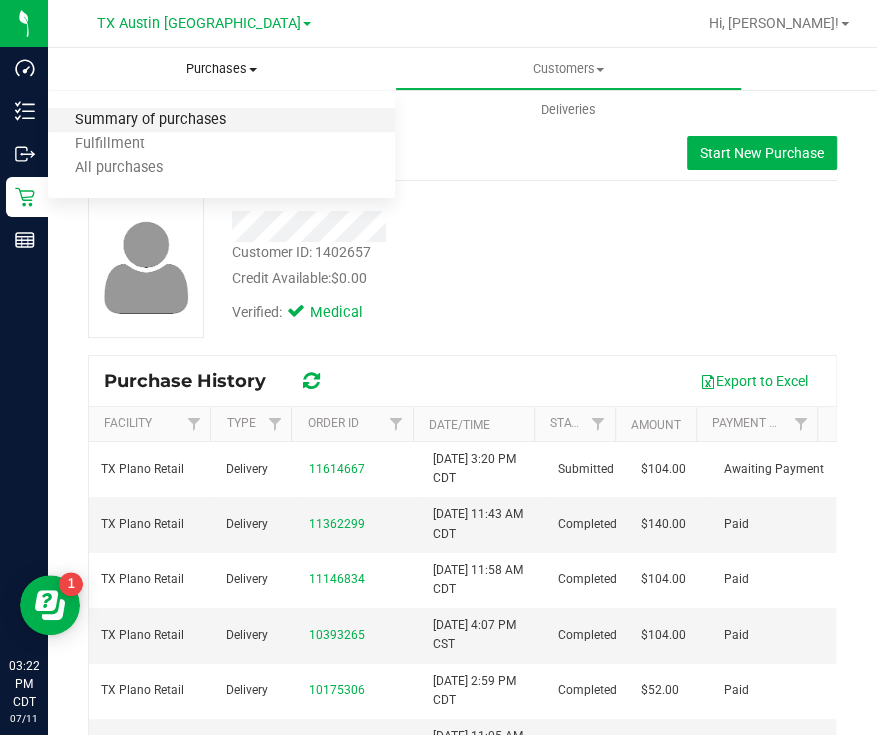 click on "Summary of purchases" at bounding box center [150, 120] 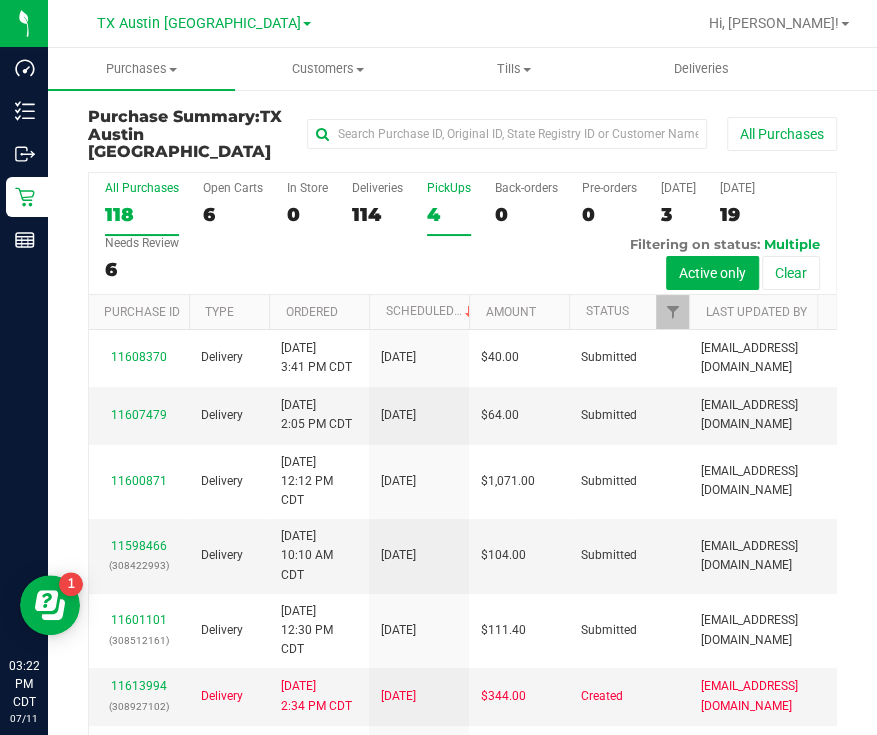 click on "4" at bounding box center [449, 214] 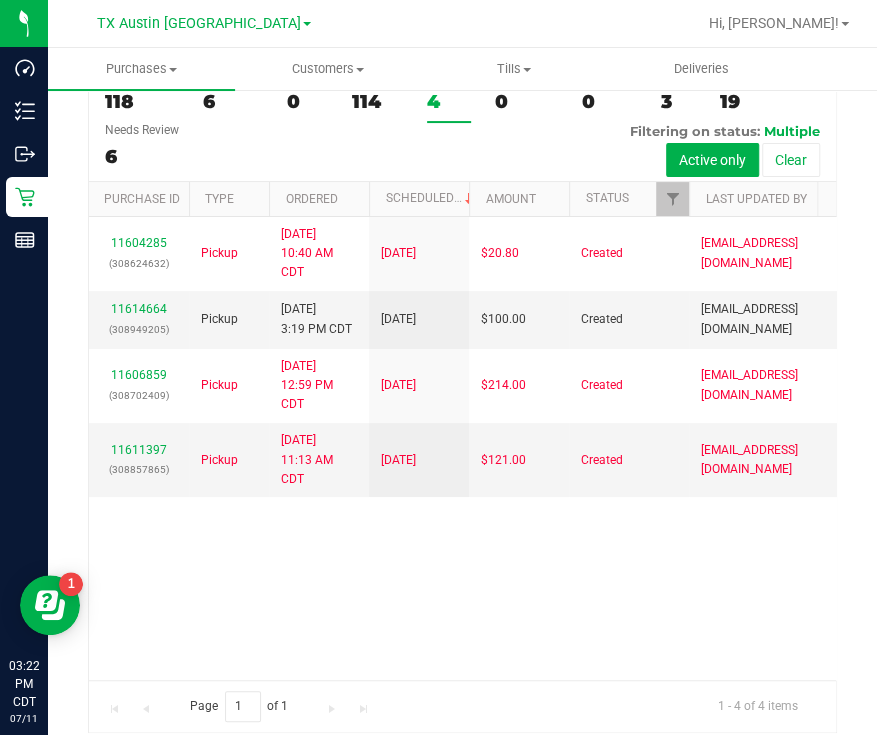 scroll, scrollTop: 113, scrollLeft: 0, axis: vertical 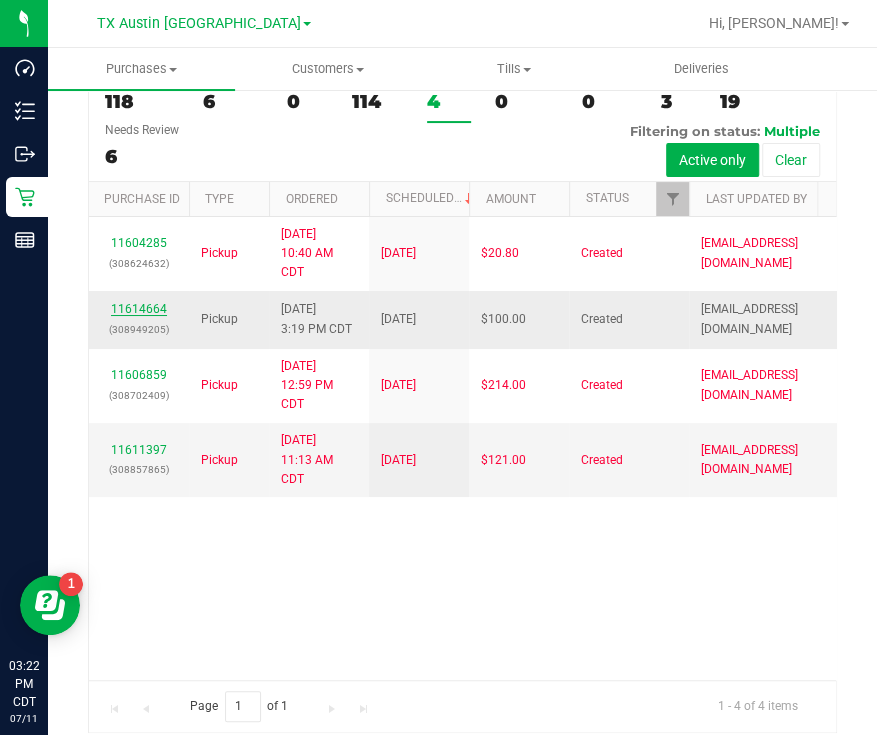 click on "11614664" at bounding box center [139, 309] 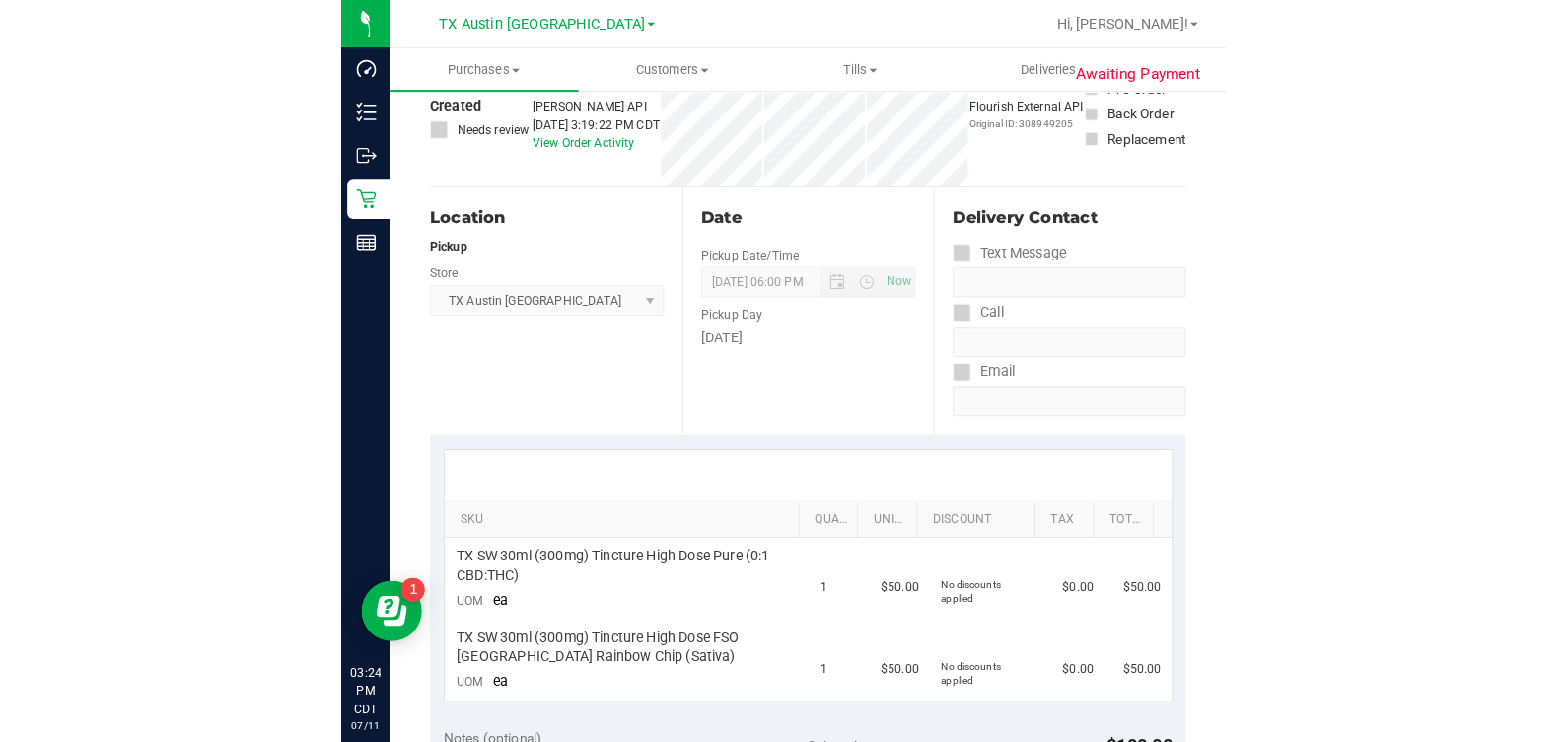 scroll, scrollTop: 0, scrollLeft: 0, axis: both 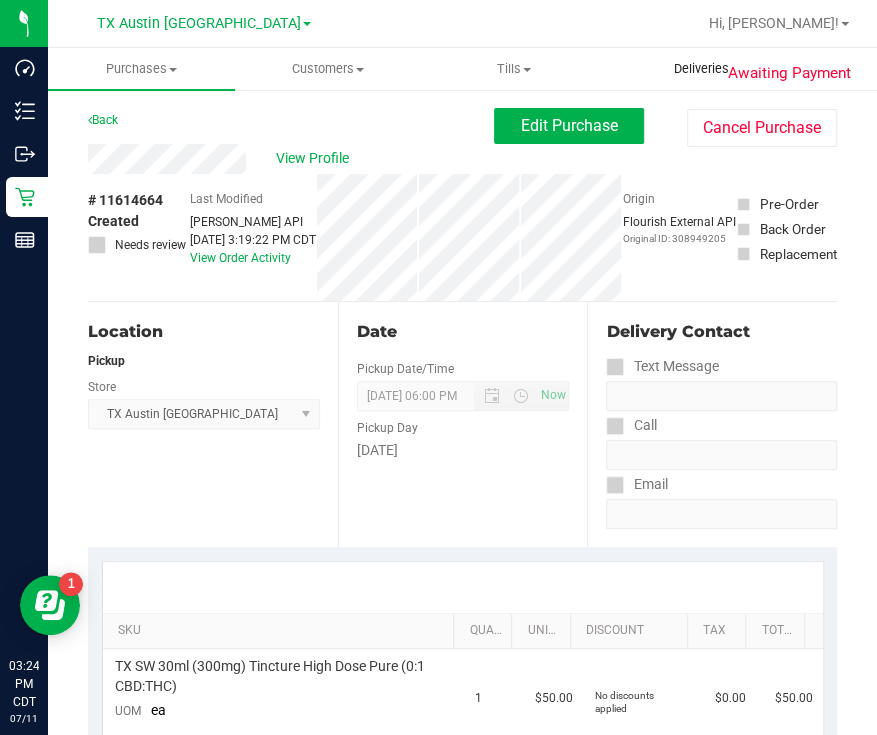 click on "Deliveries" at bounding box center (701, 69) 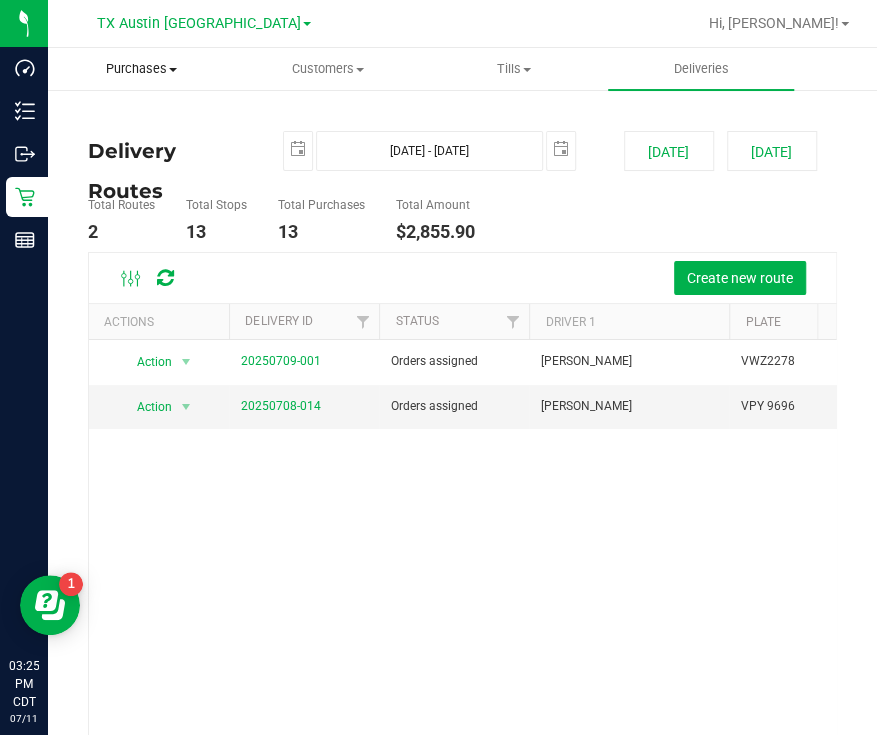click on "Purchases" at bounding box center (141, 69) 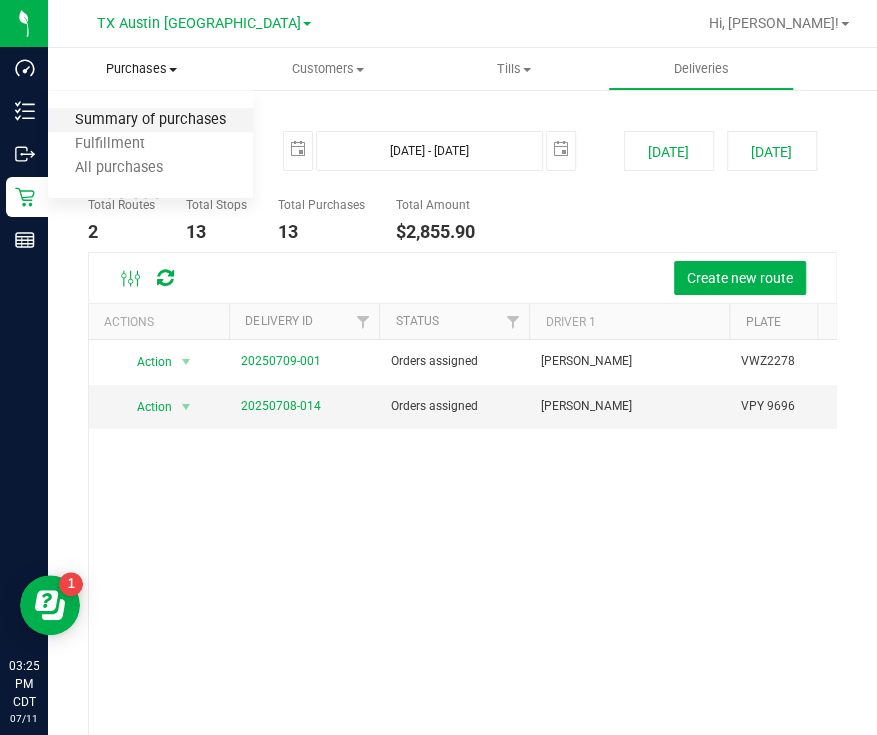click on "Summary of purchases" at bounding box center (150, 120) 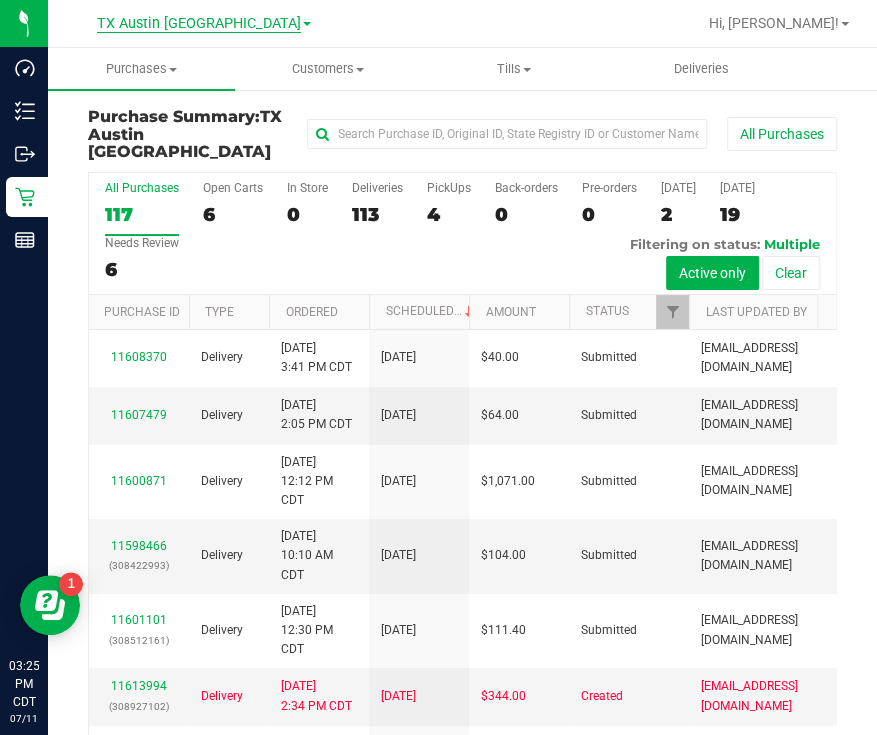 click on "TX Austin [GEOGRAPHIC_DATA]" at bounding box center [199, 24] 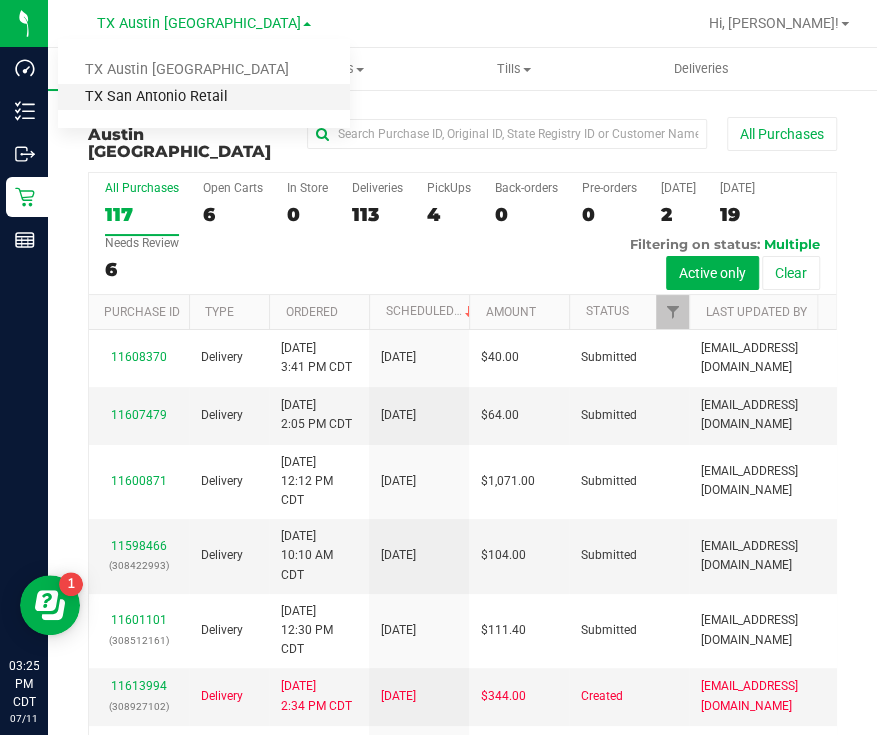 click on "TX San Antonio Retail" at bounding box center [204, 97] 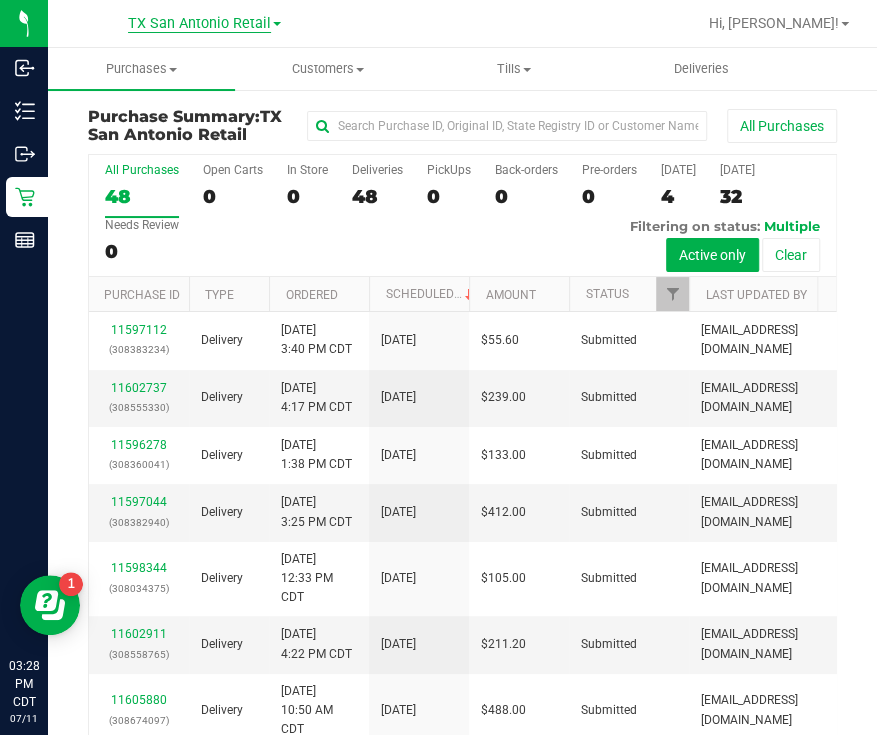 click on "TX San Antonio Retail" at bounding box center (199, 24) 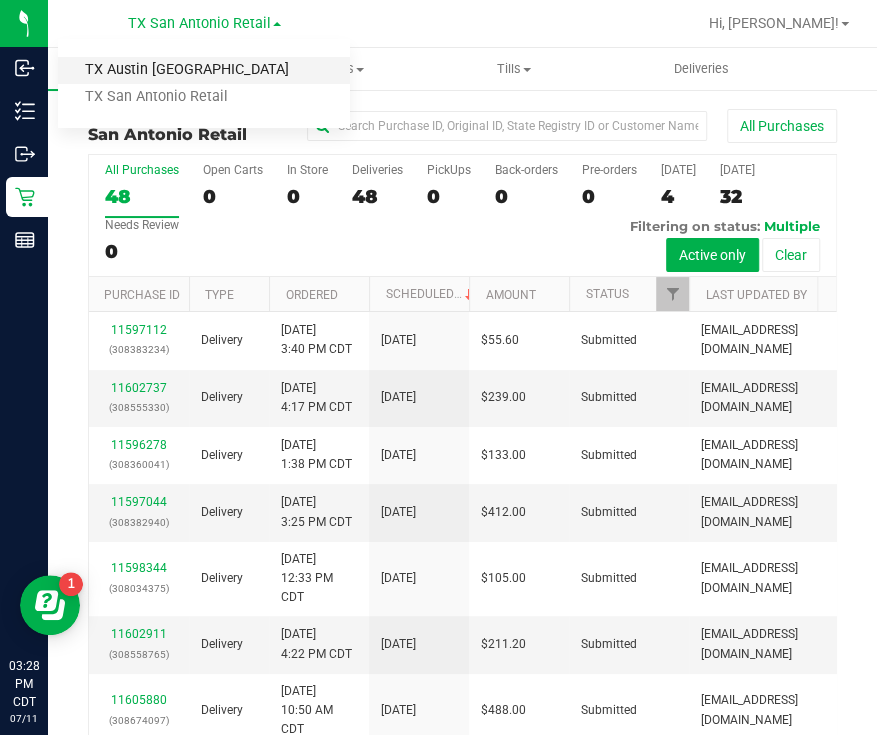 click on "TX Austin [GEOGRAPHIC_DATA]" at bounding box center [204, 70] 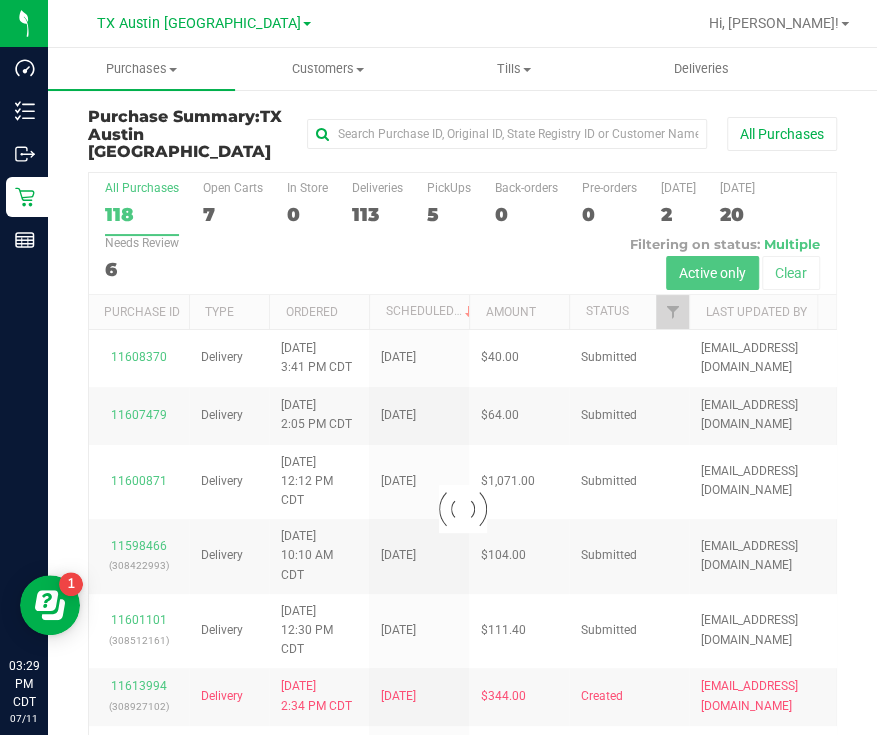 click at bounding box center [462, 509] 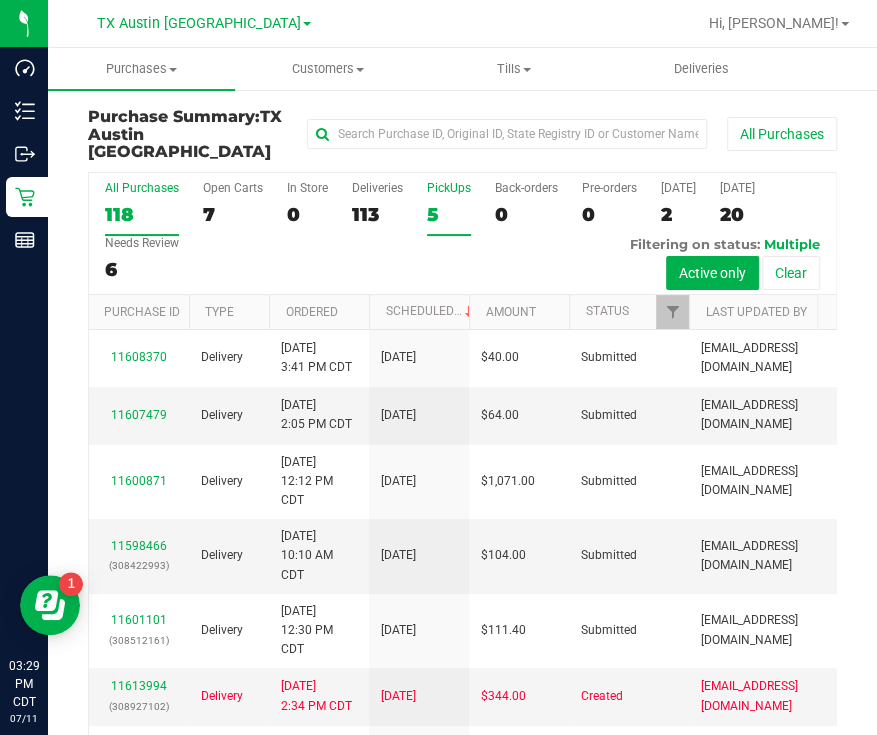 click on "5" at bounding box center [449, 214] 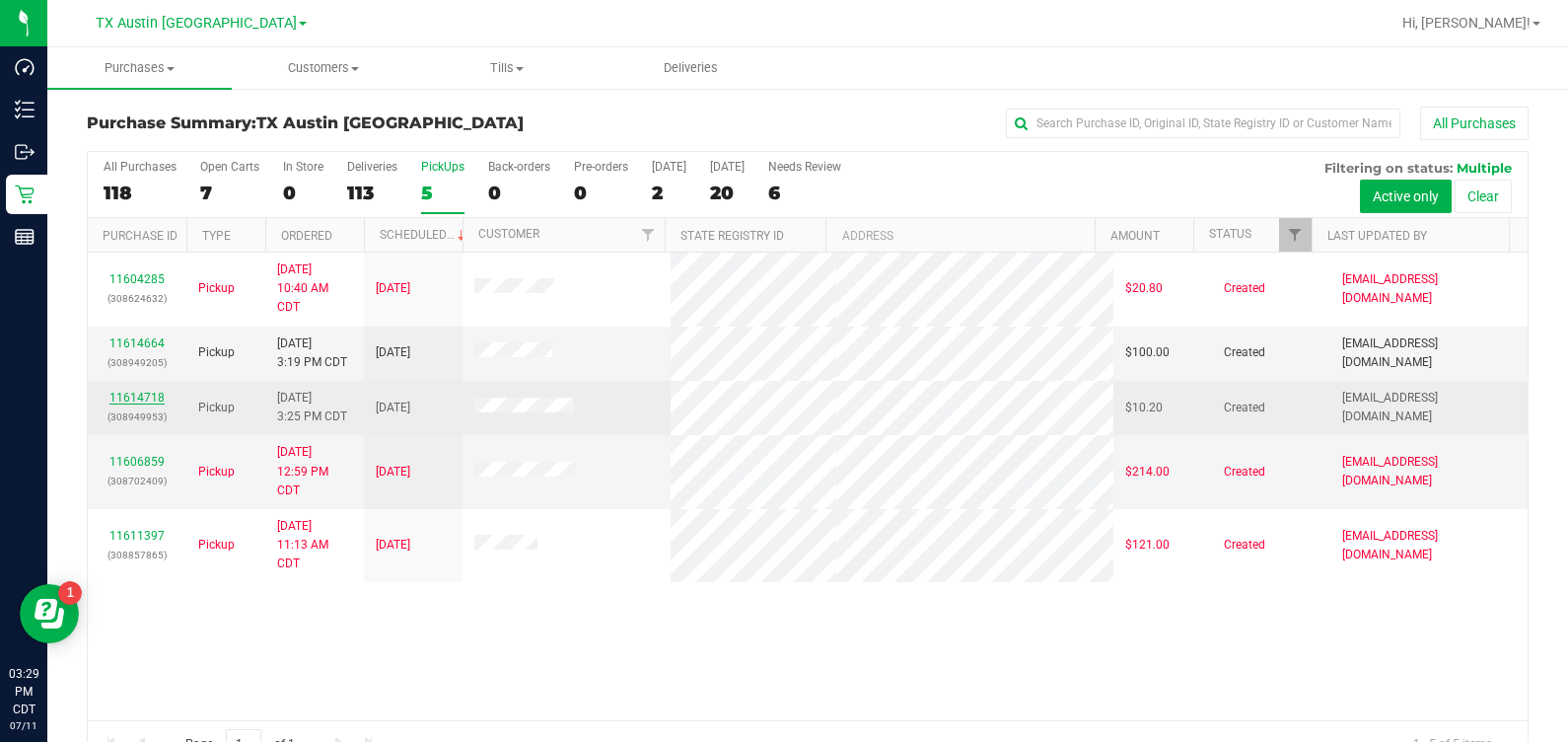 click on "11614718" at bounding box center (137, 398) 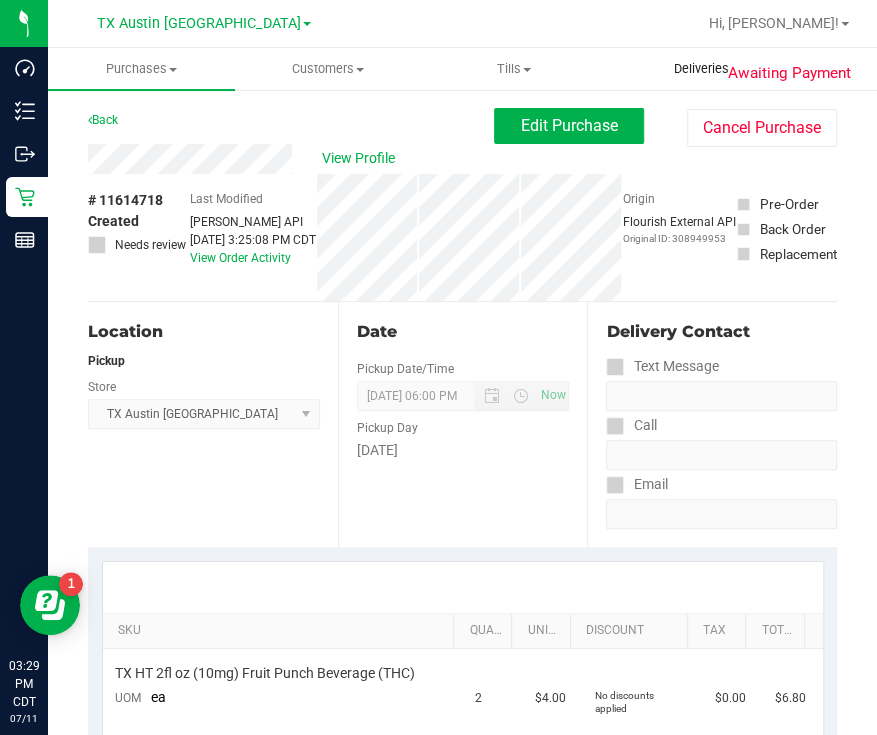 click on "Deliveries" at bounding box center (700, 69) 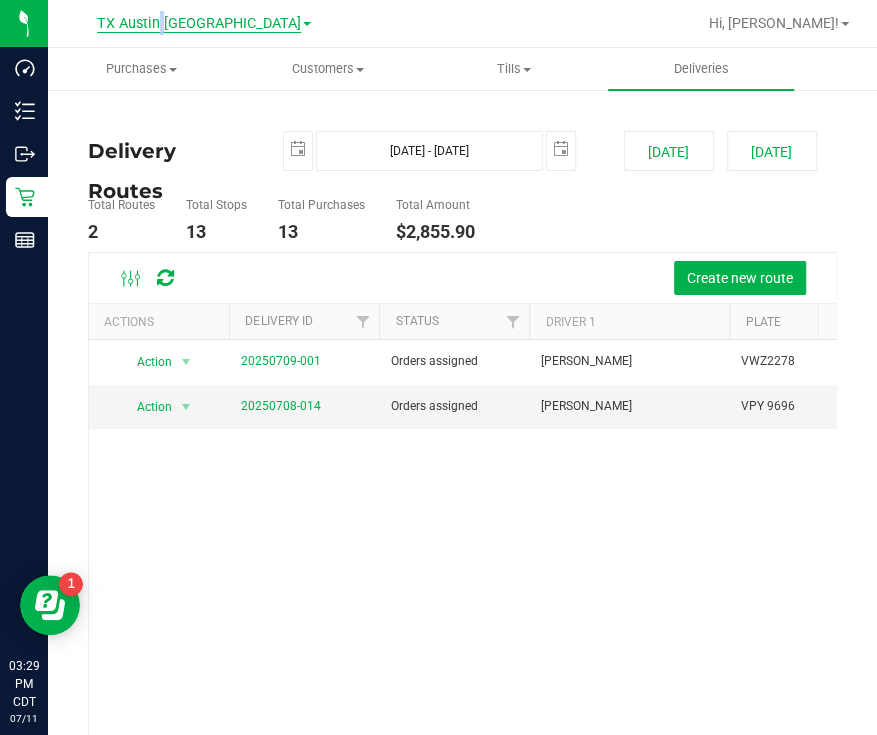 click on "TX Austin [GEOGRAPHIC_DATA]" at bounding box center (199, 24) 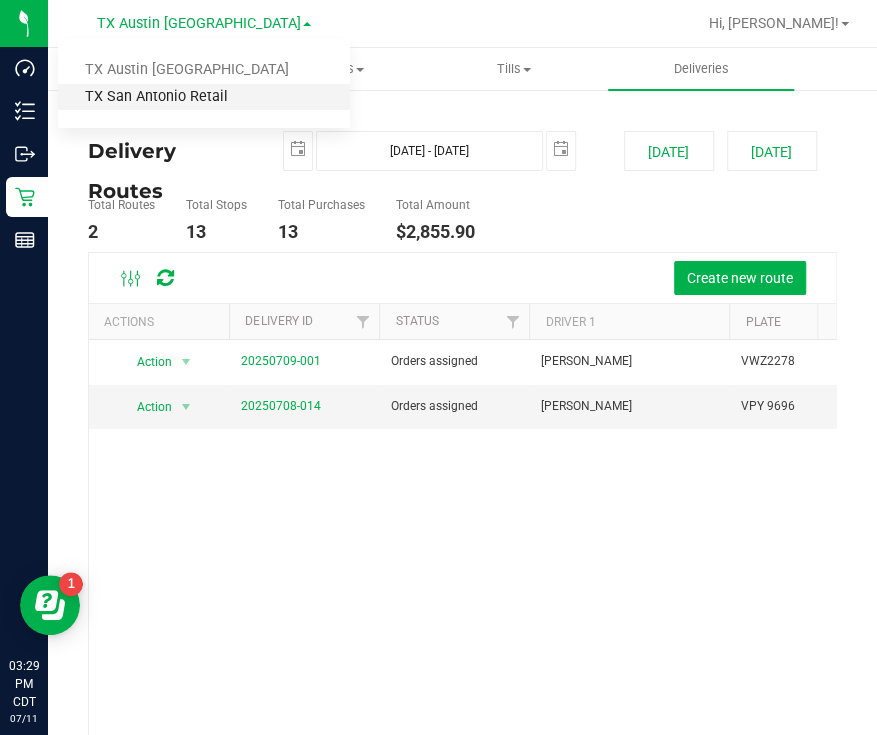 drag, startPoint x: 214, startPoint y: 17, endPoint x: 170, endPoint y: 94, distance: 88.68484 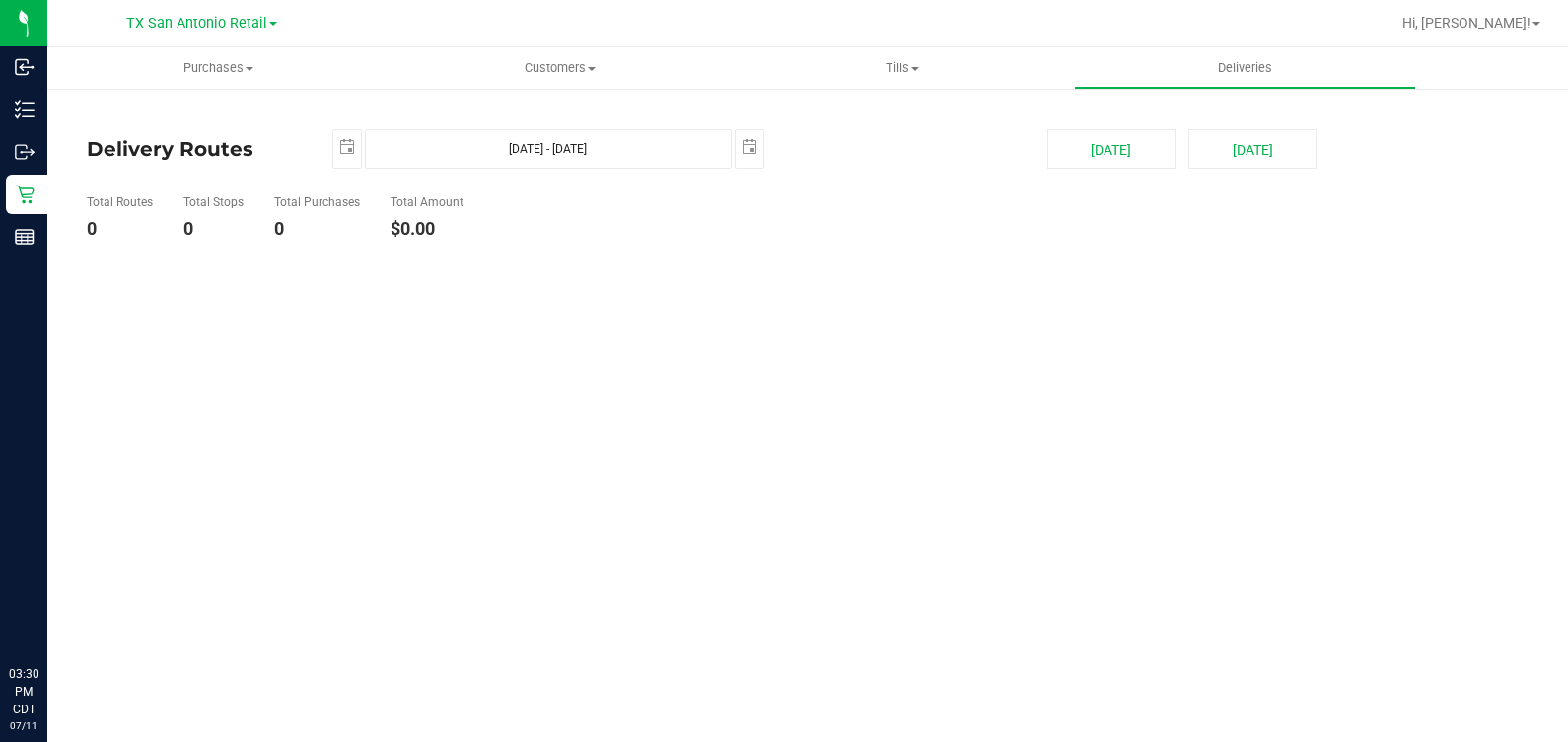 scroll, scrollTop: 0, scrollLeft: 0, axis: both 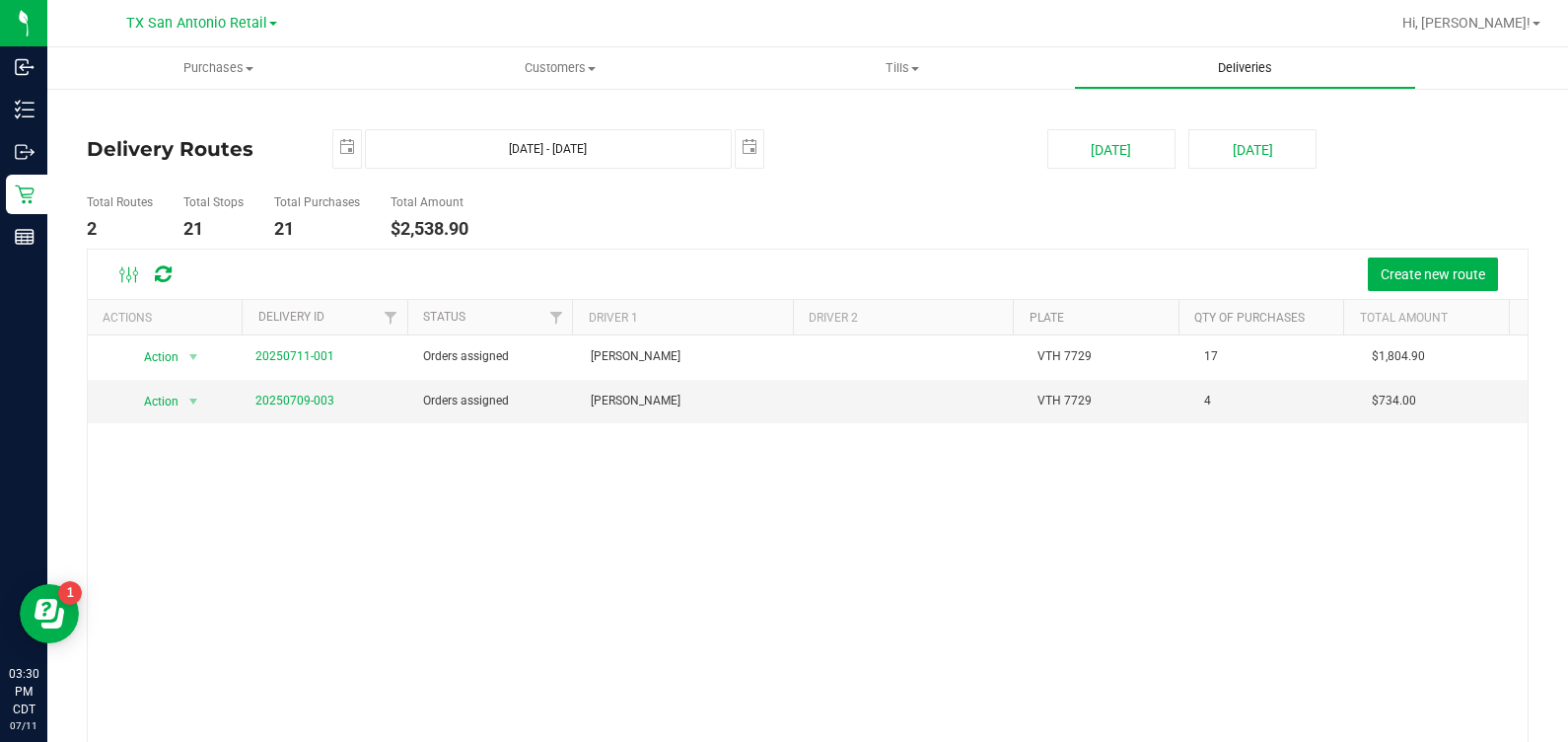 click on "Deliveries" at bounding box center (1245, 68) 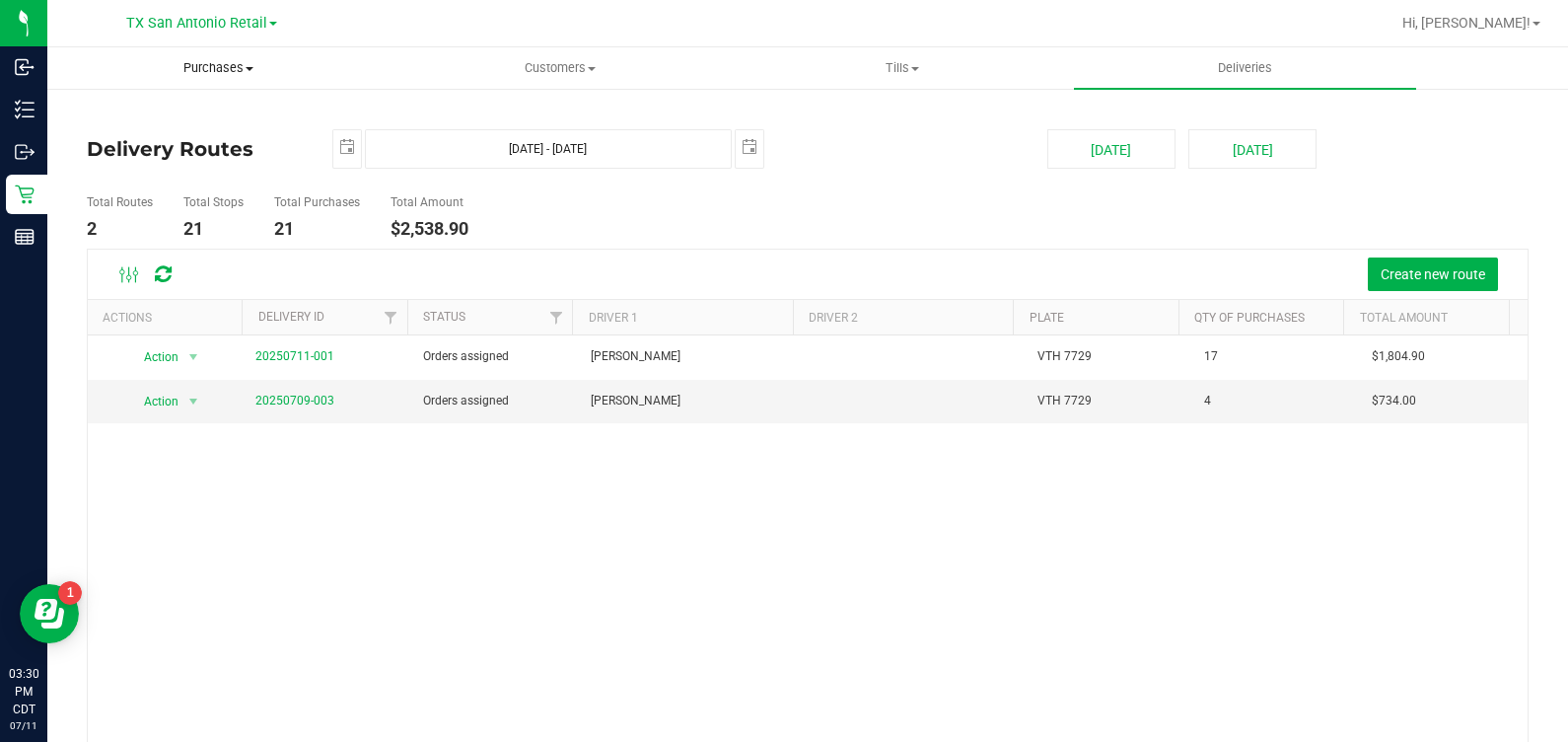 click on "Purchases" at bounding box center (218, 68) 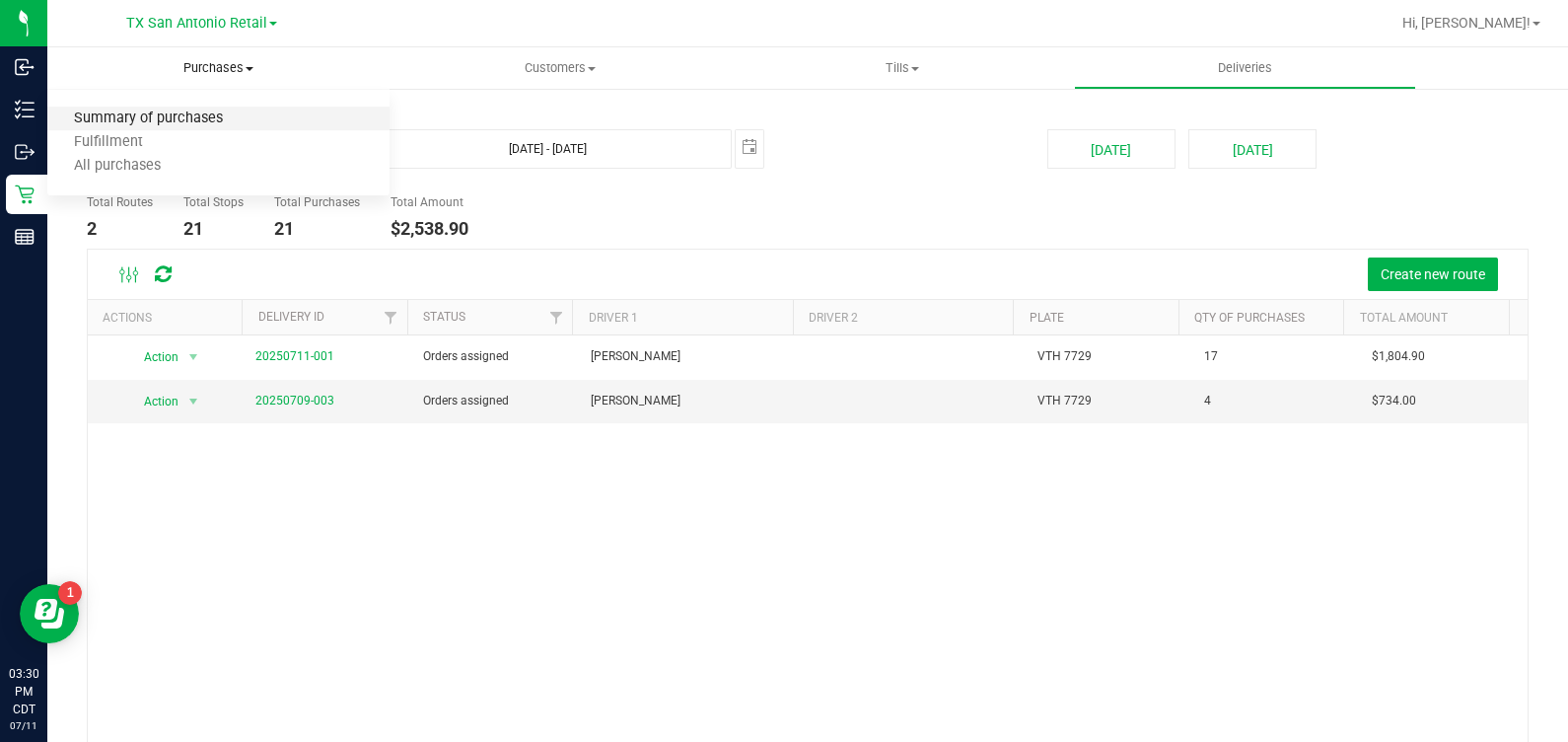 click on "Summary of purchases" at bounding box center [148, 118] 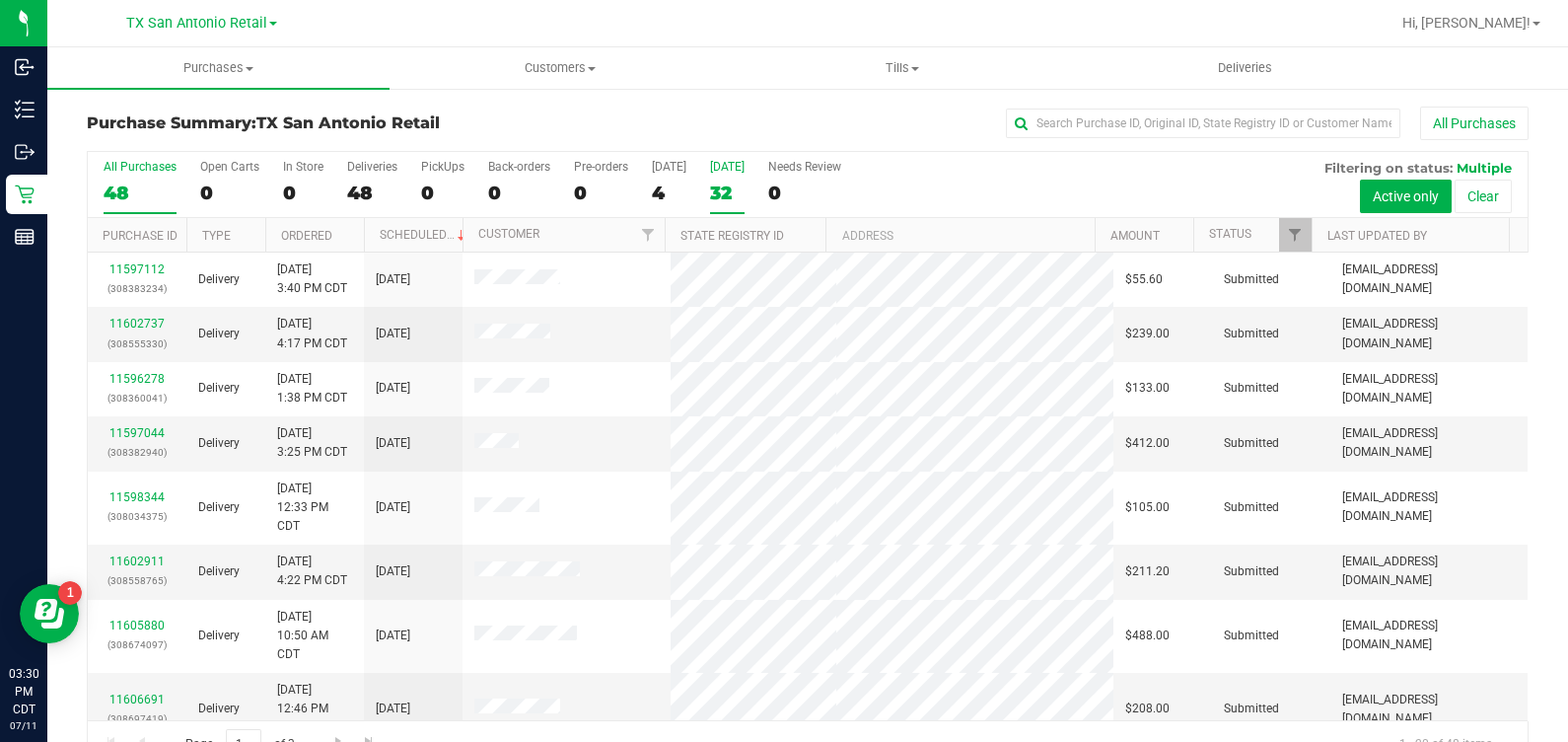 click on "Tomorrow
32" at bounding box center (727, 186) 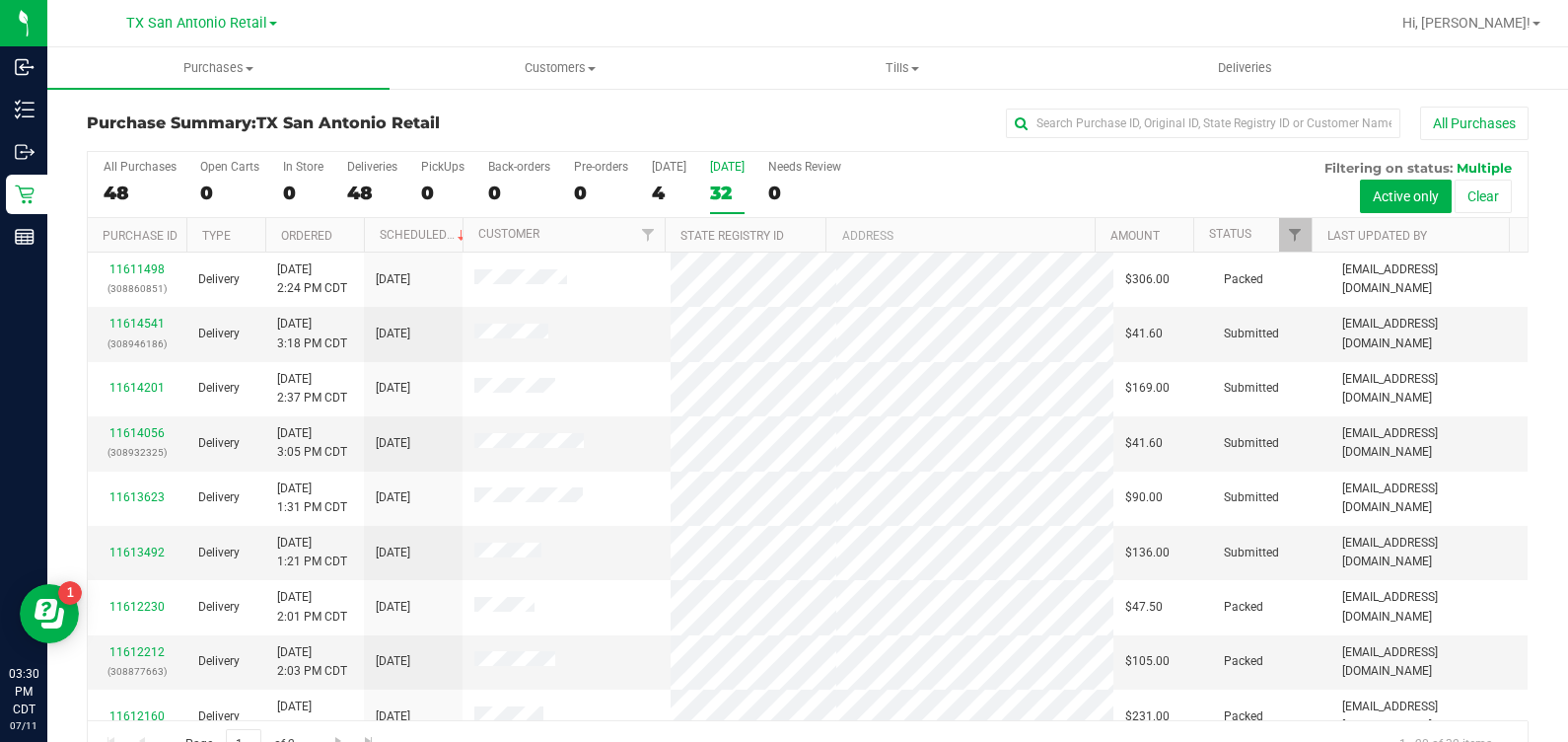 scroll, scrollTop: 44, scrollLeft: 0, axis: vertical 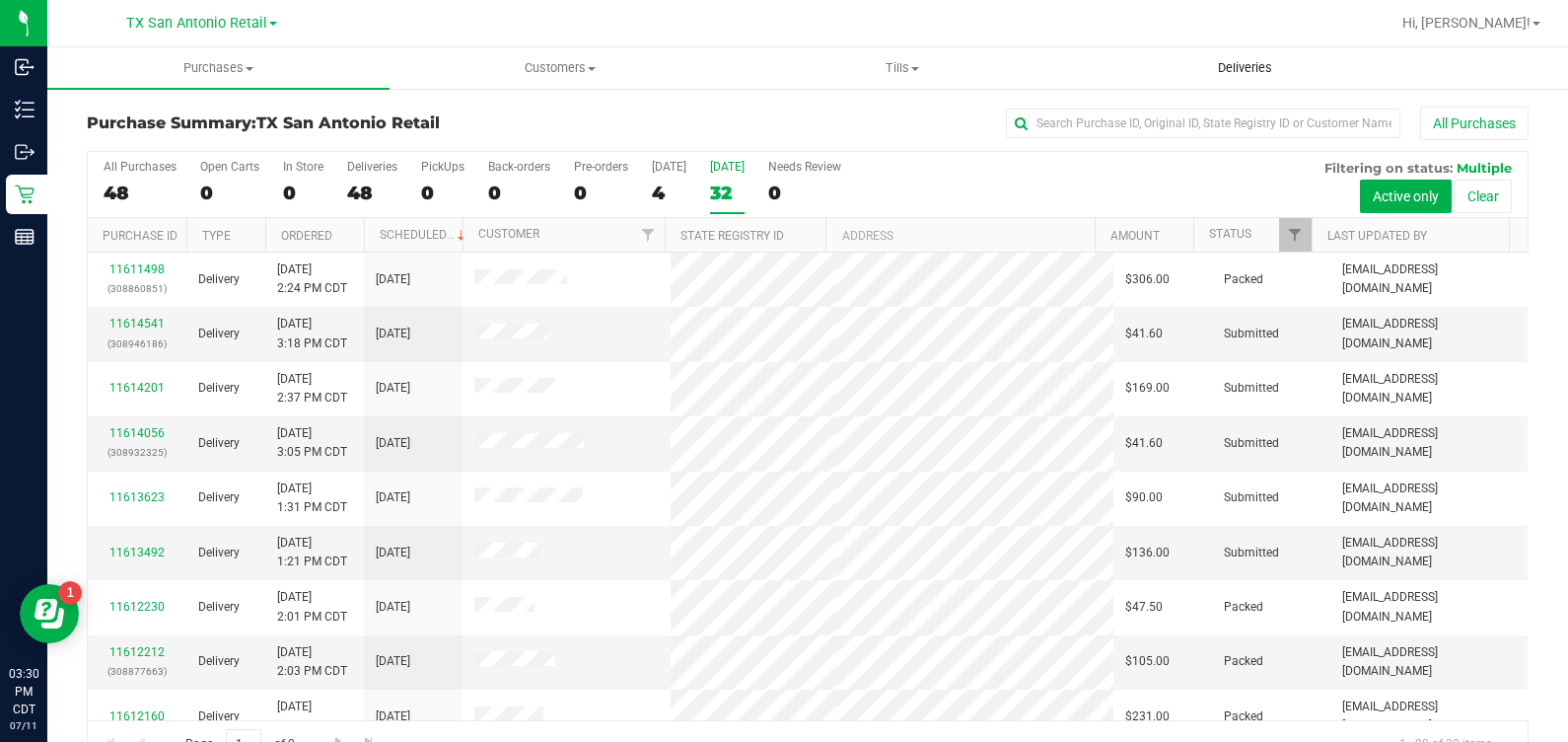 click on "Deliveries" at bounding box center [1245, 68] 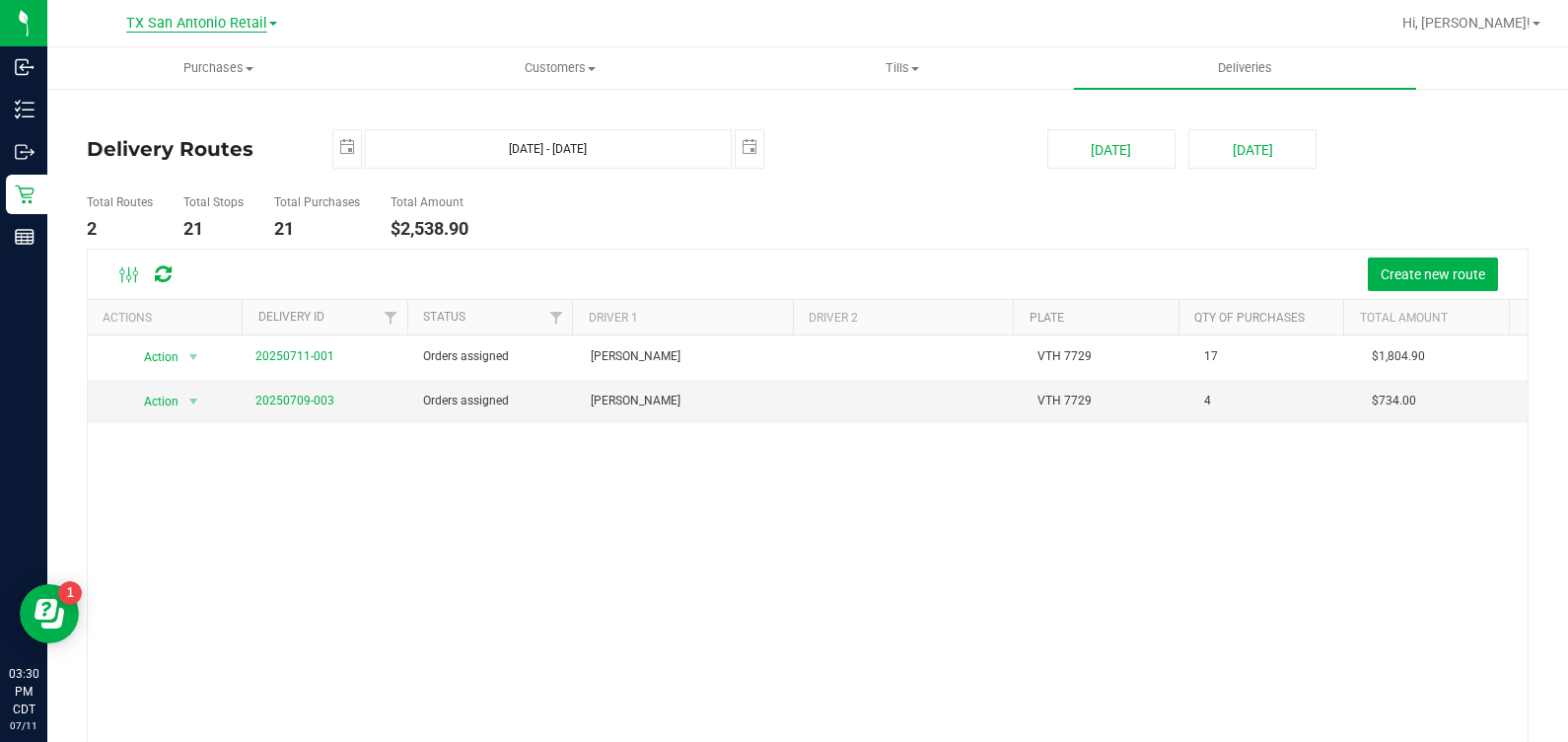click on "TX San Antonio Retail" at bounding box center [196, 24] 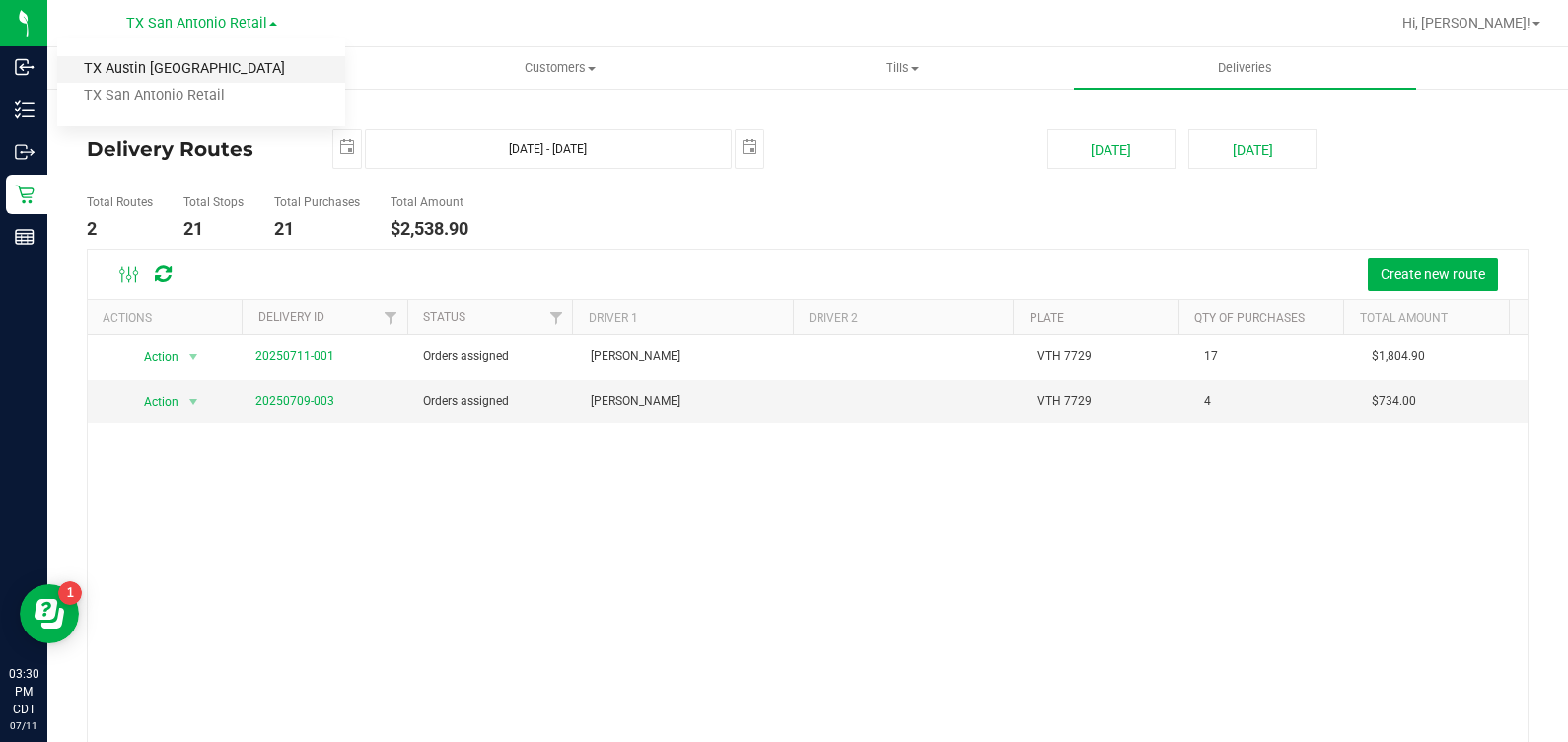 click on "TX Austin [GEOGRAPHIC_DATA]" at bounding box center (201, 69) 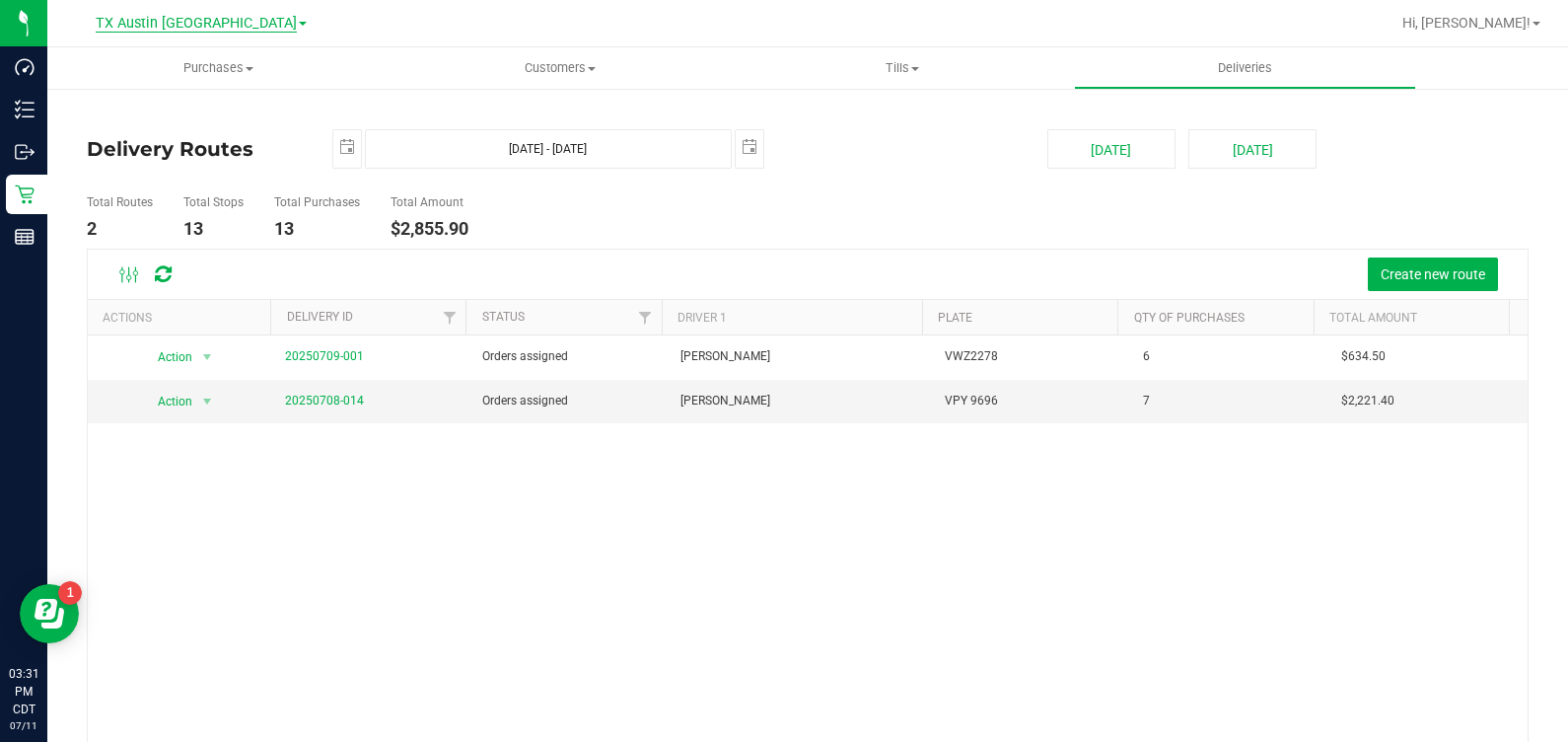 click on "TX Austin [GEOGRAPHIC_DATA]" at bounding box center (196, 24) 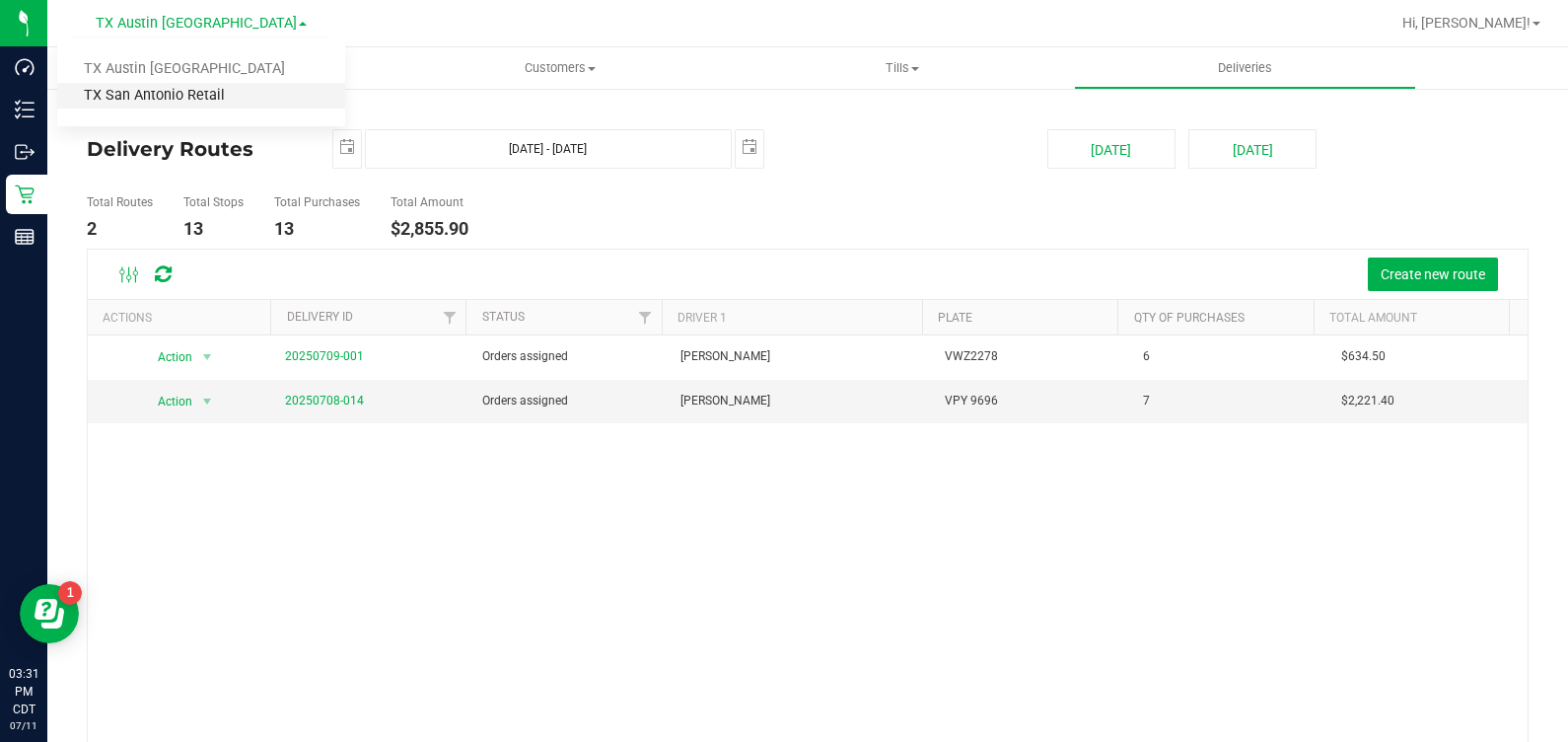 click on "TX San Antonio Retail" at bounding box center [201, 96] 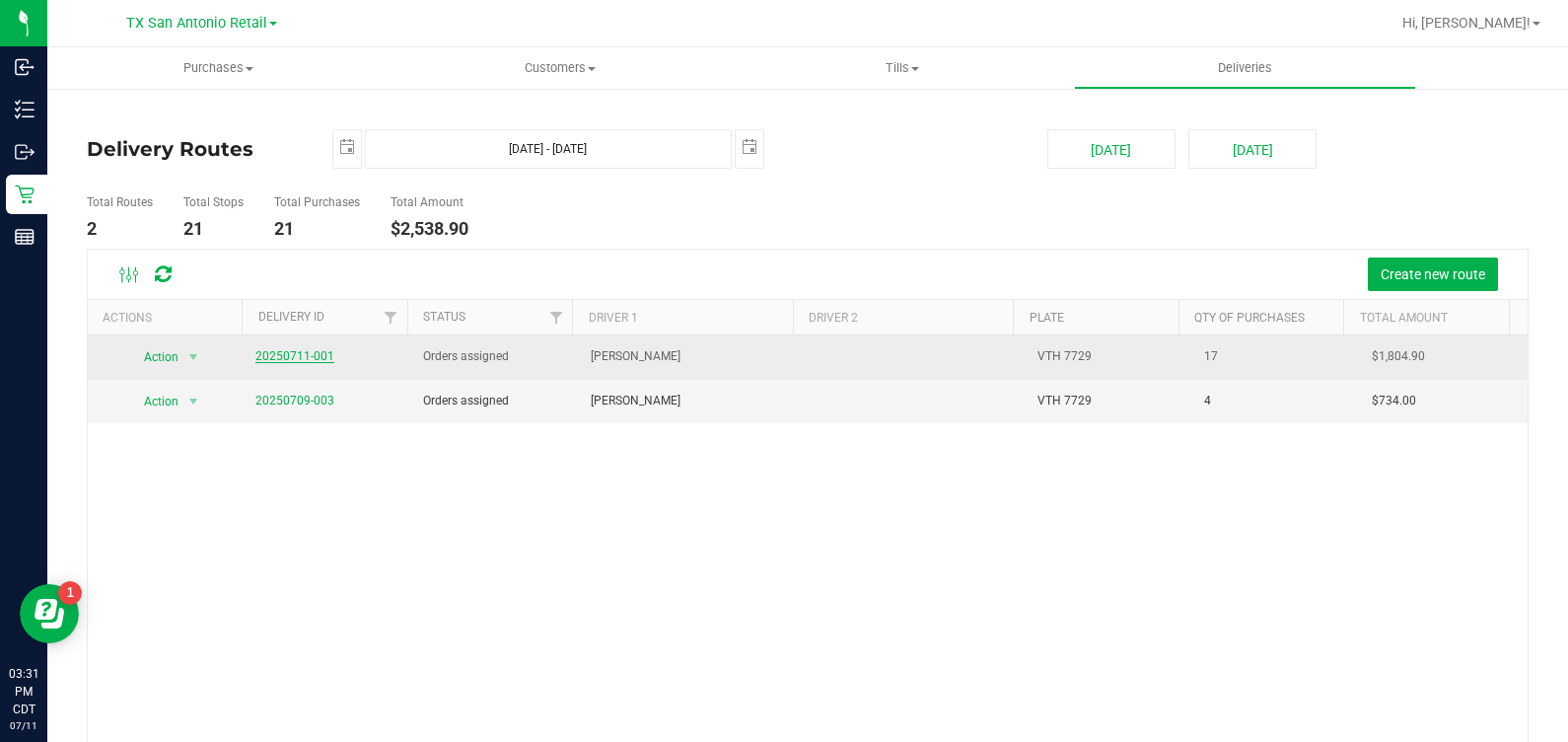 click on "20250711-001" at bounding box center (295, 356) 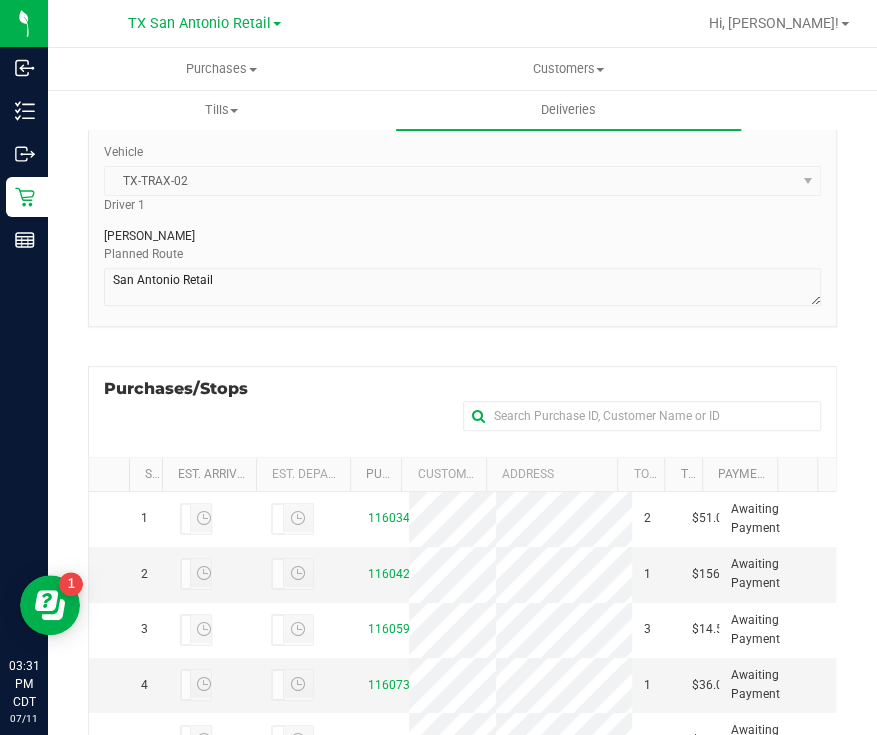 scroll, scrollTop: 209, scrollLeft: 0, axis: vertical 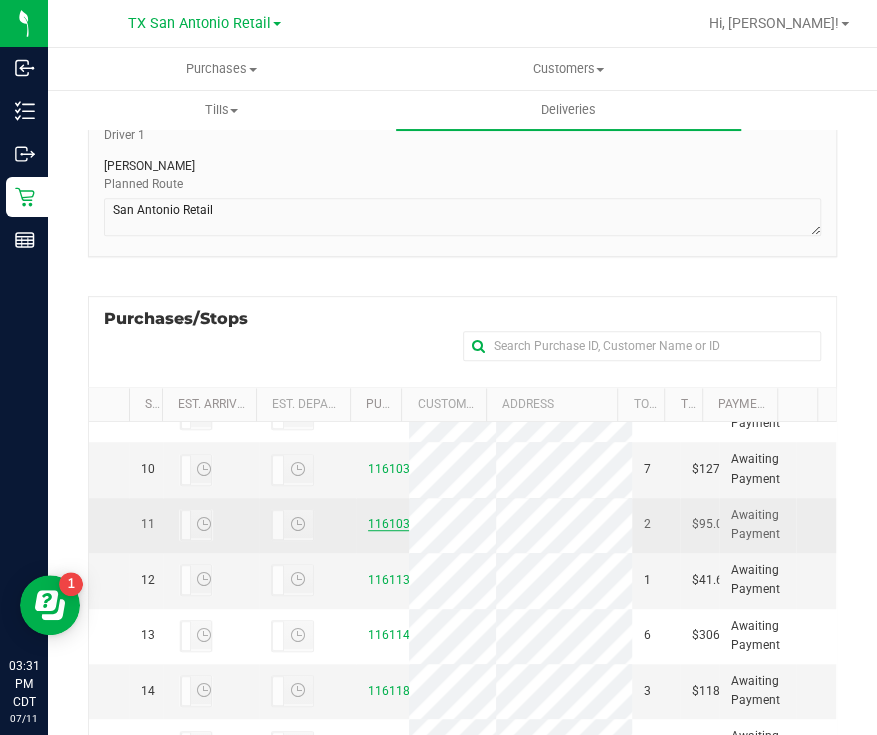 click on "11610376" at bounding box center (396, 524) 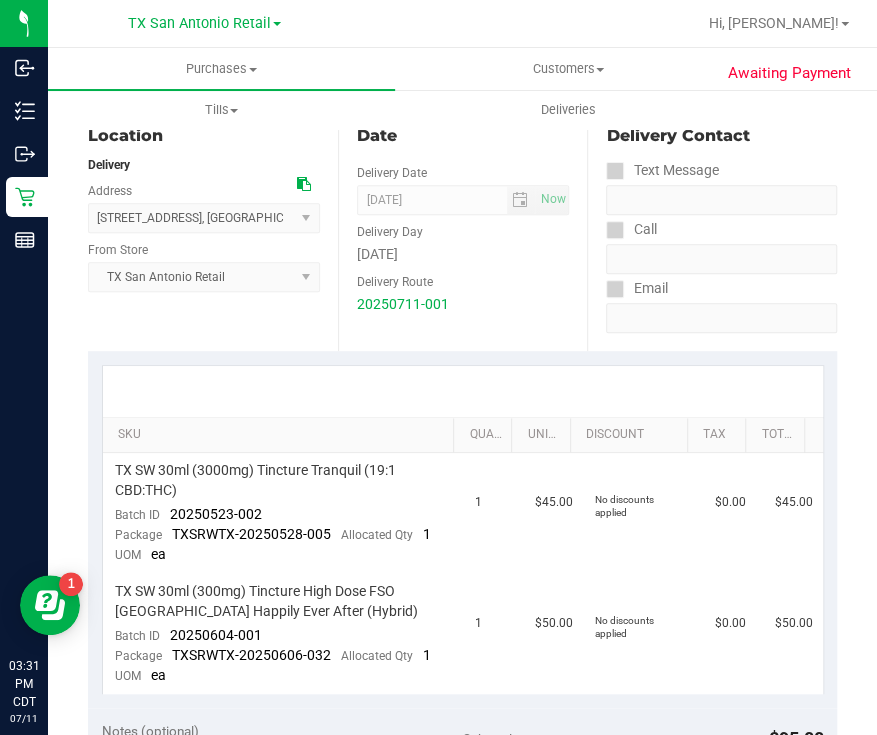 scroll, scrollTop: 194, scrollLeft: 0, axis: vertical 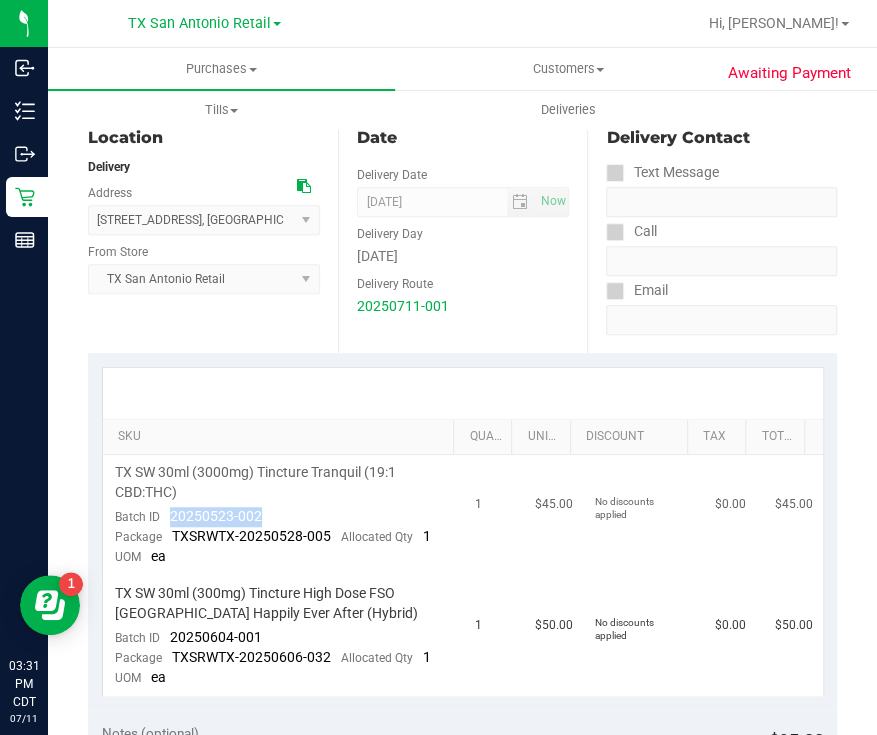 drag, startPoint x: 268, startPoint y: 509, endPoint x: 167, endPoint y: 517, distance: 101.31634 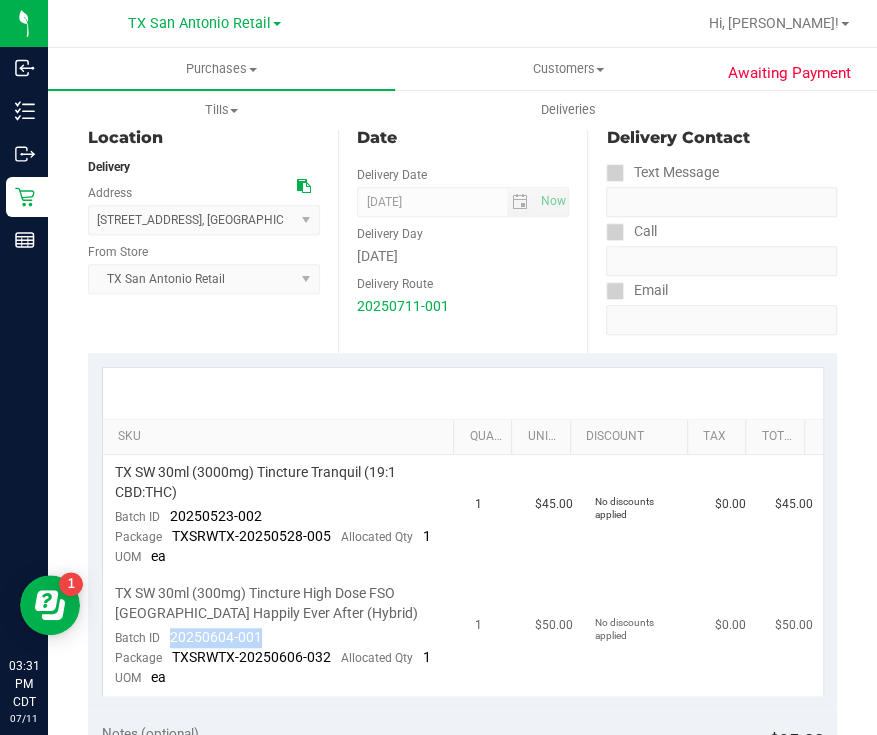 drag, startPoint x: 270, startPoint y: 632, endPoint x: 161, endPoint y: 630, distance: 109.01835 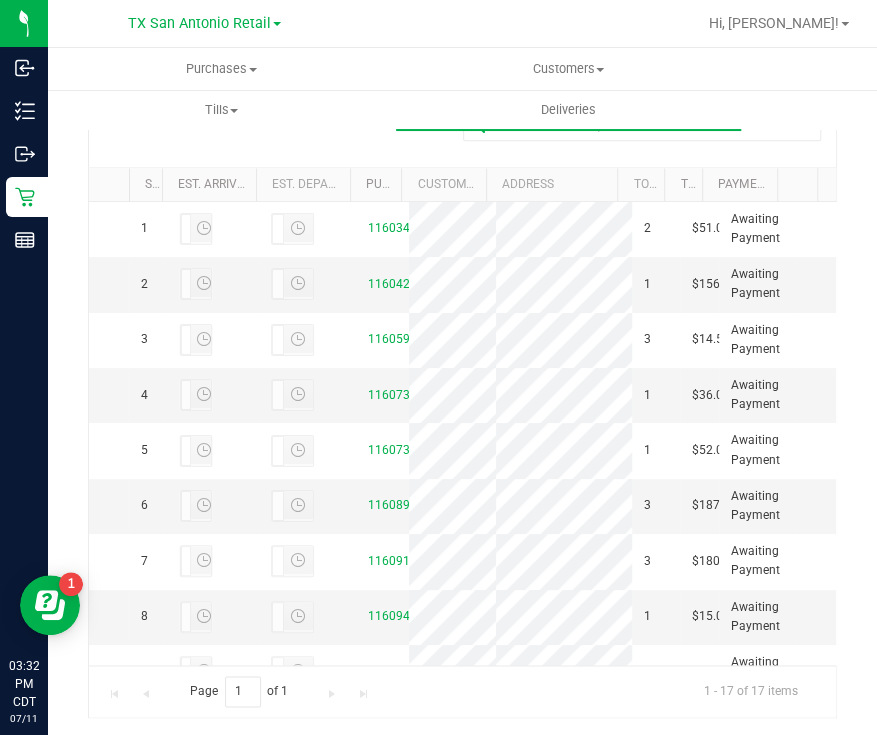 scroll, scrollTop: 466, scrollLeft: 0, axis: vertical 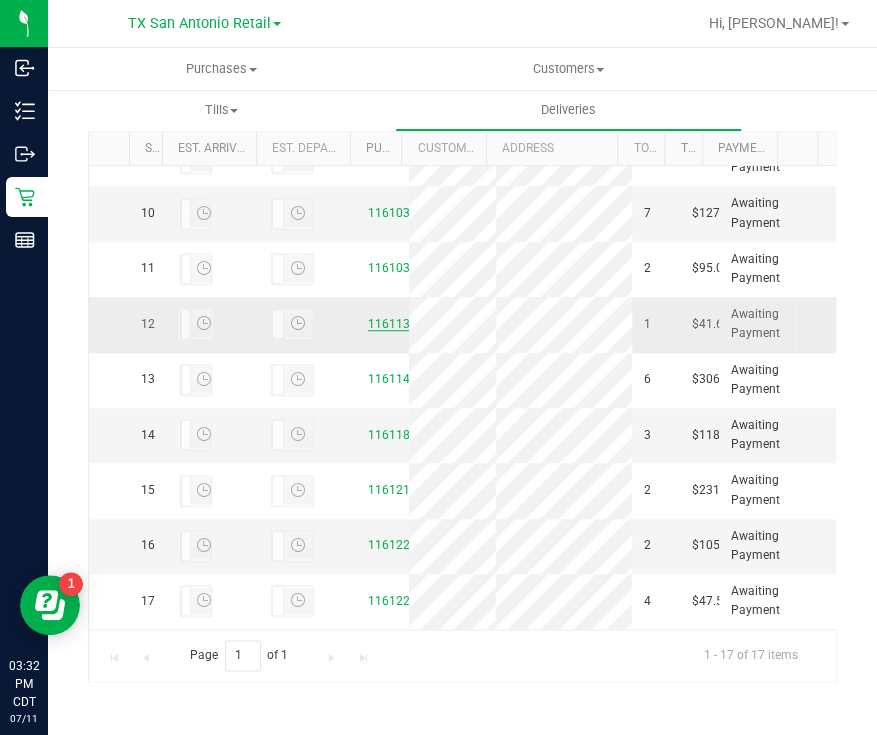 click on "11611367" at bounding box center [396, 324] 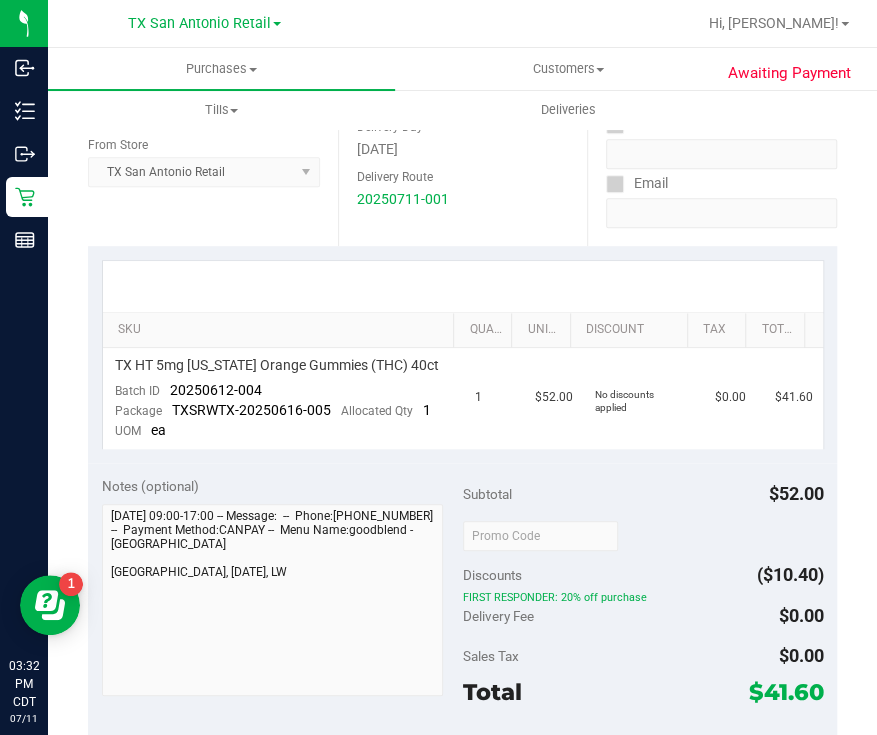 scroll, scrollTop: 305, scrollLeft: 0, axis: vertical 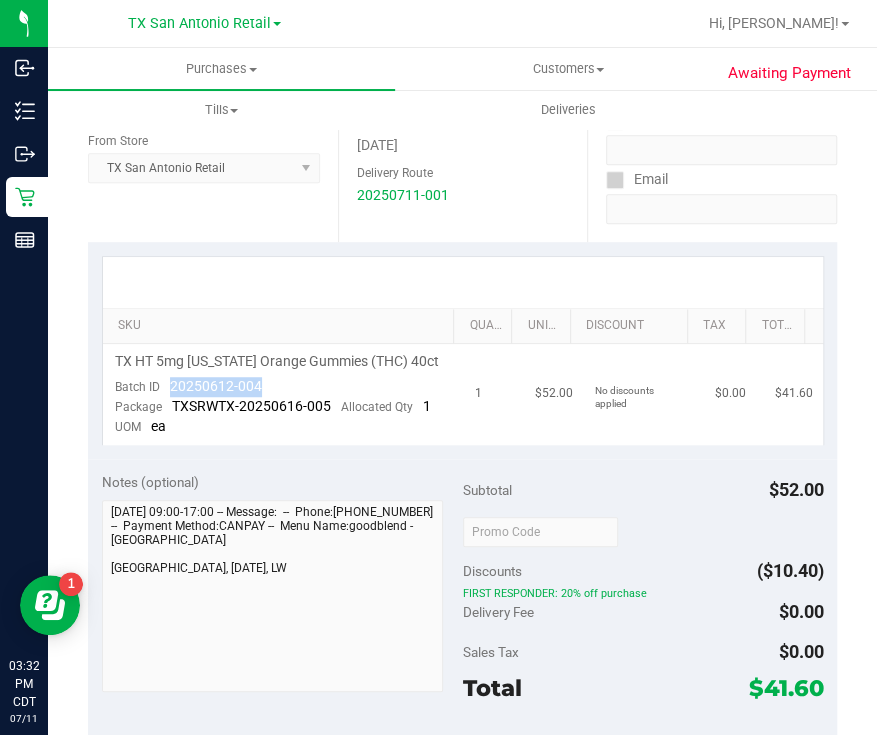 drag, startPoint x: 265, startPoint y: 385, endPoint x: 163, endPoint y: 387, distance: 102.01961 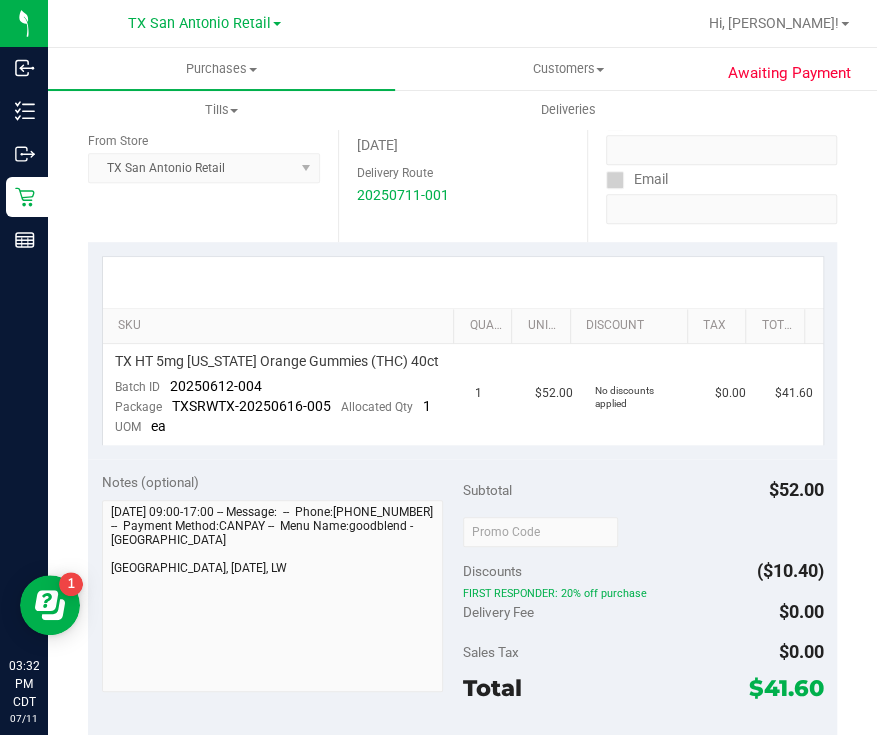 click on "Date
Delivery Date
07/12/2025
Now
07/12/2025 07:00 AM
Now
Delivery Day
Saturday
Delivery Route
20250711-001" at bounding box center [463, 119] 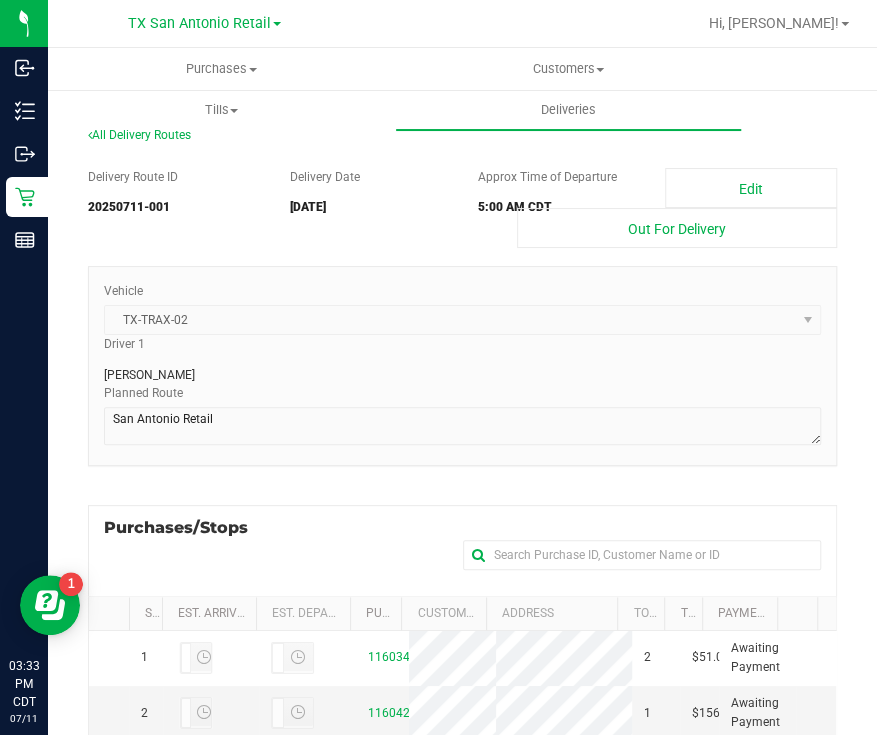 scroll, scrollTop: 466, scrollLeft: 0, axis: vertical 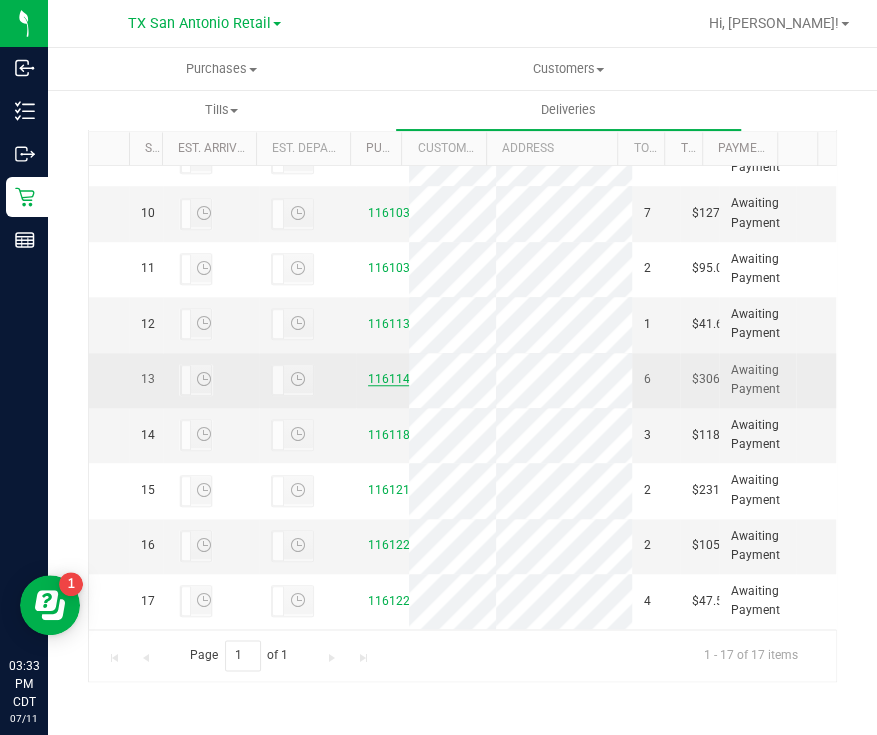 click on "11611498" at bounding box center (396, 379) 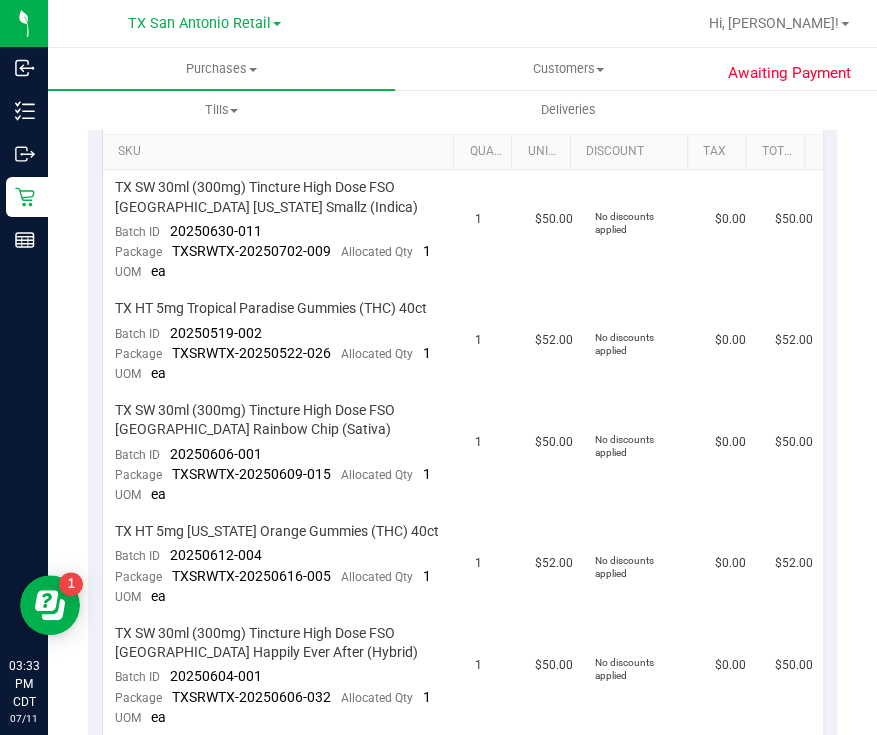 scroll, scrollTop: 0, scrollLeft: 0, axis: both 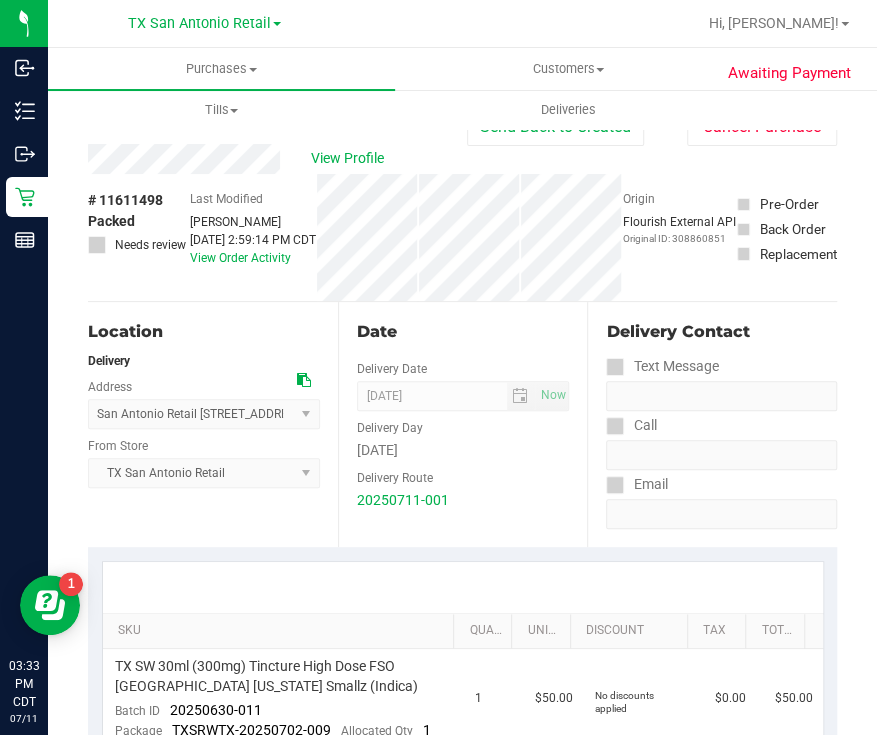 click on "# 11611498
Packed
Needs review
Last Modified
Lindsey Sherman
Jul 11, 2025 2:59:14 PM CDT
View Order Activity
Origin
Flourish External API
Original ID: 308860851
Pre-Order
Back Order" at bounding box center (462, 237) 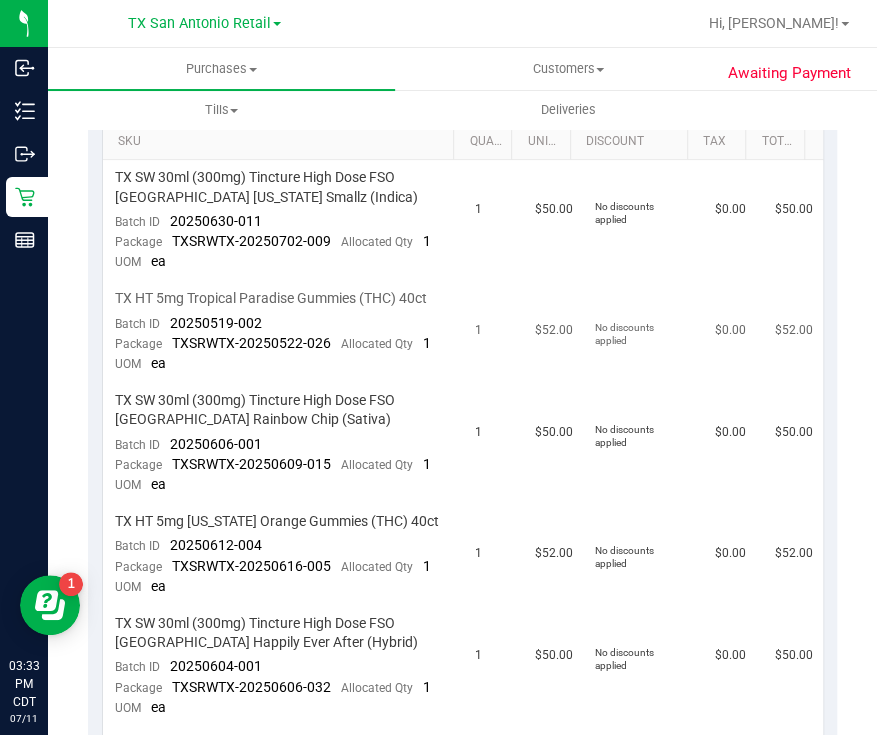 scroll, scrollTop: 491, scrollLeft: 0, axis: vertical 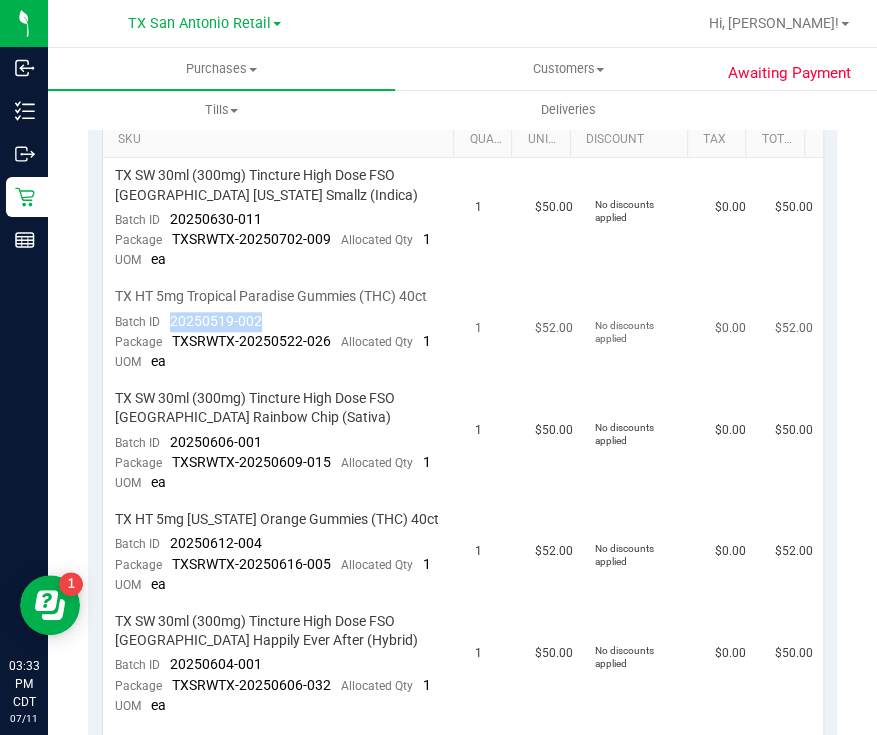 drag, startPoint x: 276, startPoint y: 316, endPoint x: 165, endPoint y: 312, distance: 111.07205 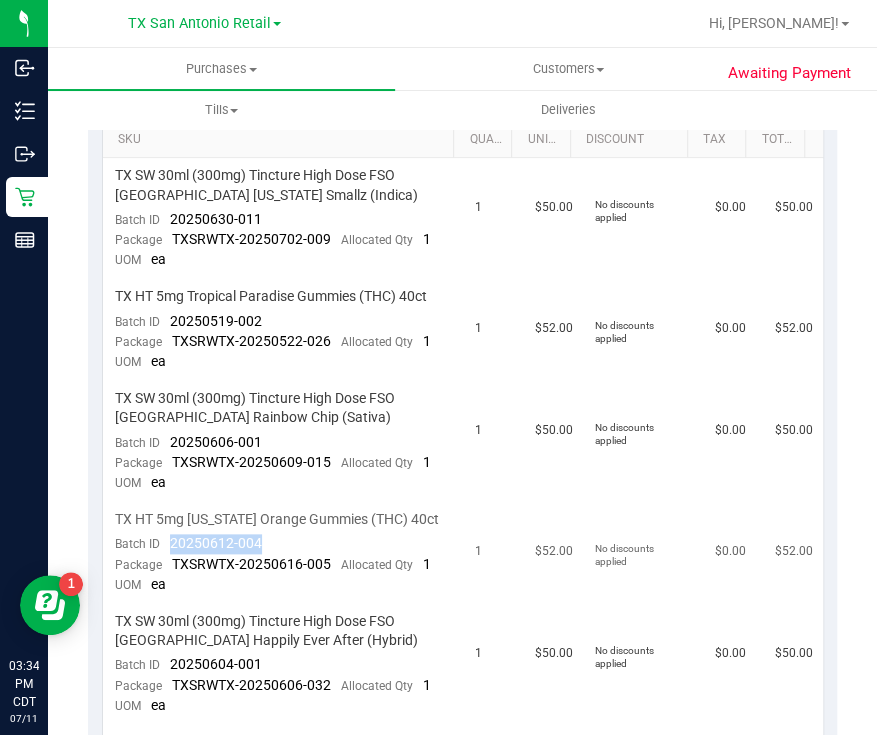 drag, startPoint x: 280, startPoint y: 544, endPoint x: 168, endPoint y: 544, distance: 112 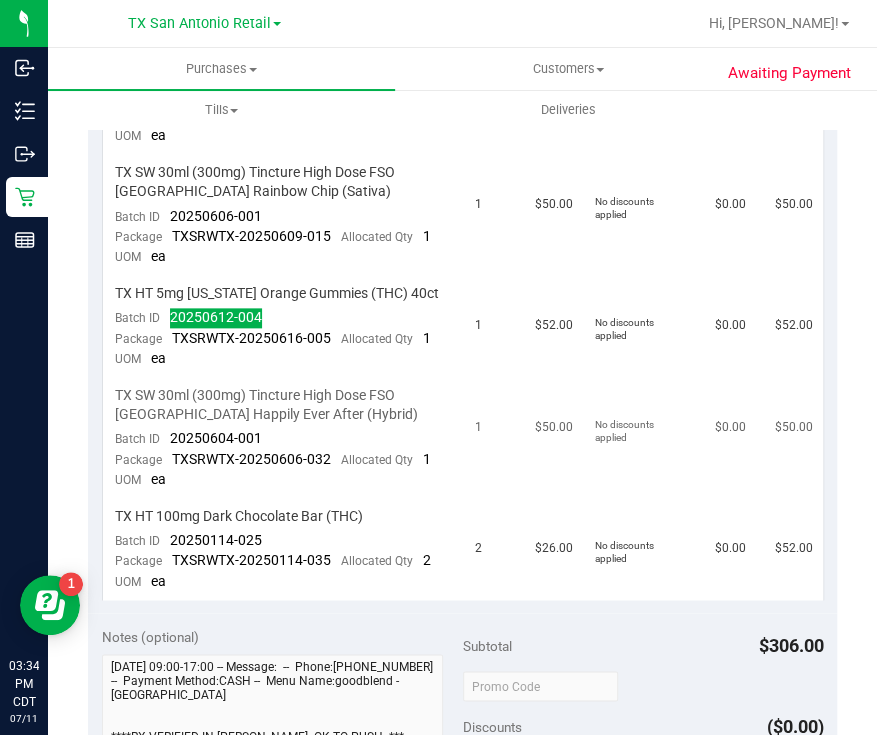 scroll, scrollTop: 715, scrollLeft: 0, axis: vertical 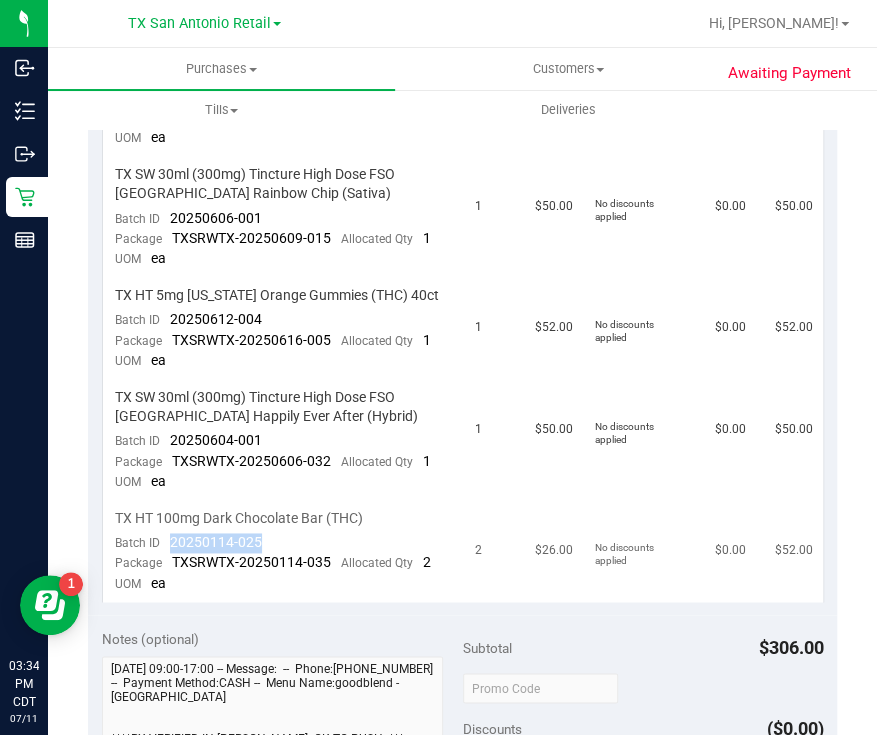 drag, startPoint x: 278, startPoint y: 535, endPoint x: 169, endPoint y: 537, distance: 109.01835 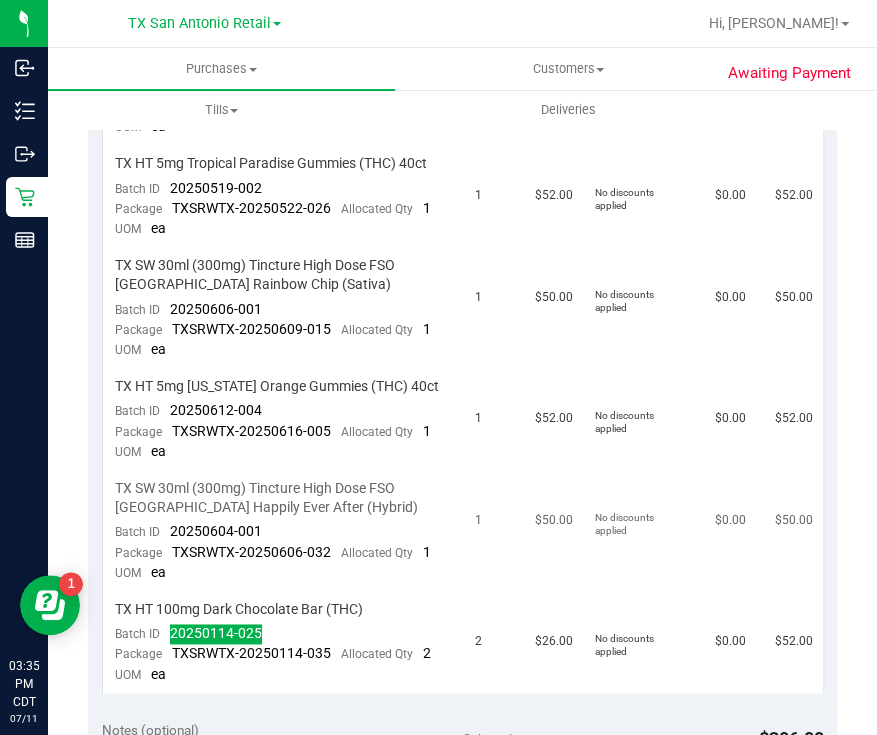 scroll, scrollTop: 619, scrollLeft: 0, axis: vertical 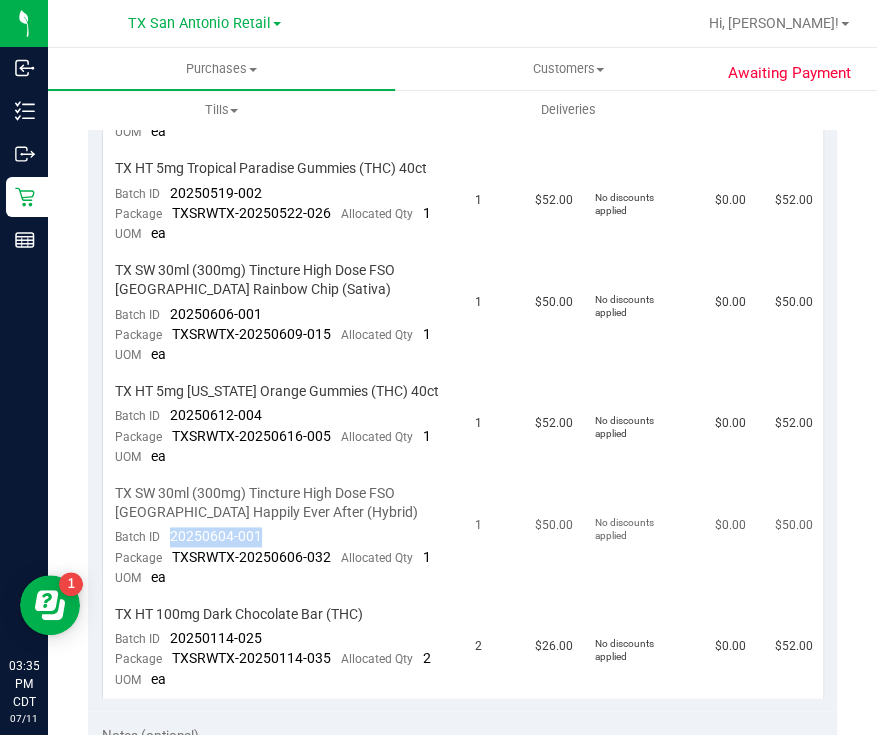 drag, startPoint x: 272, startPoint y: 532, endPoint x: 162, endPoint y: 535, distance: 110.0409 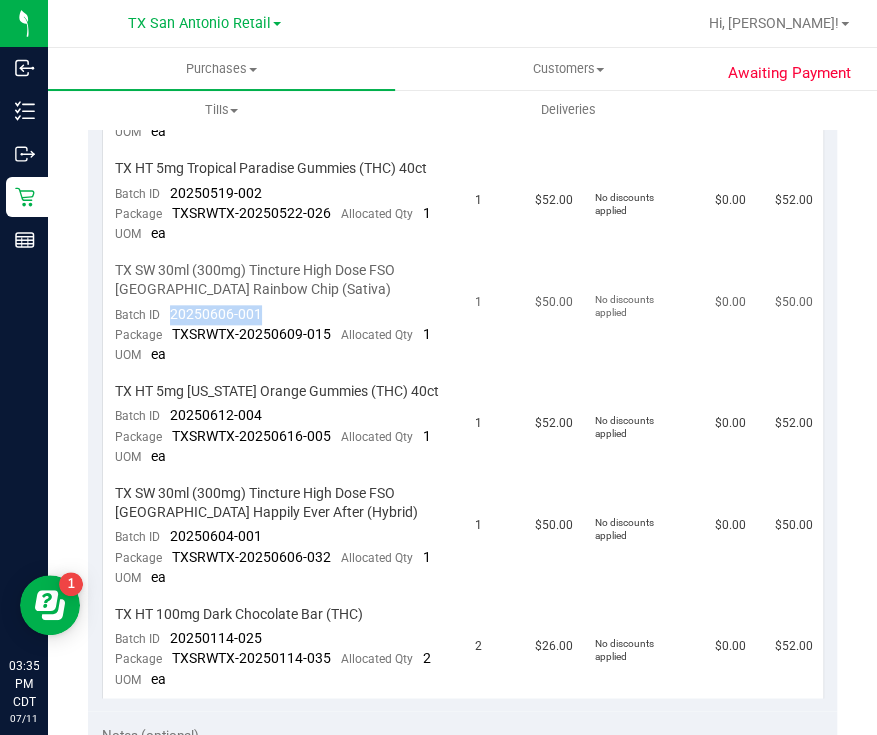 drag, startPoint x: 270, startPoint y: 314, endPoint x: 156, endPoint y: 312, distance: 114.01754 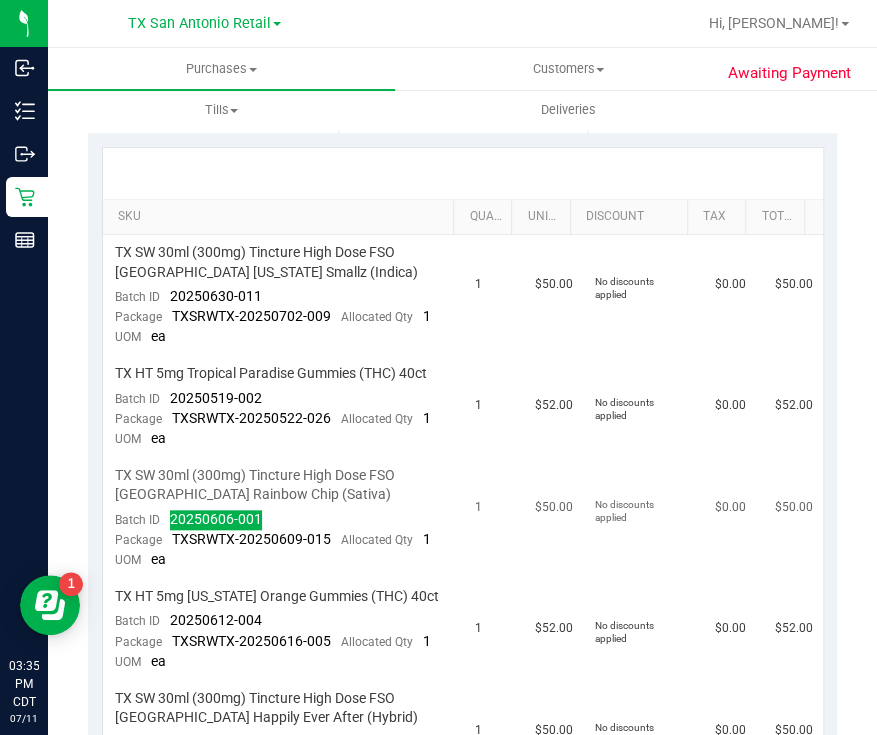 scroll, scrollTop: 414, scrollLeft: 0, axis: vertical 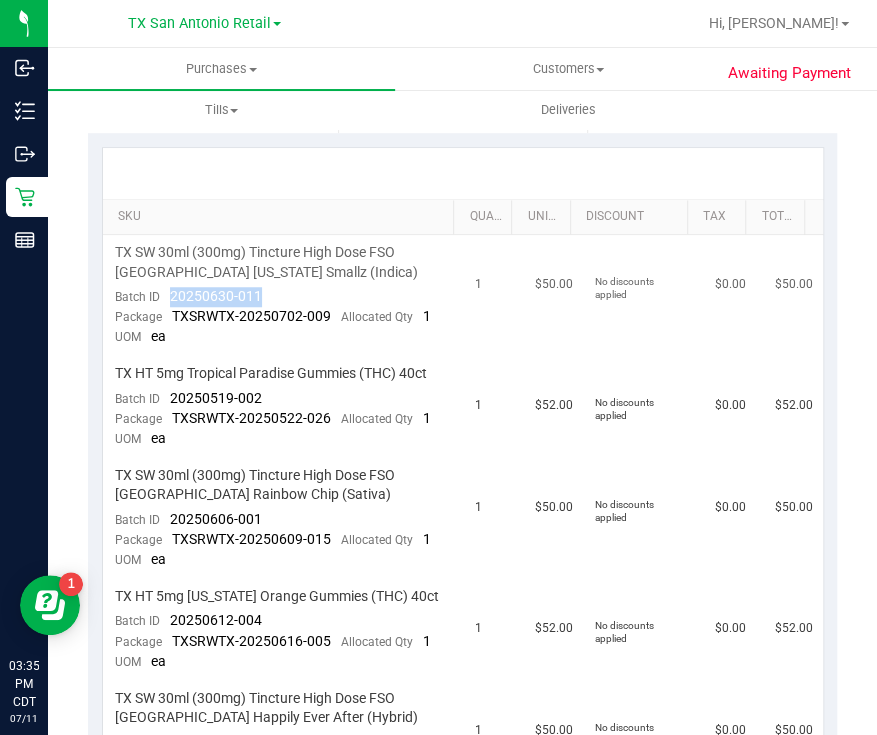drag, startPoint x: 262, startPoint y: 296, endPoint x: 171, endPoint y: 292, distance: 91.08787 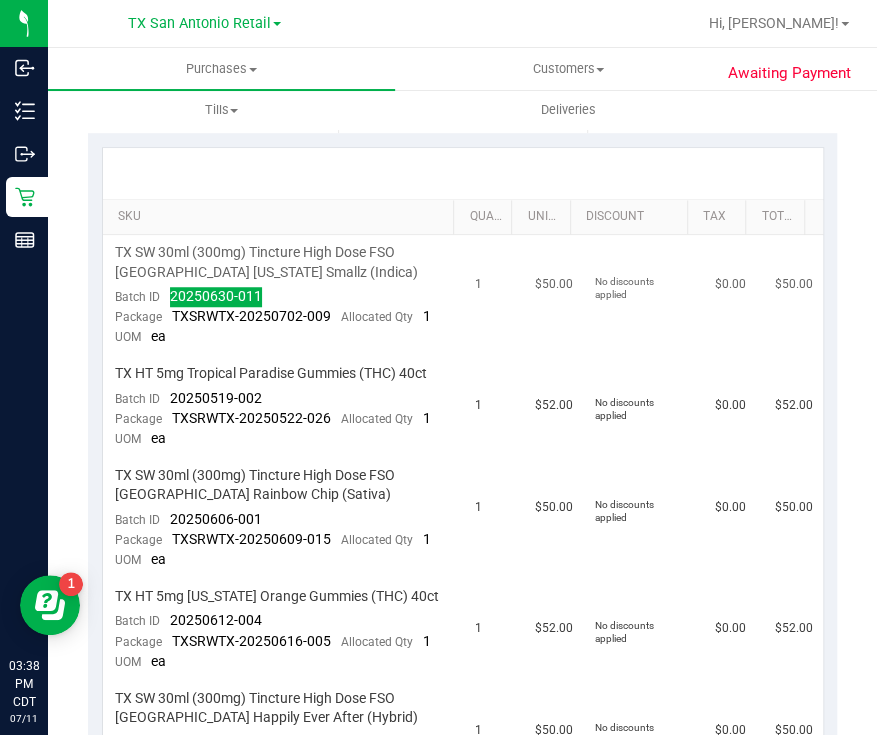 scroll, scrollTop: 0, scrollLeft: 0, axis: both 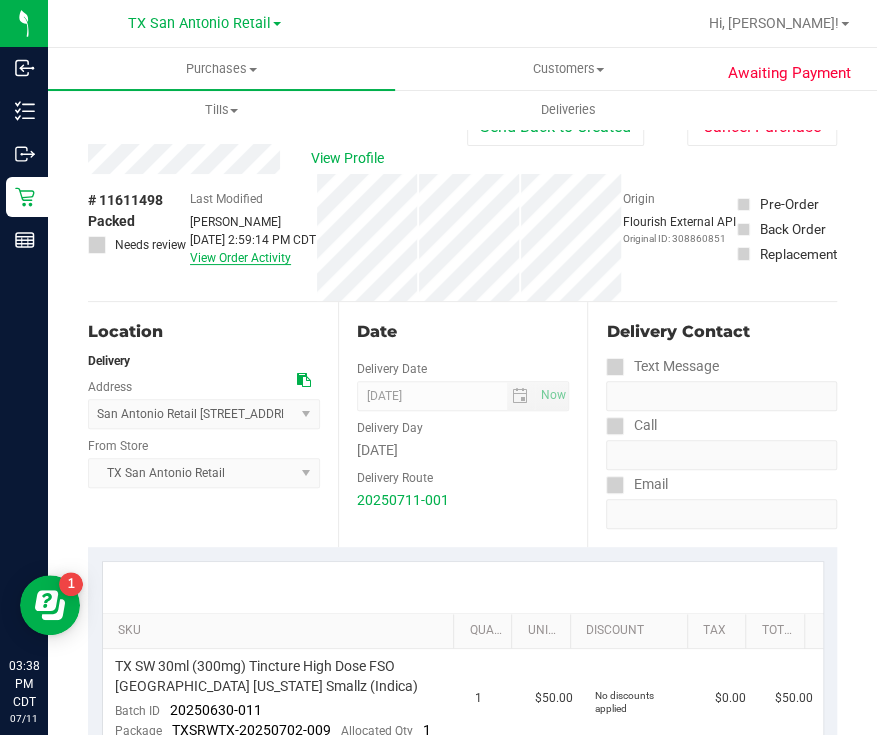 click on "View Order Activity" at bounding box center [240, 258] 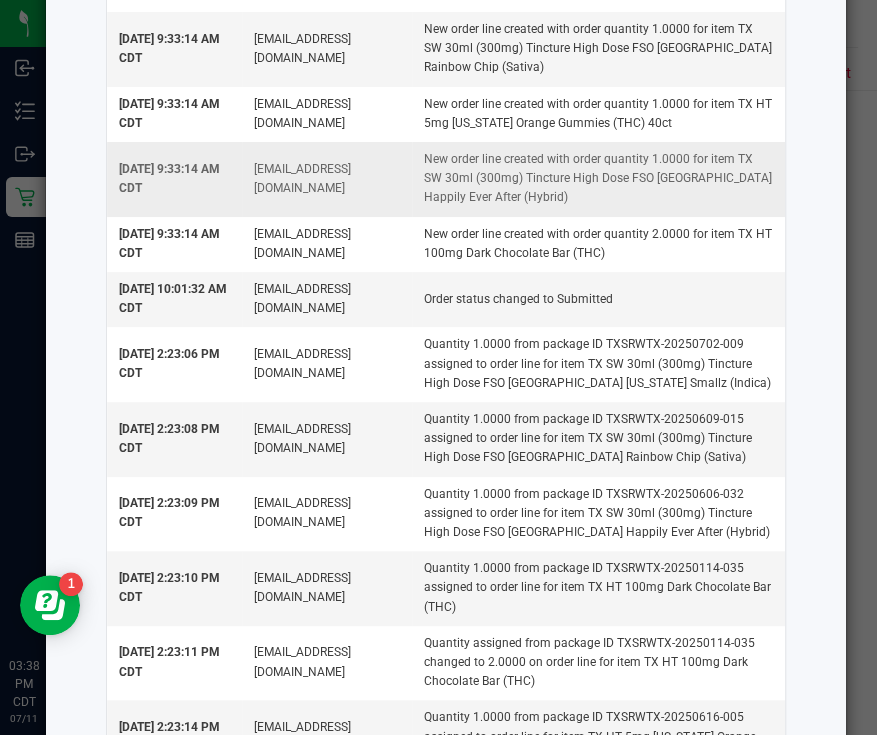 scroll, scrollTop: 0, scrollLeft: 0, axis: both 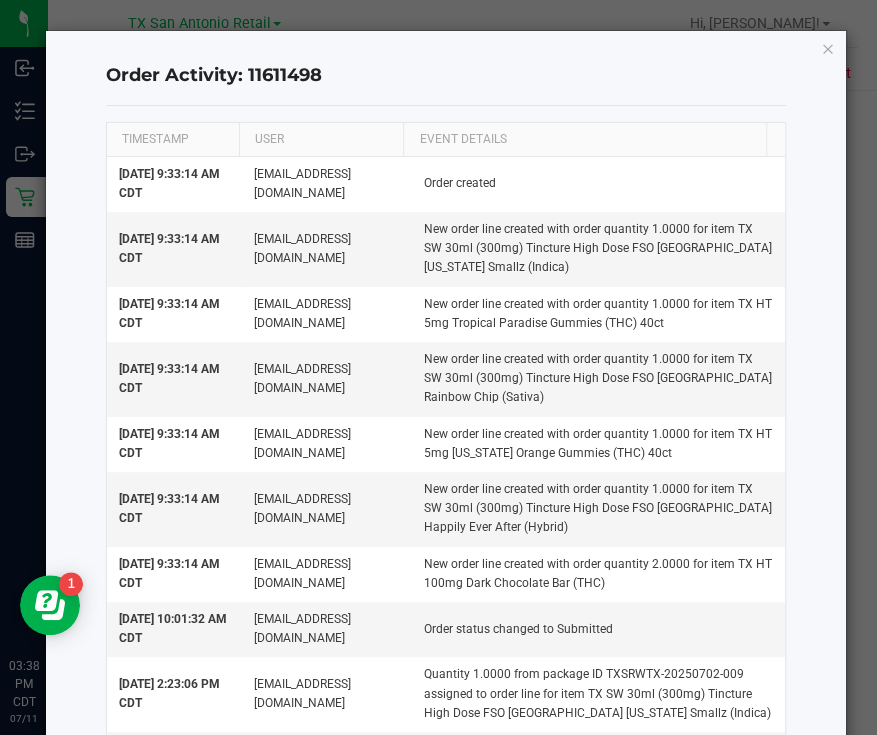 click on "Order Activity: 11611498  TIMESTAMP USER EVENT DETAILS  Jul 11, 2025 9:33:14 AM CDT   abe+parallel@iheartjane.com   Order created   Jul 11, 2025 9:33:14 AM CDT   abe+parallel@iheartjane.com   New order line created with order quantity 1.0000 for item TX SW 30ml (300mg) Tincture High Dose FSO TX Georgia Smallz (Indica)   Jul 11, 2025 9:33:14 AM CDT   abe+parallel@iheartjane.com   New order line created with order quantity 1.0000 for item TX HT 5mg Tropical Paradise Gummies (THC) 40ct   Jul 11, 2025 9:33:14 AM CDT   abe+parallel@iheartjane.com   New order line created with order quantity 1.0000 for item TX SW 30ml (300mg) Tincture High Dose FSO TX Rainbow Chip (Sativa)   Jul 11, 2025 9:33:14 AM CDT   abe+parallel@iheartjane.com   New order line created with order quantity 1.0000 for item TX HT 5mg Texas Orange Gummies (THC) 40ct   Jul 11, 2025 9:33:14 AM CDT   abe+parallel@iheartjane.com   Jul 11, 2025 9:33:14 AM CDT   abe+parallel@iheartjane.com   Jul 11, 2025 10:01:32 AM CDT   mortiz@goodblend.com" 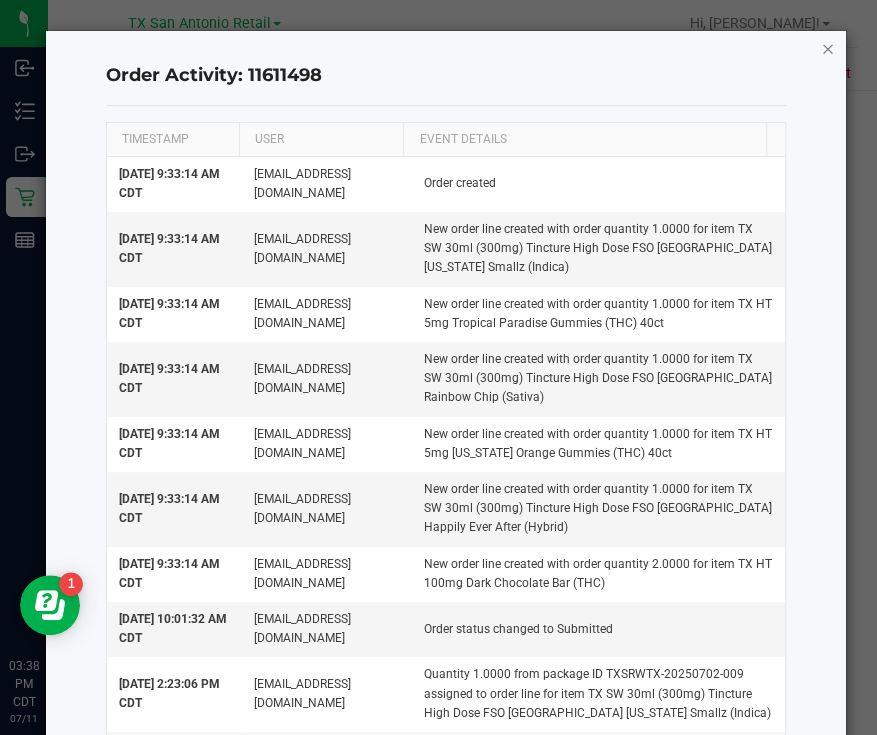 click 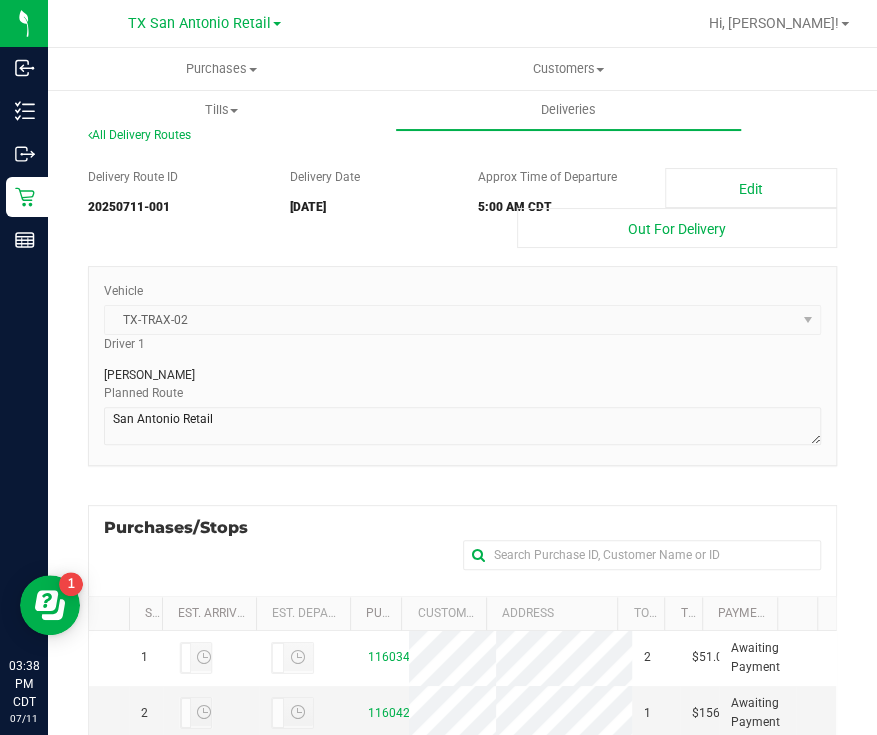 scroll, scrollTop: 466, scrollLeft: 0, axis: vertical 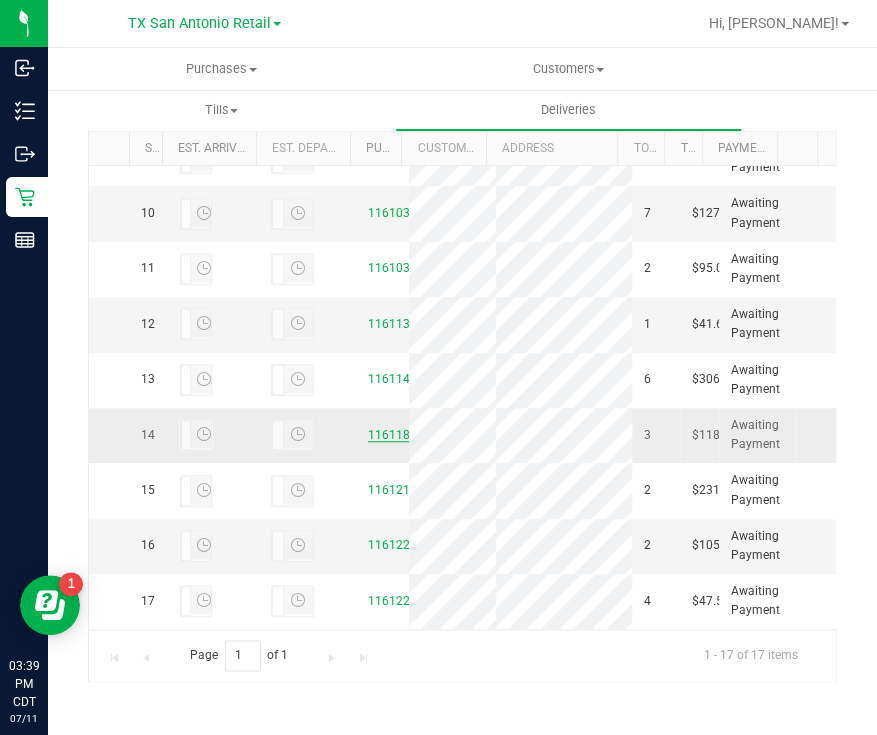 click on "11611874" at bounding box center (396, 435) 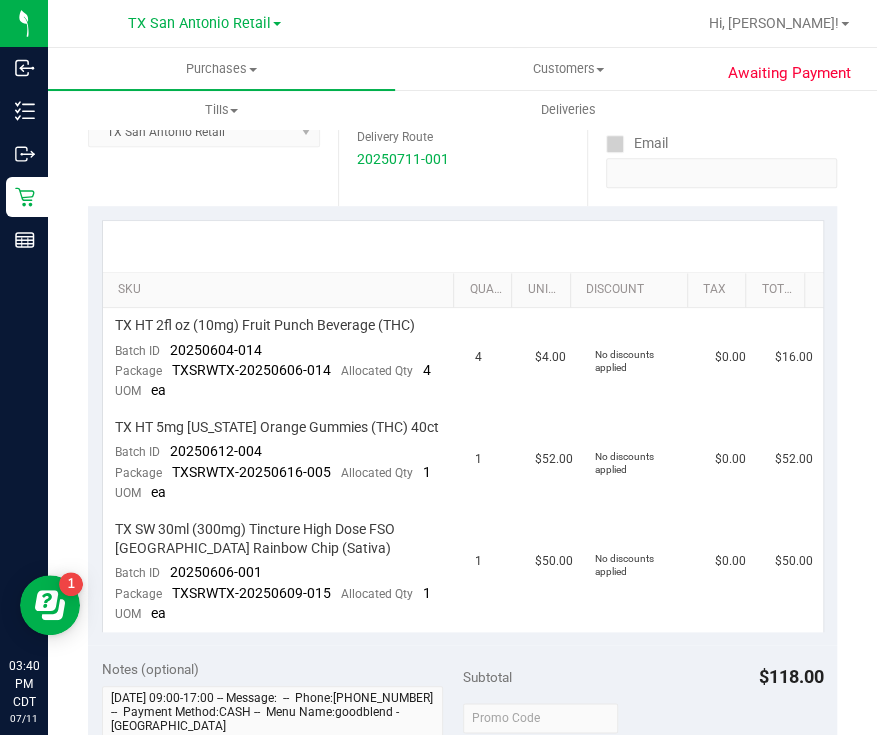 scroll, scrollTop: 342, scrollLeft: 0, axis: vertical 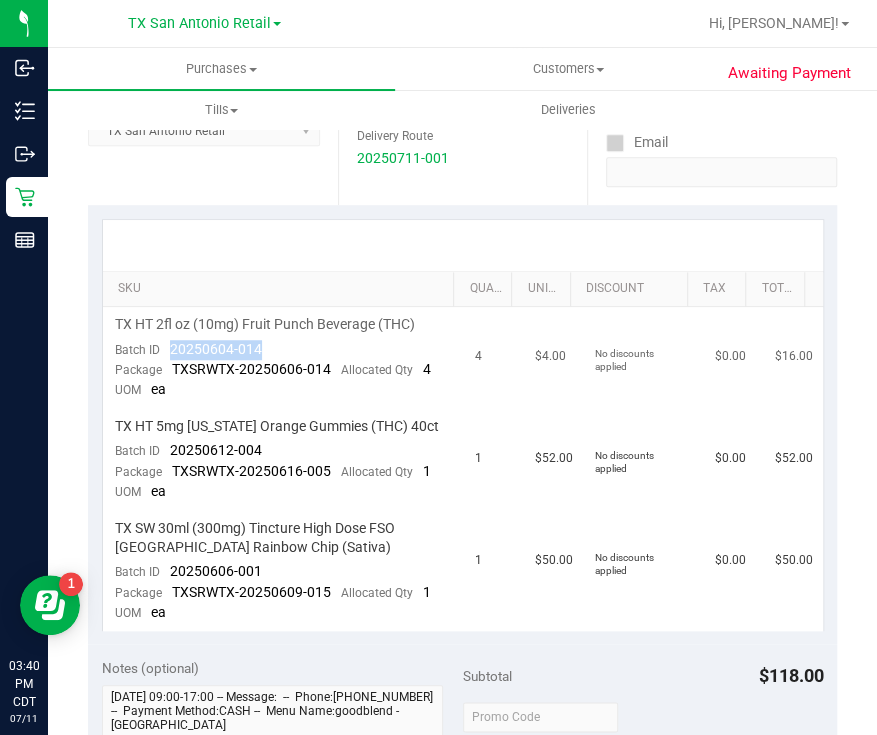 drag, startPoint x: 281, startPoint y: 348, endPoint x: 166, endPoint y: 352, distance: 115.06954 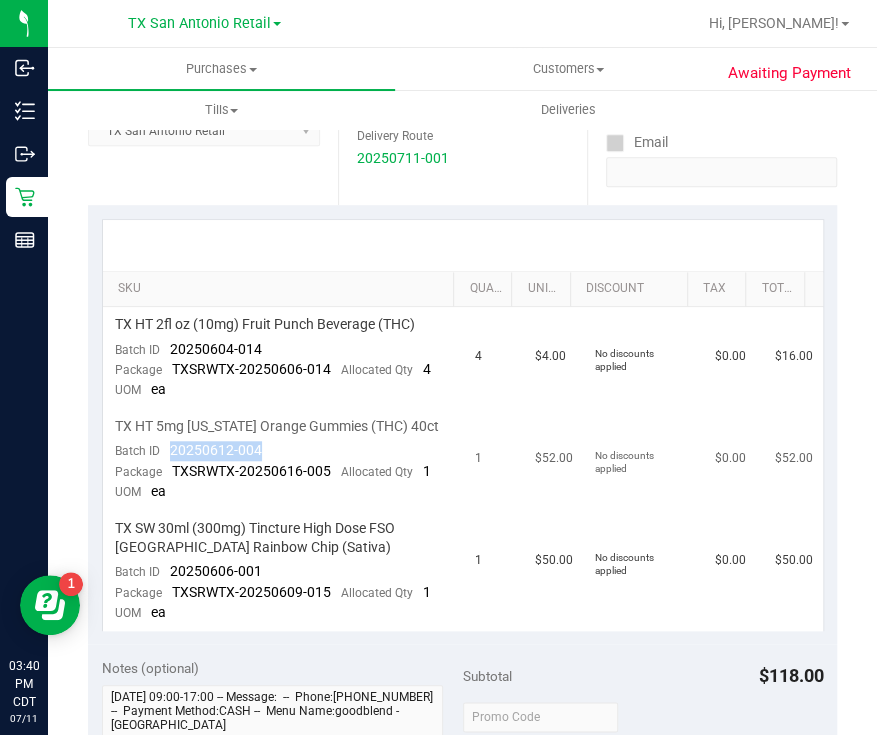drag, startPoint x: 275, startPoint y: 450, endPoint x: 168, endPoint y: 449, distance: 107.00467 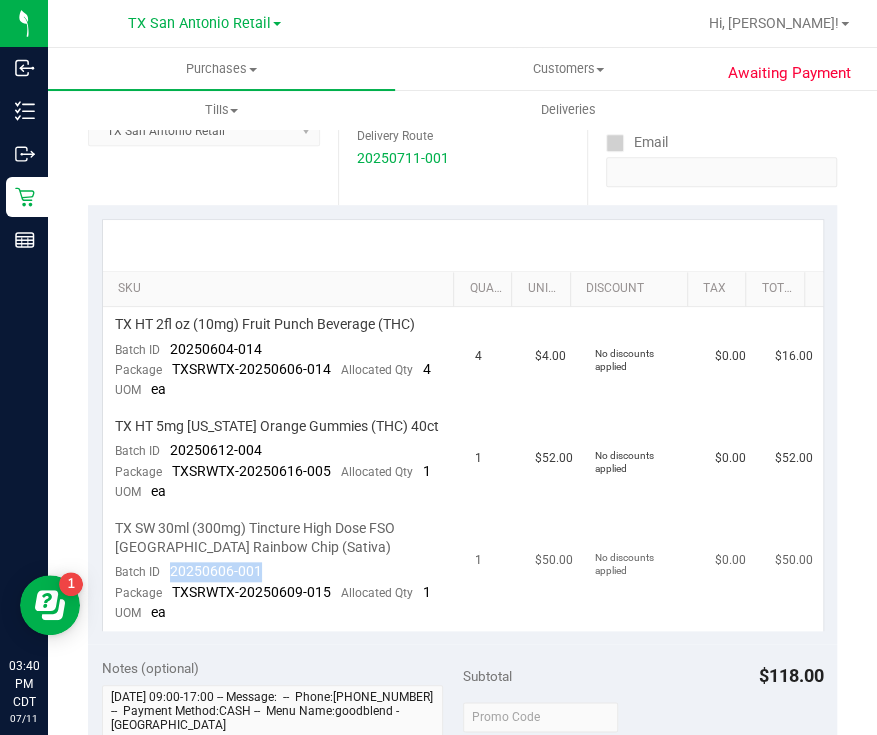 drag, startPoint x: 274, startPoint y: 569, endPoint x: 166, endPoint y: 570, distance: 108.00463 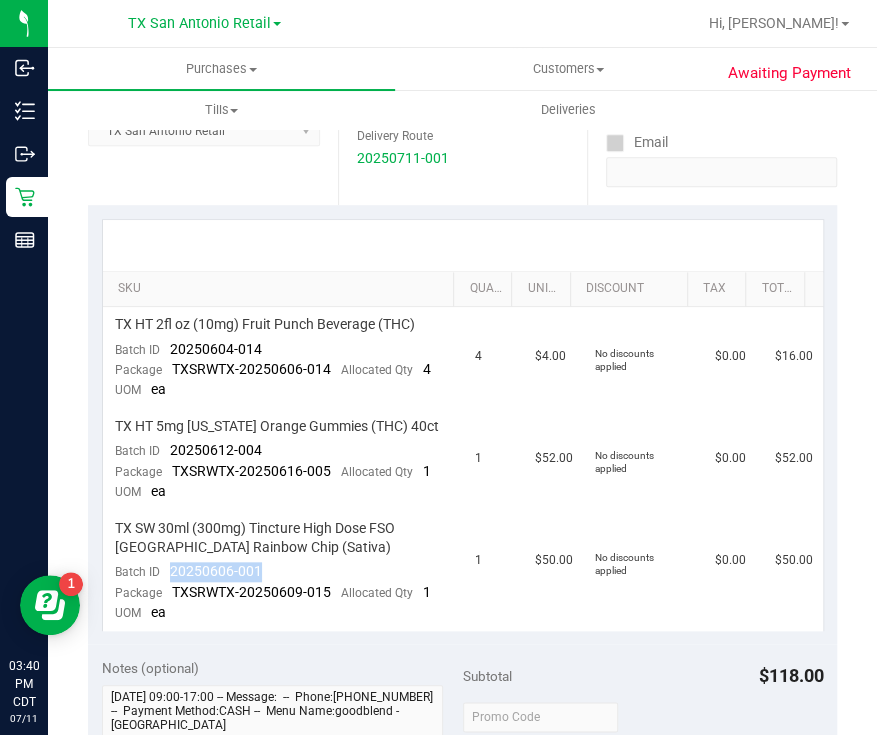 click at bounding box center [443, 290] 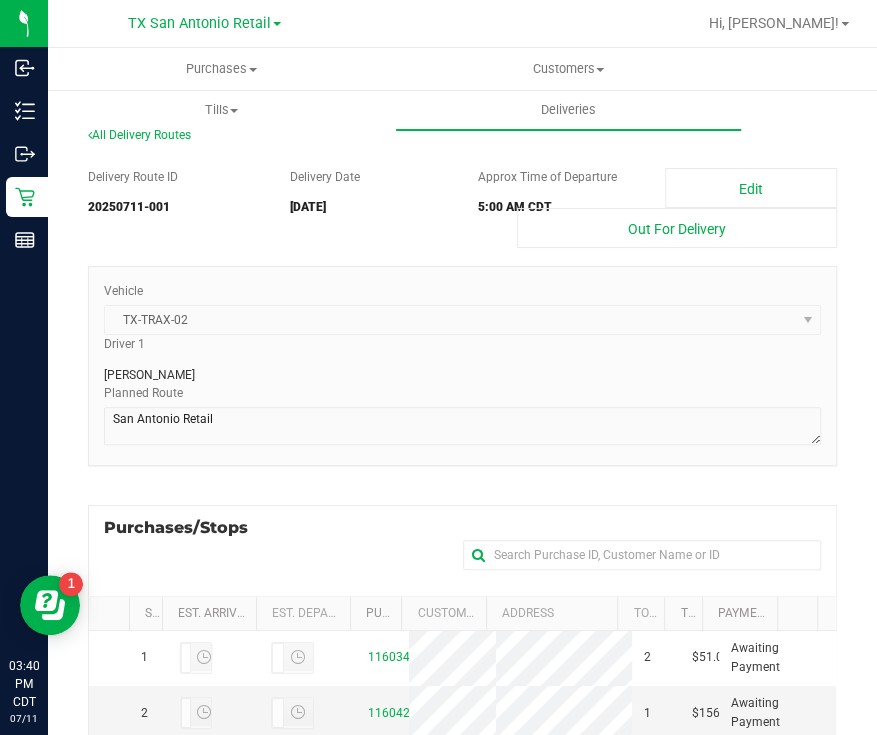 scroll, scrollTop: 466, scrollLeft: 0, axis: vertical 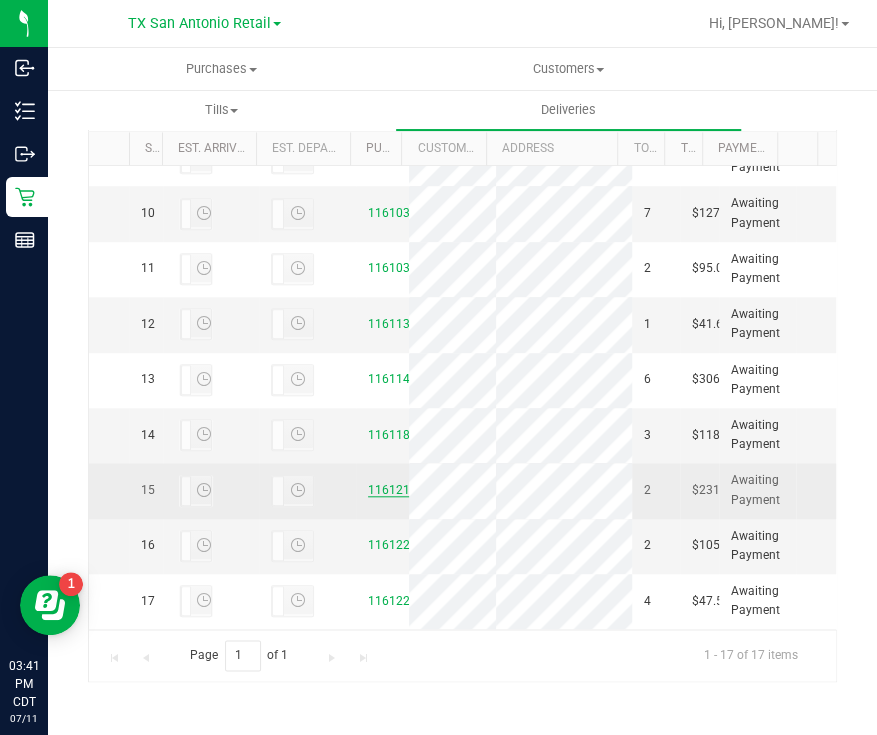 click on "11612160" at bounding box center (396, 490) 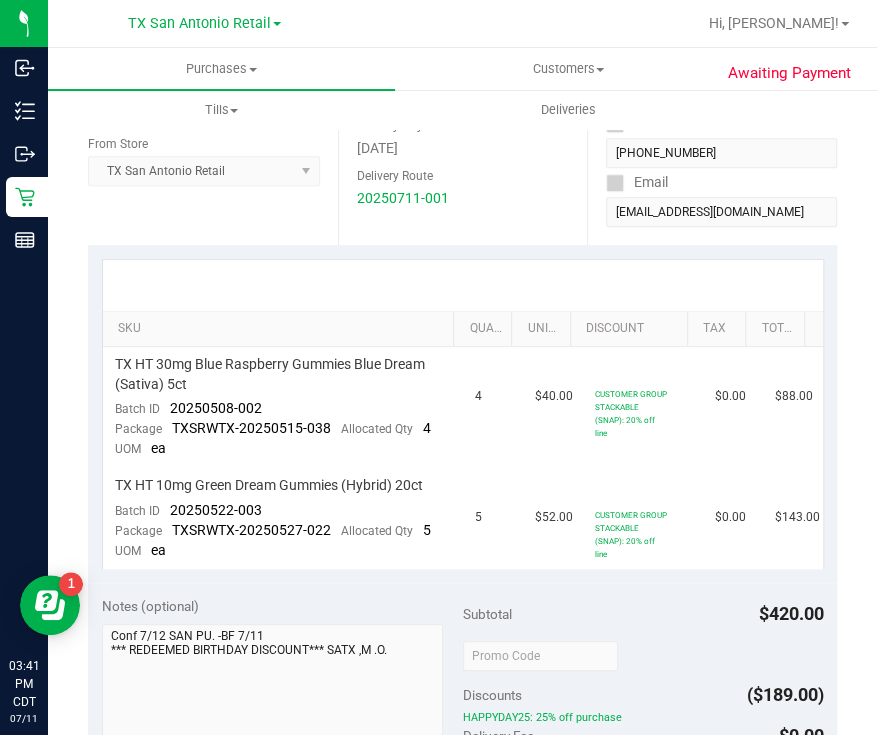 scroll, scrollTop: 309, scrollLeft: 0, axis: vertical 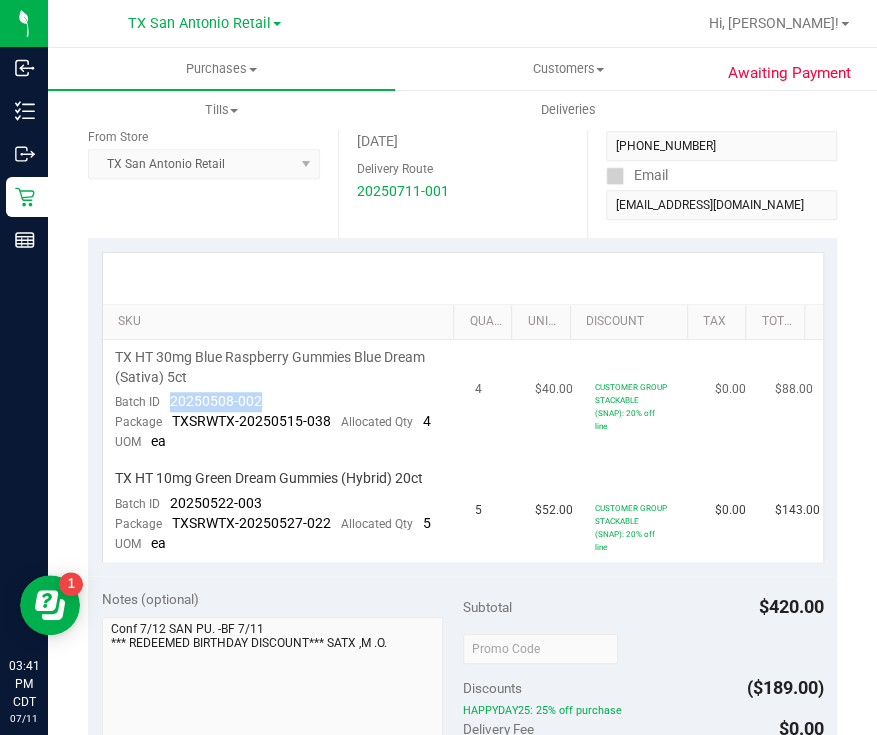 drag, startPoint x: 270, startPoint y: 402, endPoint x: 159, endPoint y: 401, distance: 111.0045 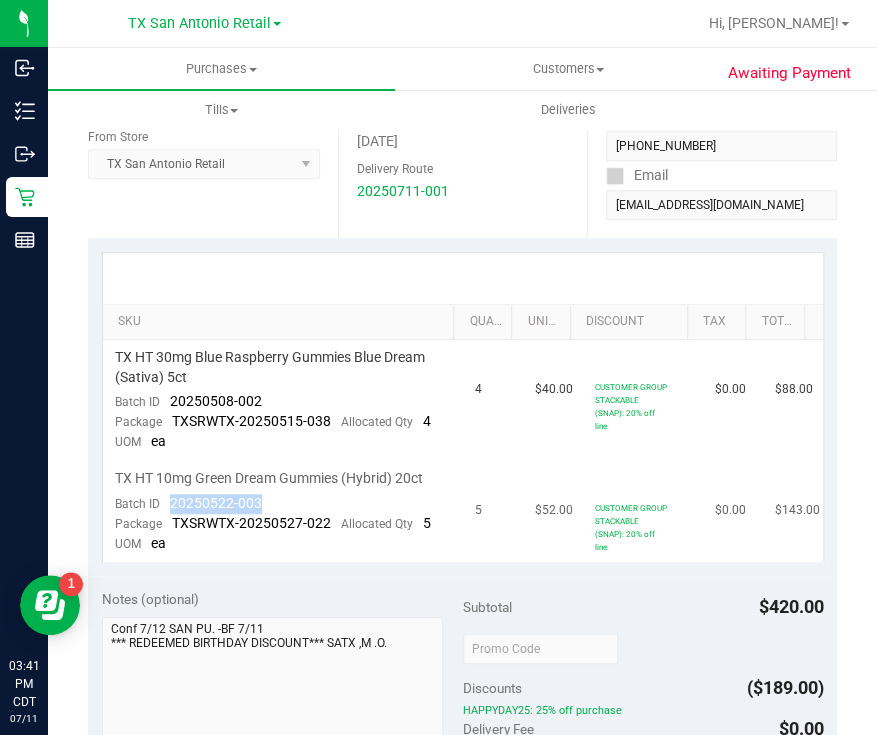drag, startPoint x: 276, startPoint y: 507, endPoint x: 170, endPoint y: 511, distance: 106.07545 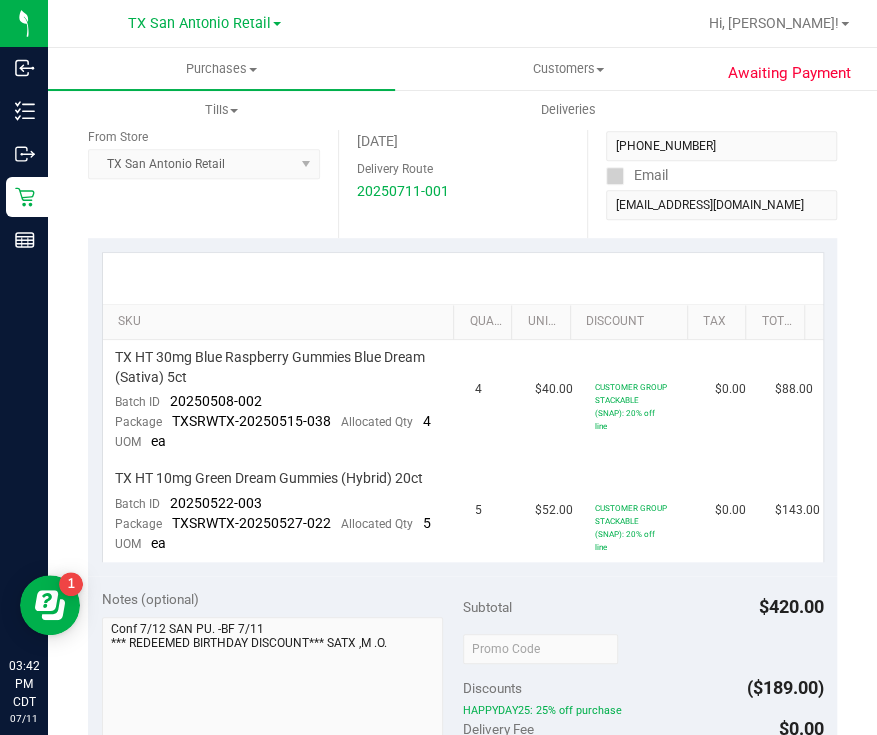 click at bounding box center (463, 278) 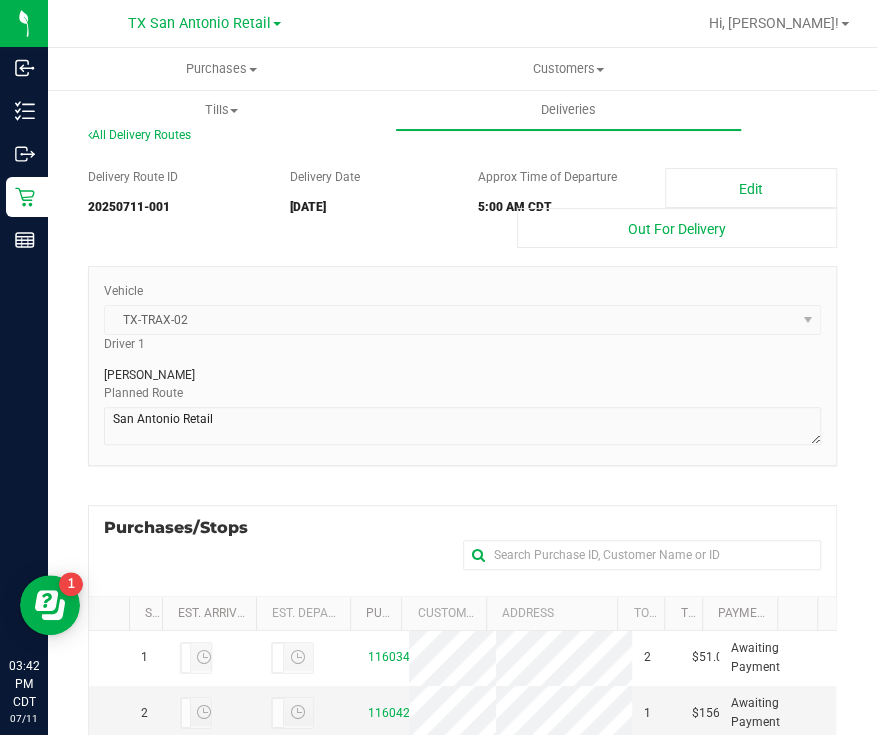 scroll, scrollTop: 466, scrollLeft: 0, axis: vertical 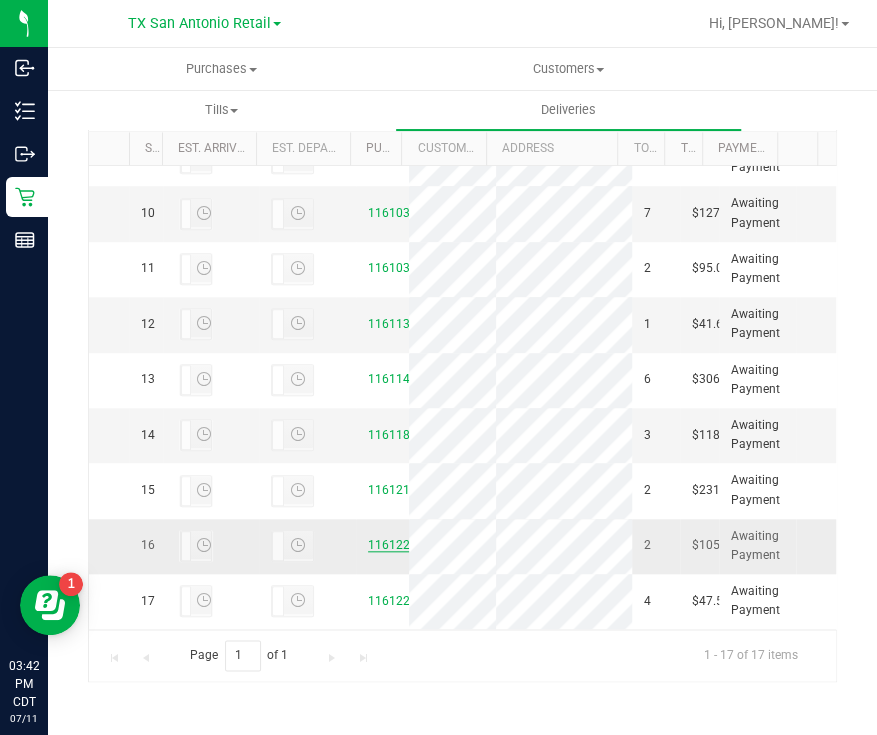 click on "11612212" at bounding box center [396, 545] 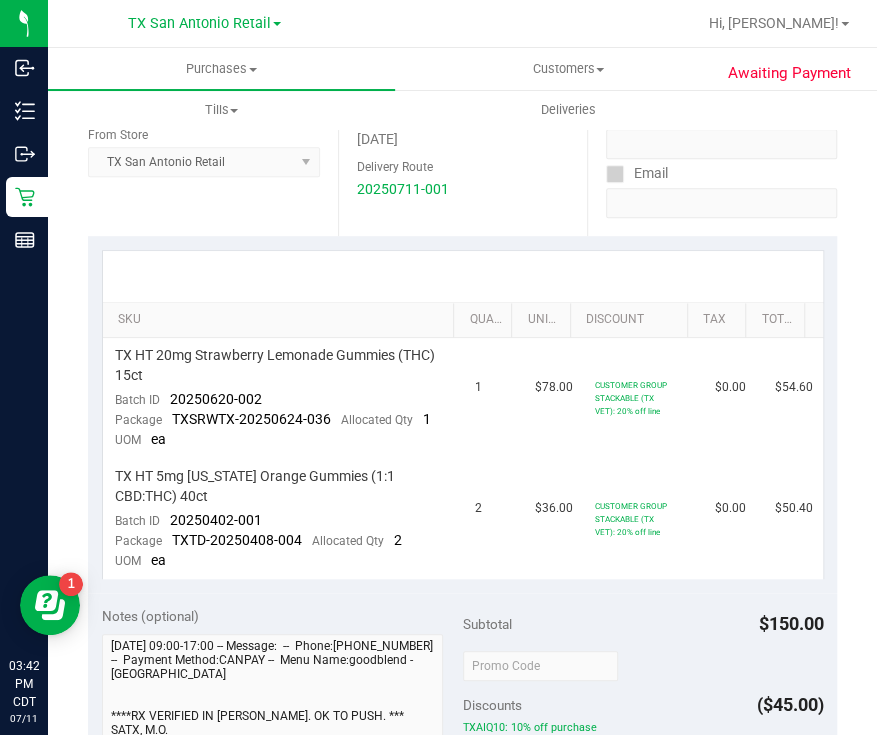scroll, scrollTop: 0, scrollLeft: 0, axis: both 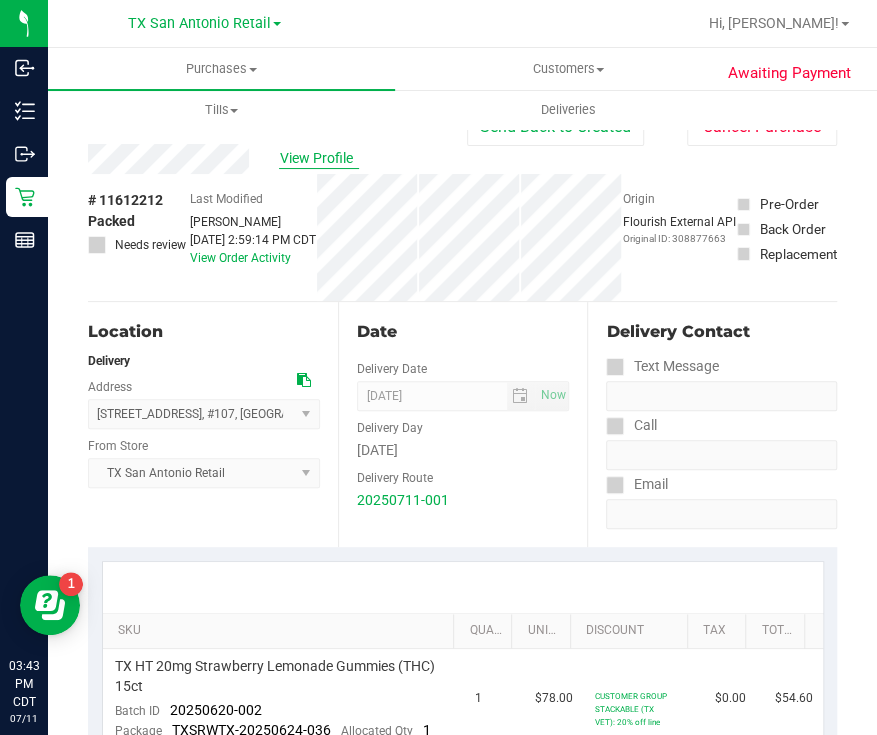 click on "View Profile" at bounding box center (319, 158) 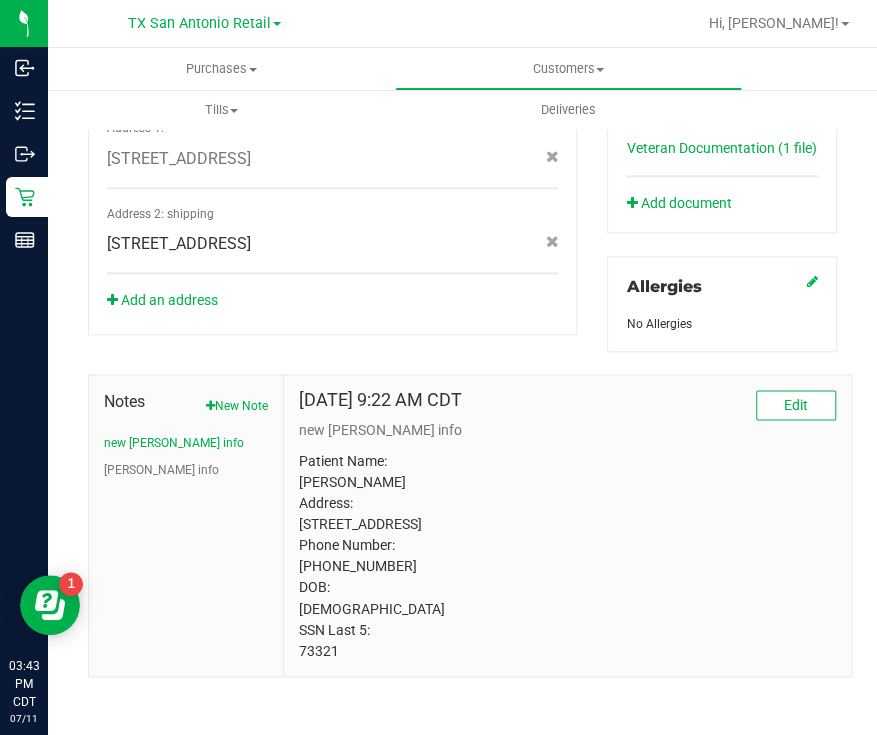 scroll, scrollTop: 822, scrollLeft: 0, axis: vertical 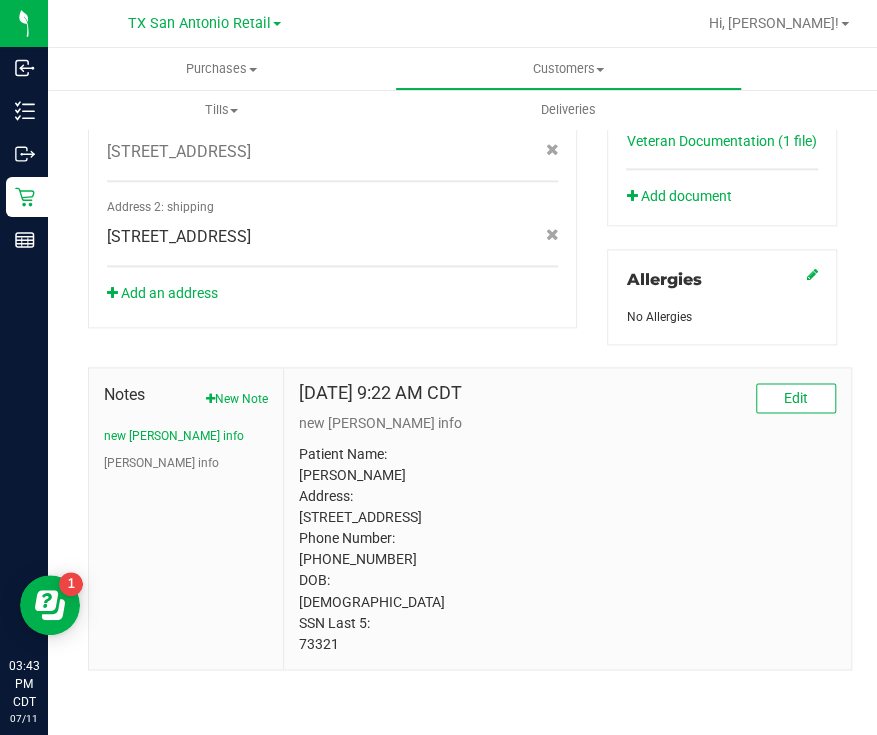 click on "Patient Name:
Jonathan L Miles
Address:
13103 Braxon Pass
San Antonio, TX, 78253
Phone Number:
(210) 727-3321
DOB:
07/14/1981
SSN Last 5:
73321" at bounding box center (567, 549) 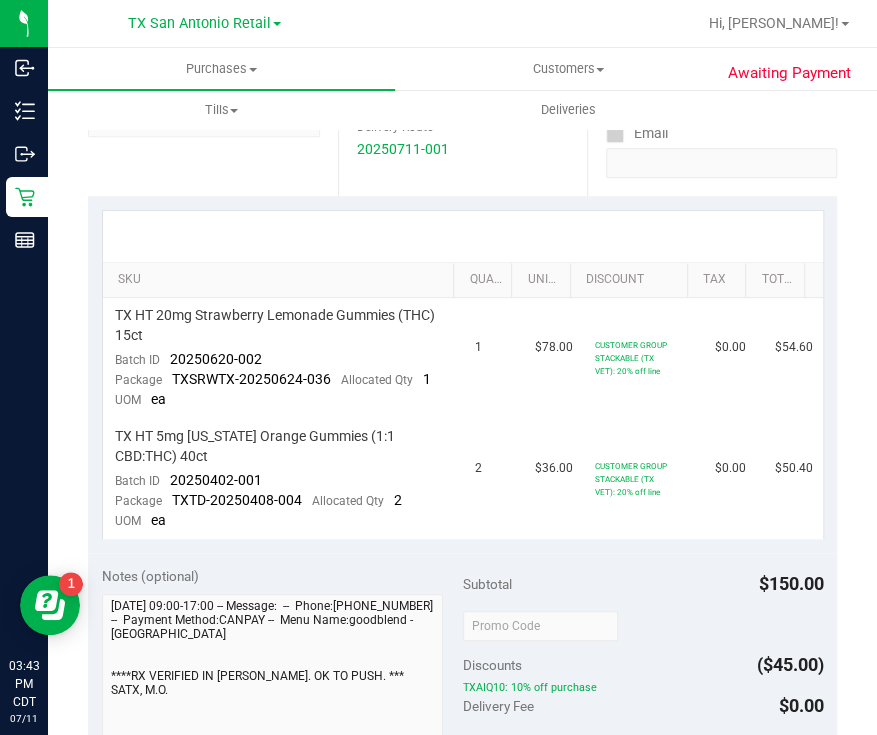 scroll, scrollTop: 350, scrollLeft: 0, axis: vertical 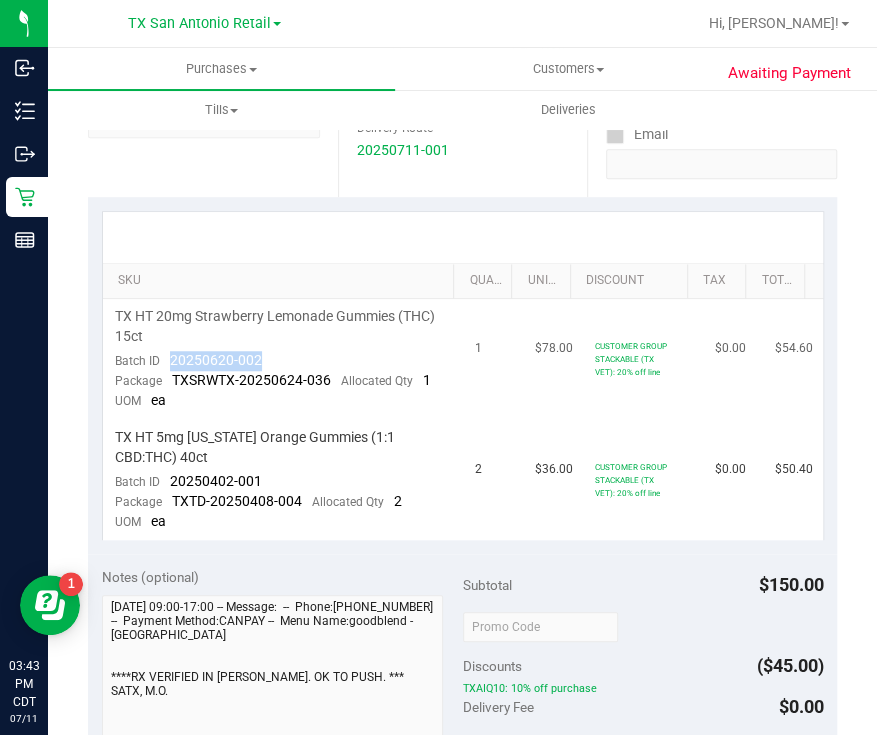 drag, startPoint x: 288, startPoint y: 365, endPoint x: 164, endPoint y: 357, distance: 124.2578 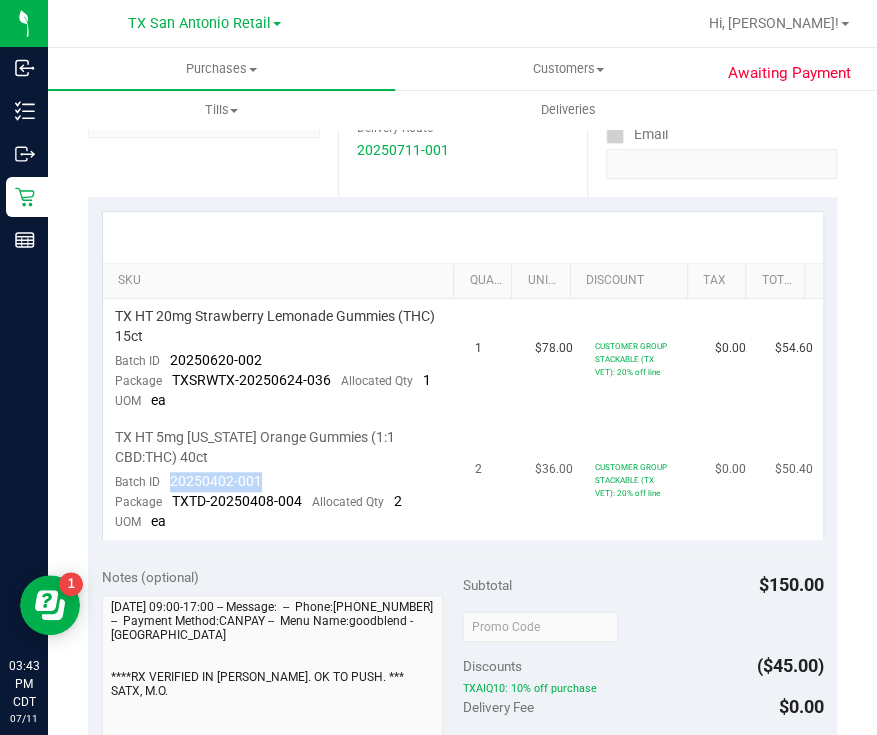drag, startPoint x: 280, startPoint y: 473, endPoint x: 160, endPoint y: 480, distance: 120.203995 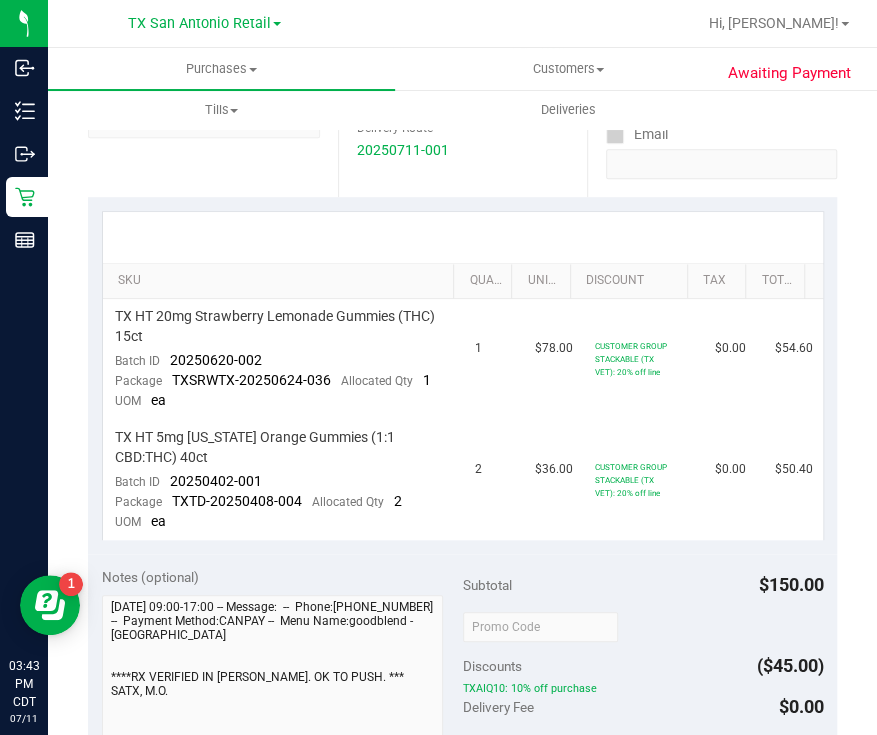 click on "SKU Quantity Unit Price Discount Tax Total
TX HT 20mg Strawberry Lemonade Gummies (THC) 15ct
Batch ID
20250620-002
Package
TXSRWTX-20250624-036
Allocated Qty
1
UOM
ea
1
$78.00
CUSTOMER GROUP STACKABLE (TX VET):
20%
off
line
$0.00
$54.60
TX HT 5mg Texas Orange Gummies (1:1 CBD:THC) 40ct
Batch ID
Package 2 2" at bounding box center (462, 375) 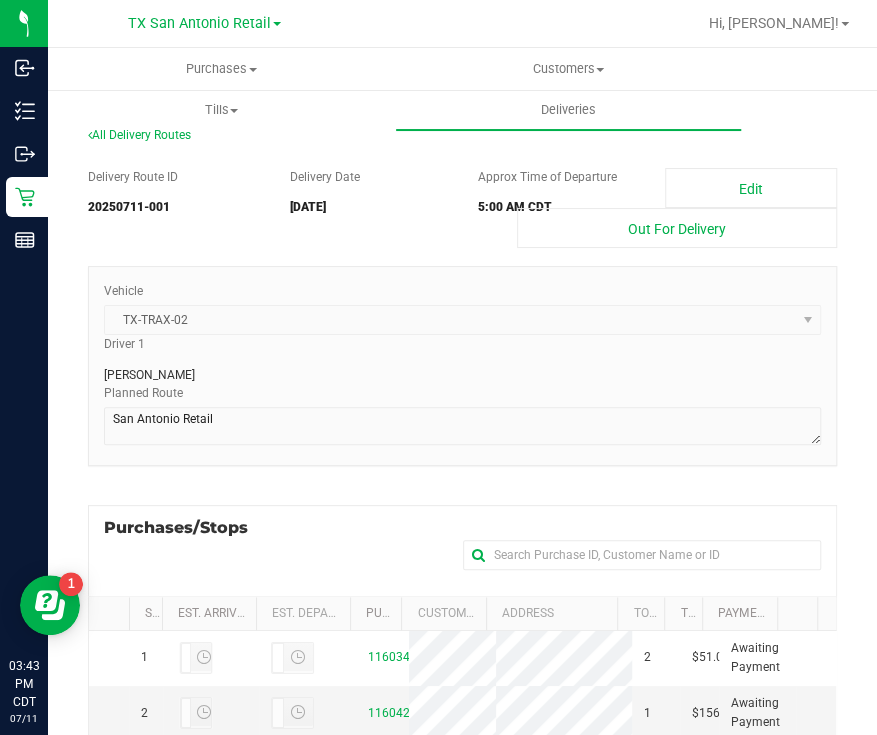 scroll, scrollTop: 466, scrollLeft: 0, axis: vertical 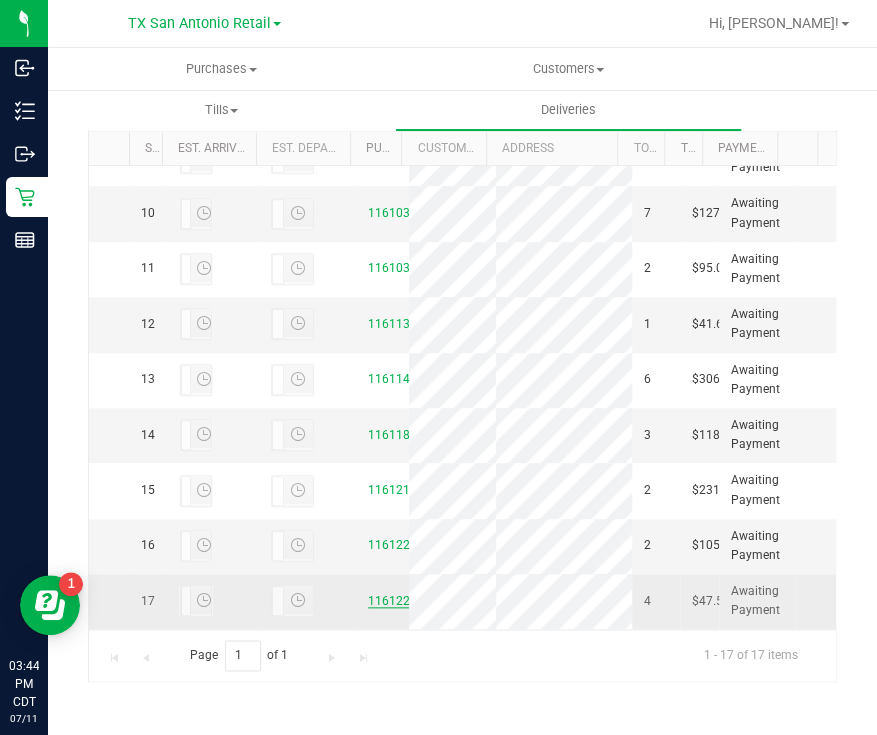 click on "11612230" at bounding box center (396, 601) 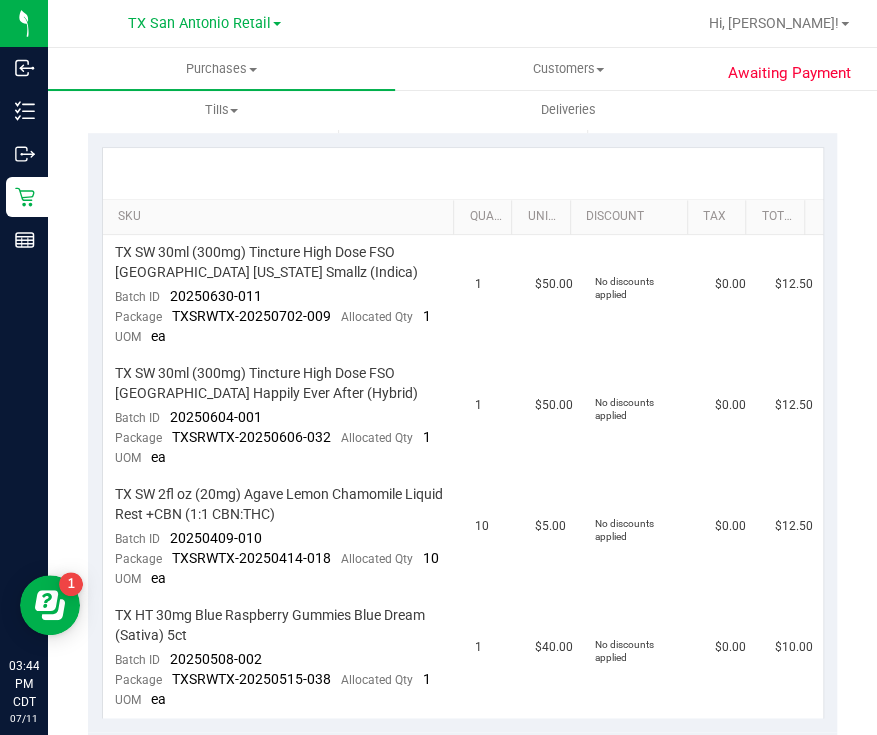 scroll, scrollTop: 419, scrollLeft: 0, axis: vertical 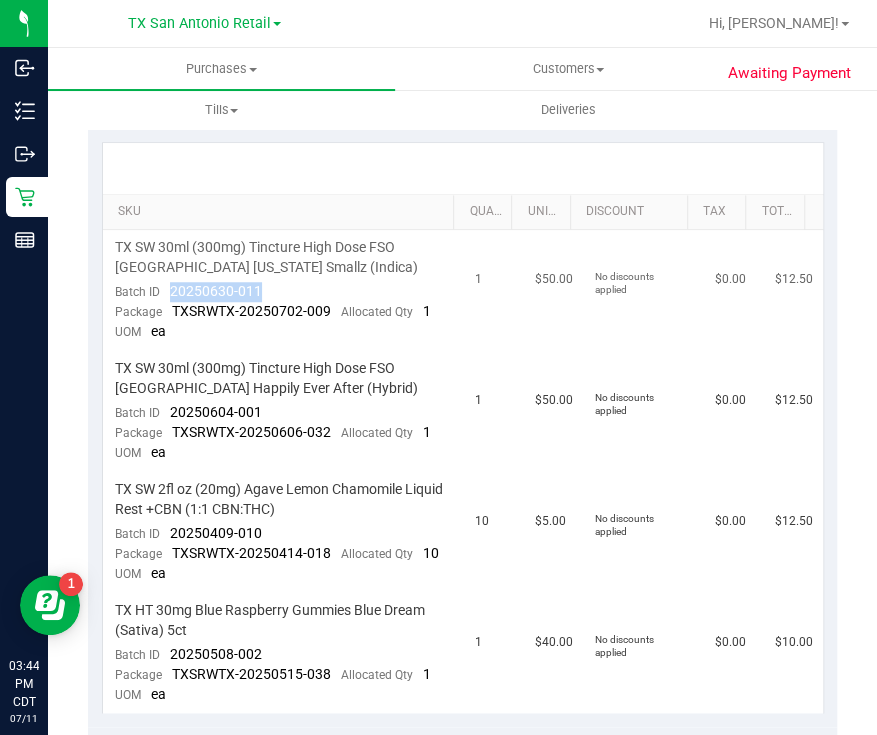 drag, startPoint x: 278, startPoint y: 283, endPoint x: 168, endPoint y: 292, distance: 110.36757 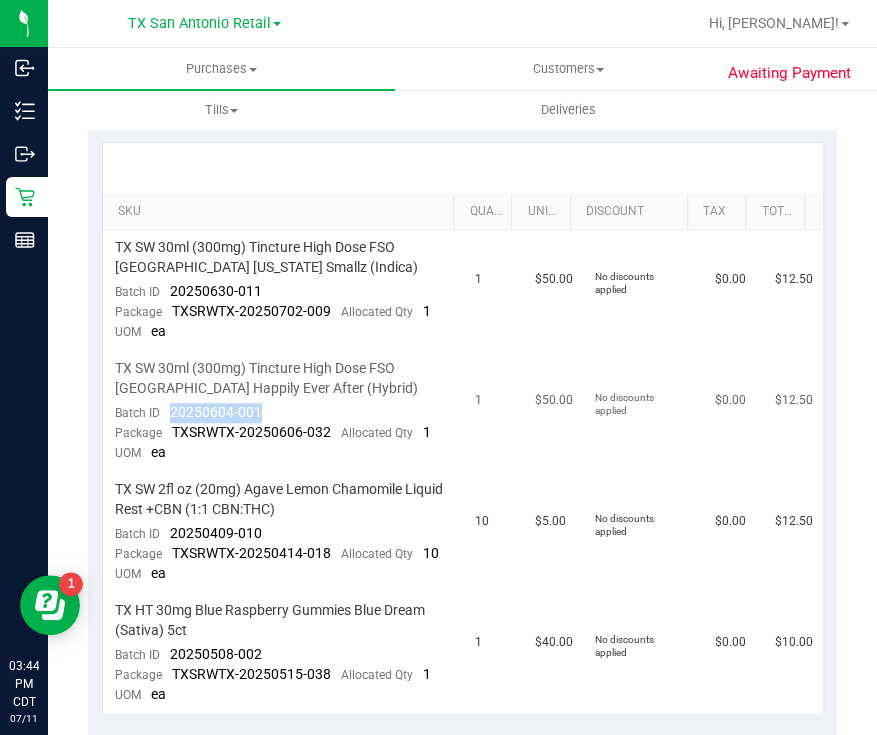 drag, startPoint x: 275, startPoint y: 402, endPoint x: 167, endPoint y: 409, distance: 108.226616 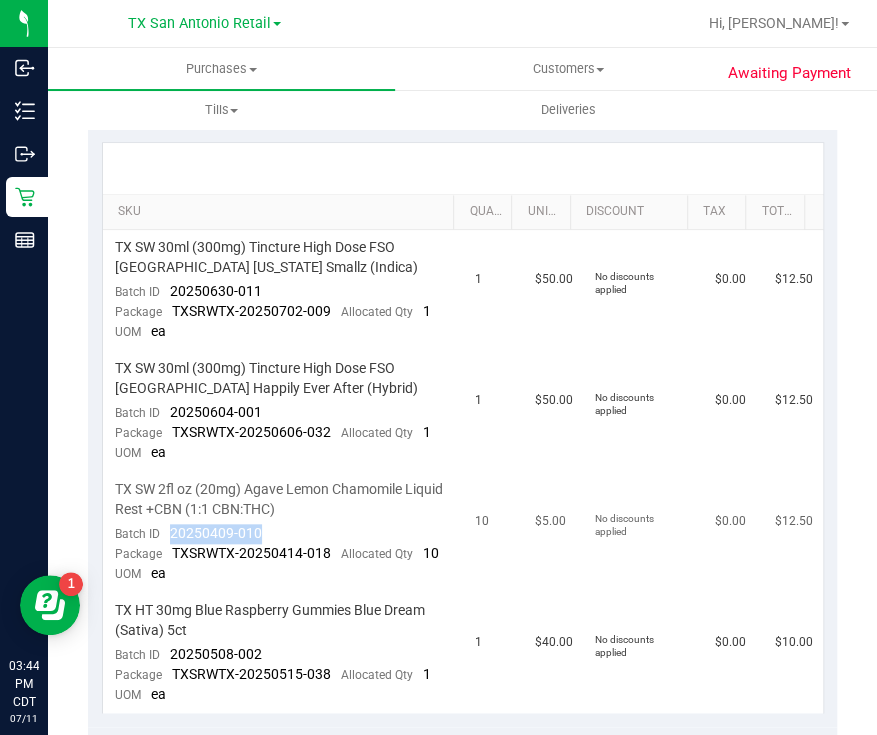 drag, startPoint x: 275, startPoint y: 532, endPoint x: 162, endPoint y: 537, distance: 113.110565 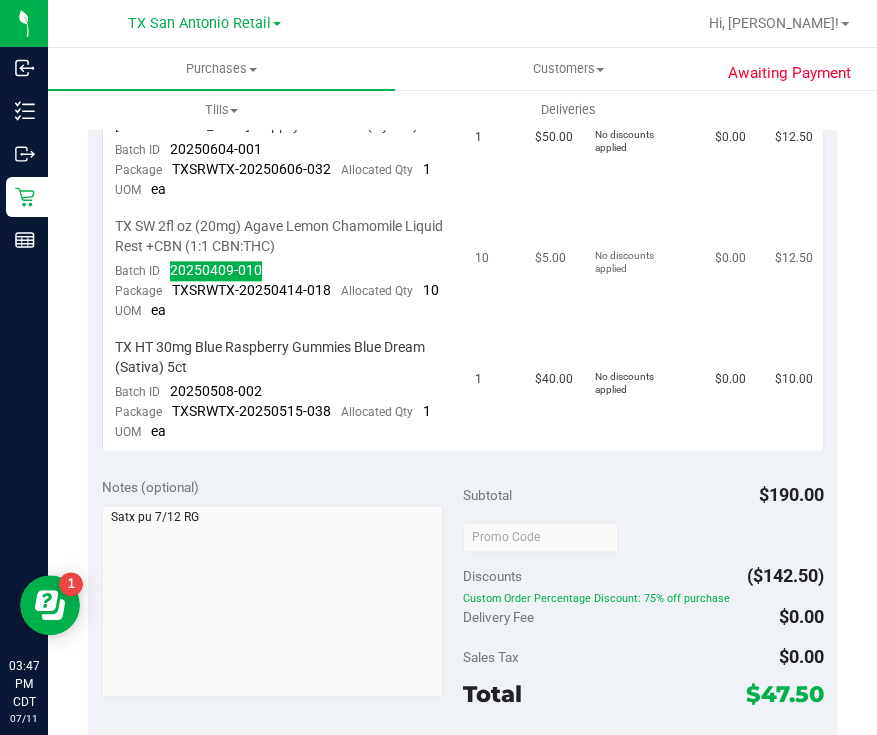 scroll, scrollTop: 680, scrollLeft: 0, axis: vertical 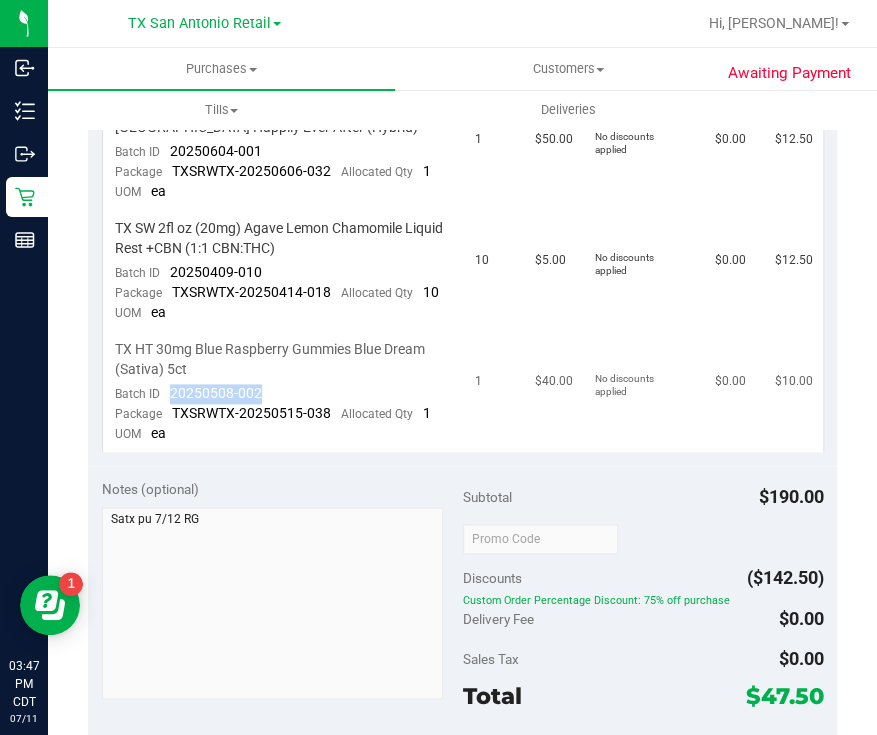 drag, startPoint x: 275, startPoint y: 403, endPoint x: 160, endPoint y: 415, distance: 115.62439 